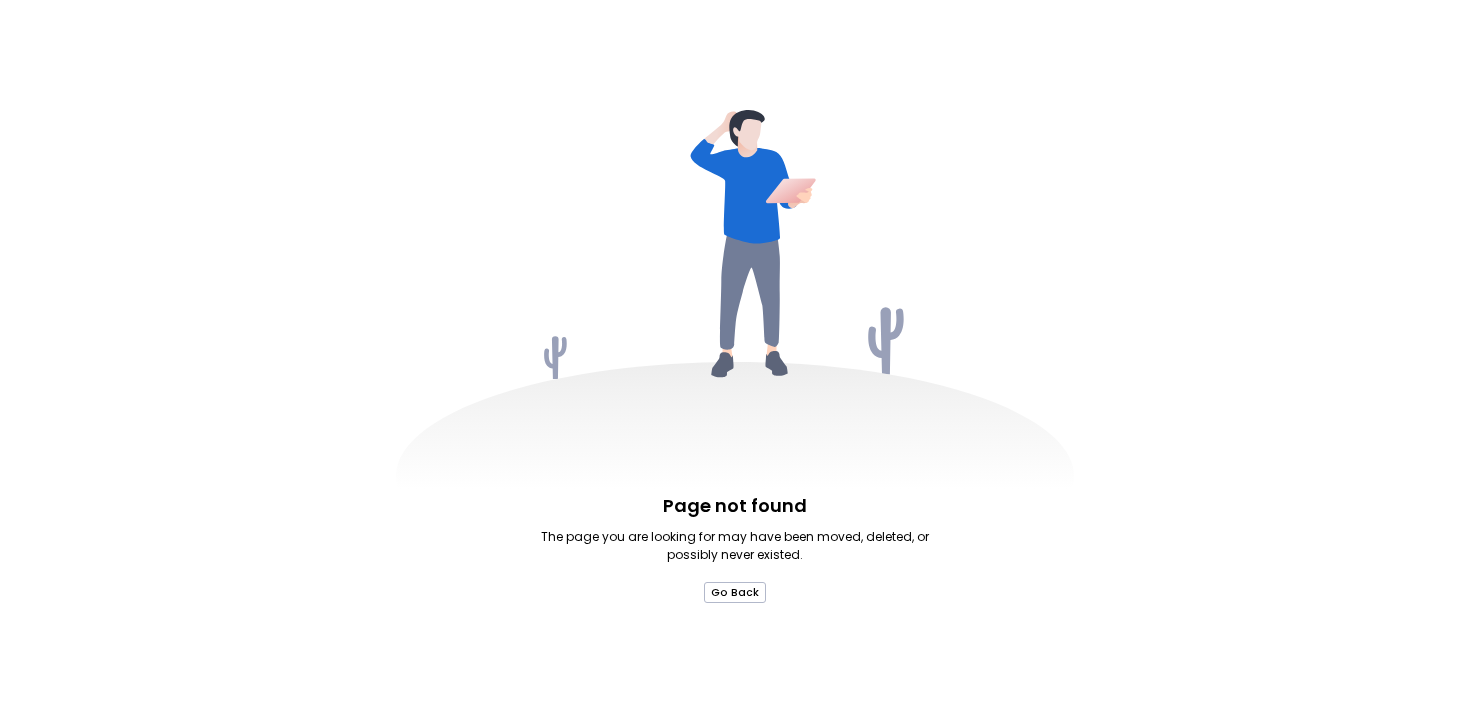 scroll, scrollTop: 0, scrollLeft: 0, axis: both 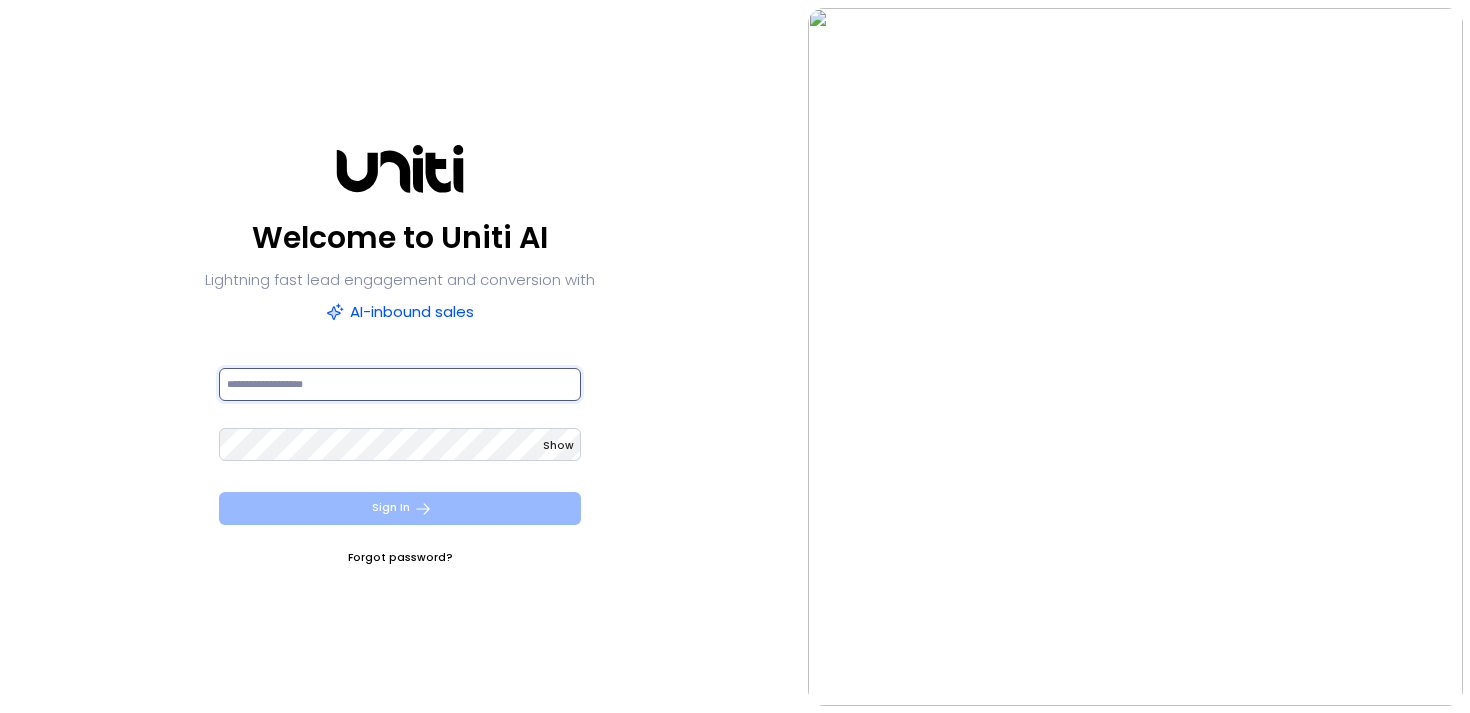 type on "**********" 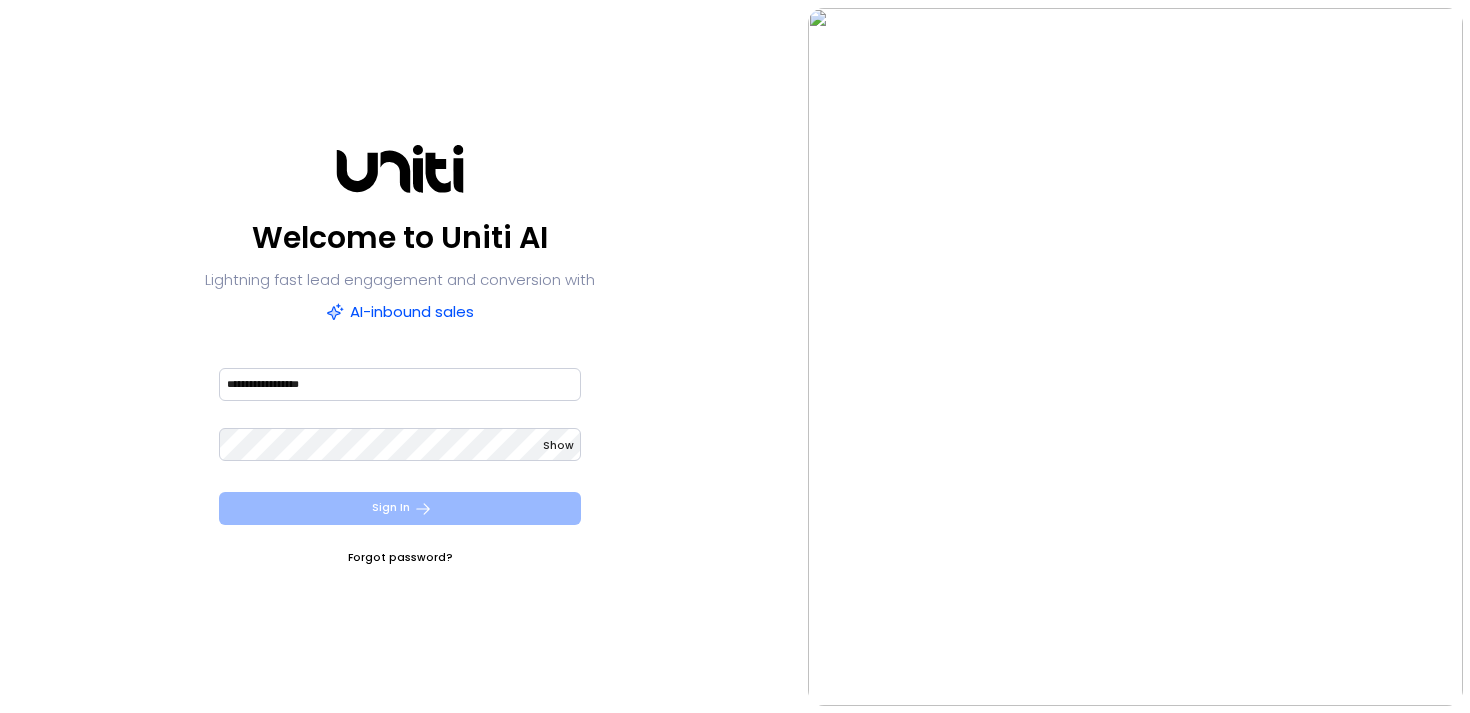 click on "Sign In" at bounding box center (400, 508) 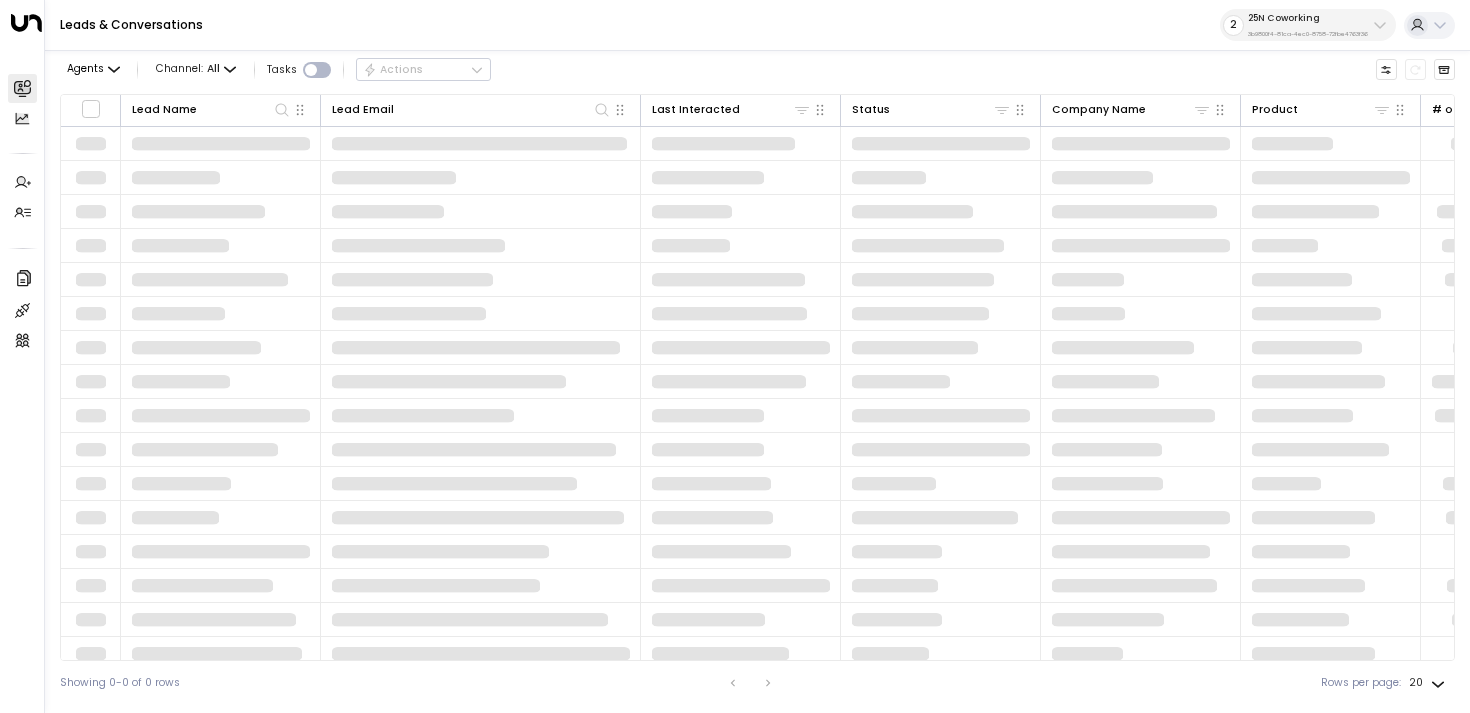 click on "3b9800f4-81ca-4ec0-8758-72fbe4763f36" at bounding box center [1308, 34] 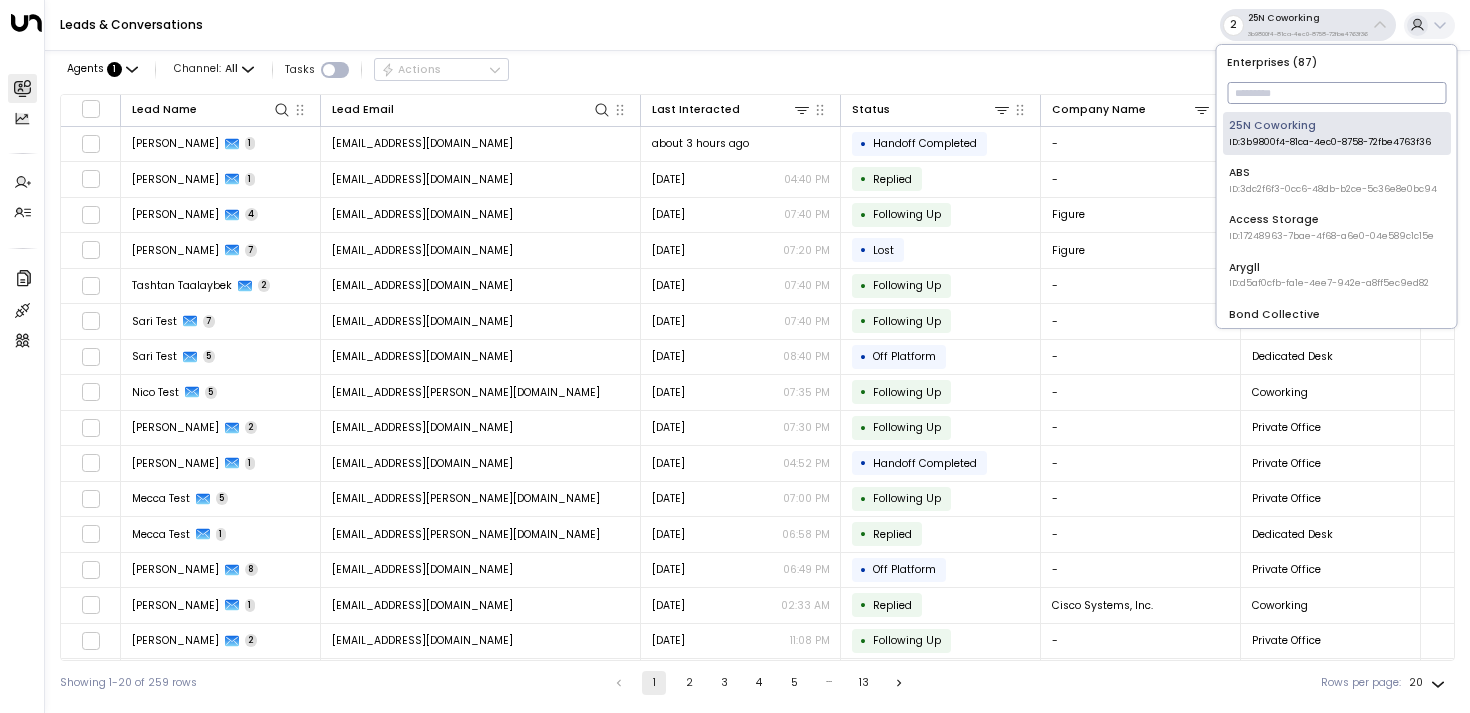 click at bounding box center [1336, 93] 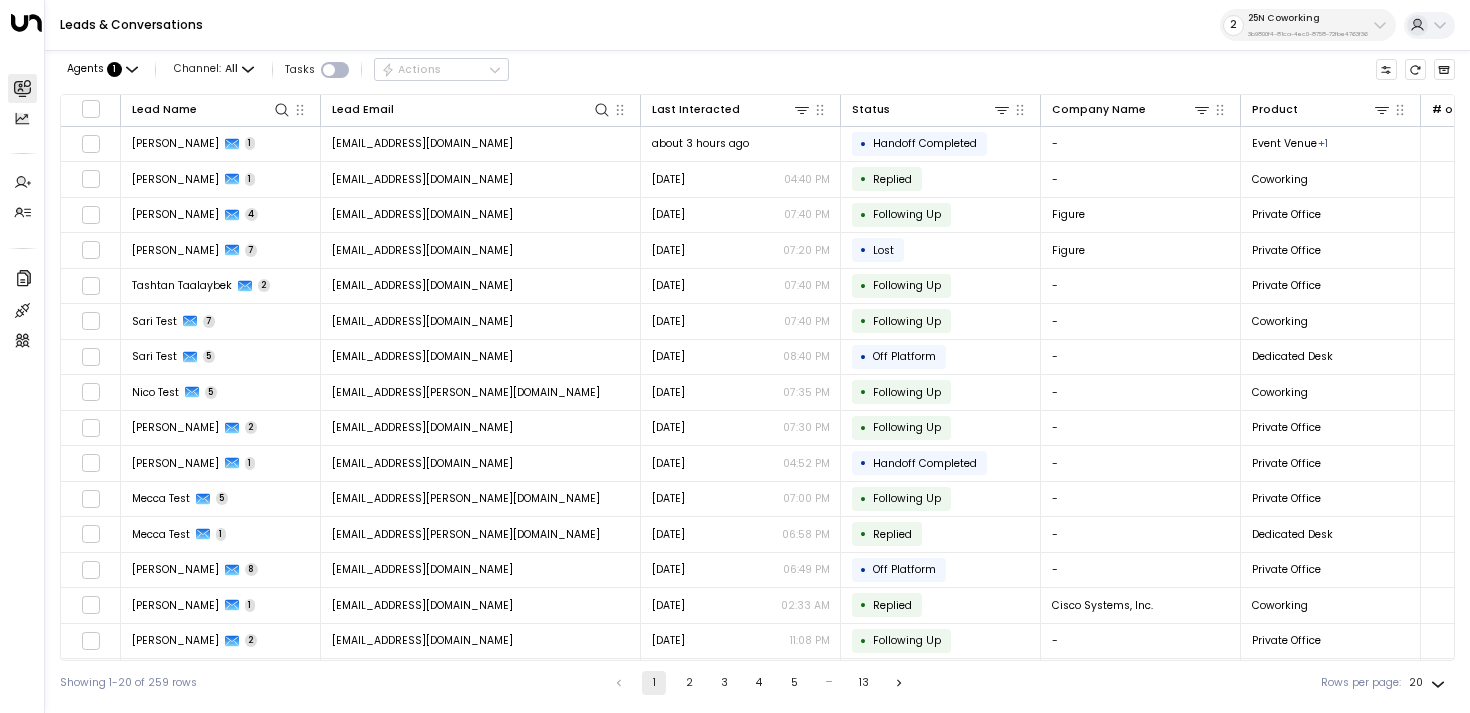 click on "3b9800f4-81ca-4ec0-8758-72fbe4763f36" at bounding box center (1308, 34) 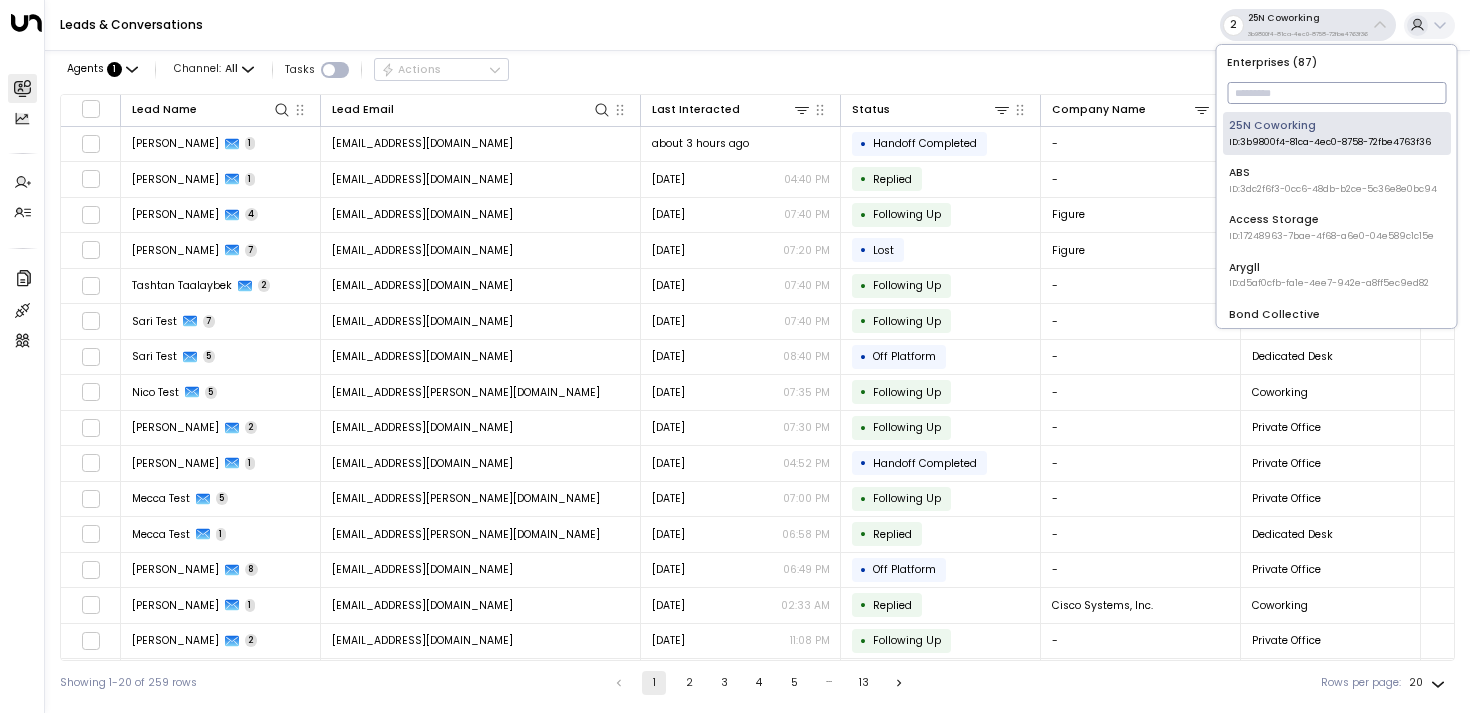 click at bounding box center [1336, 93] 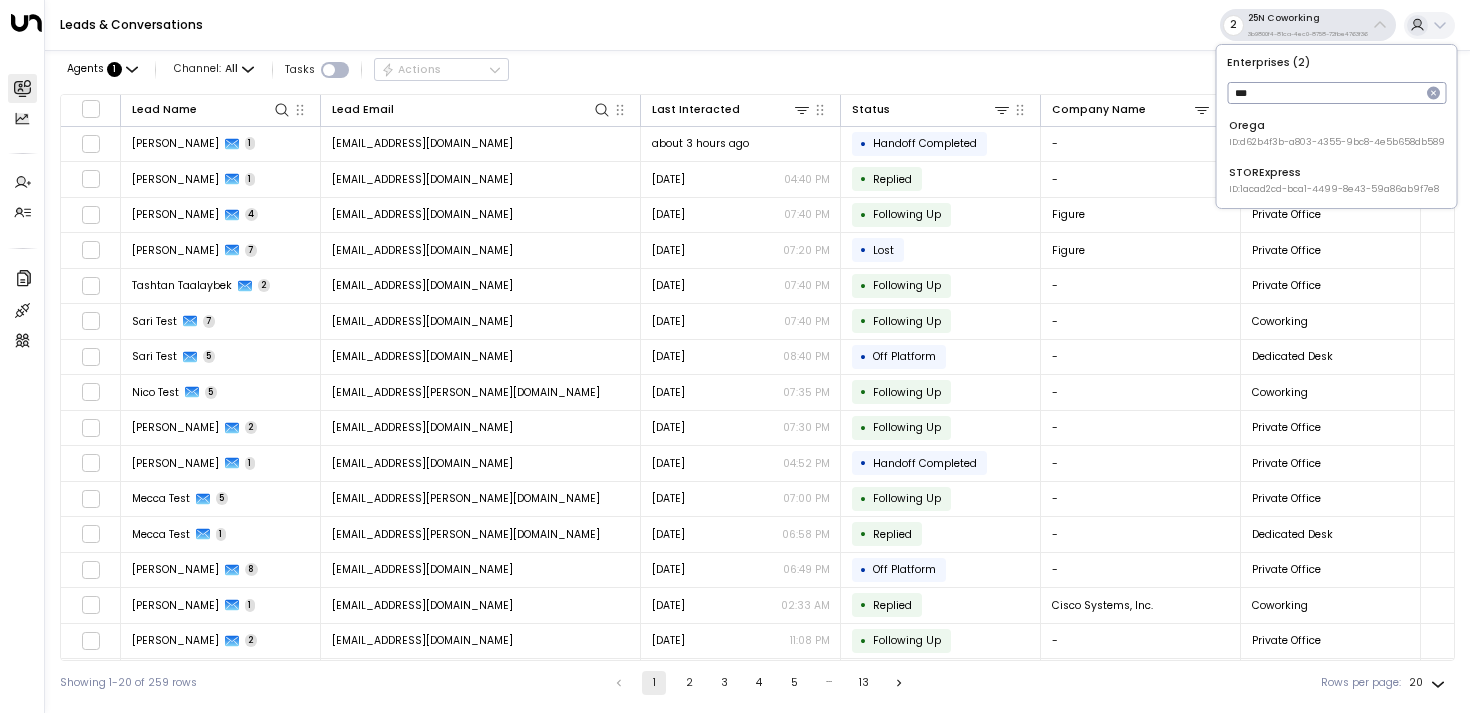 type on "***" 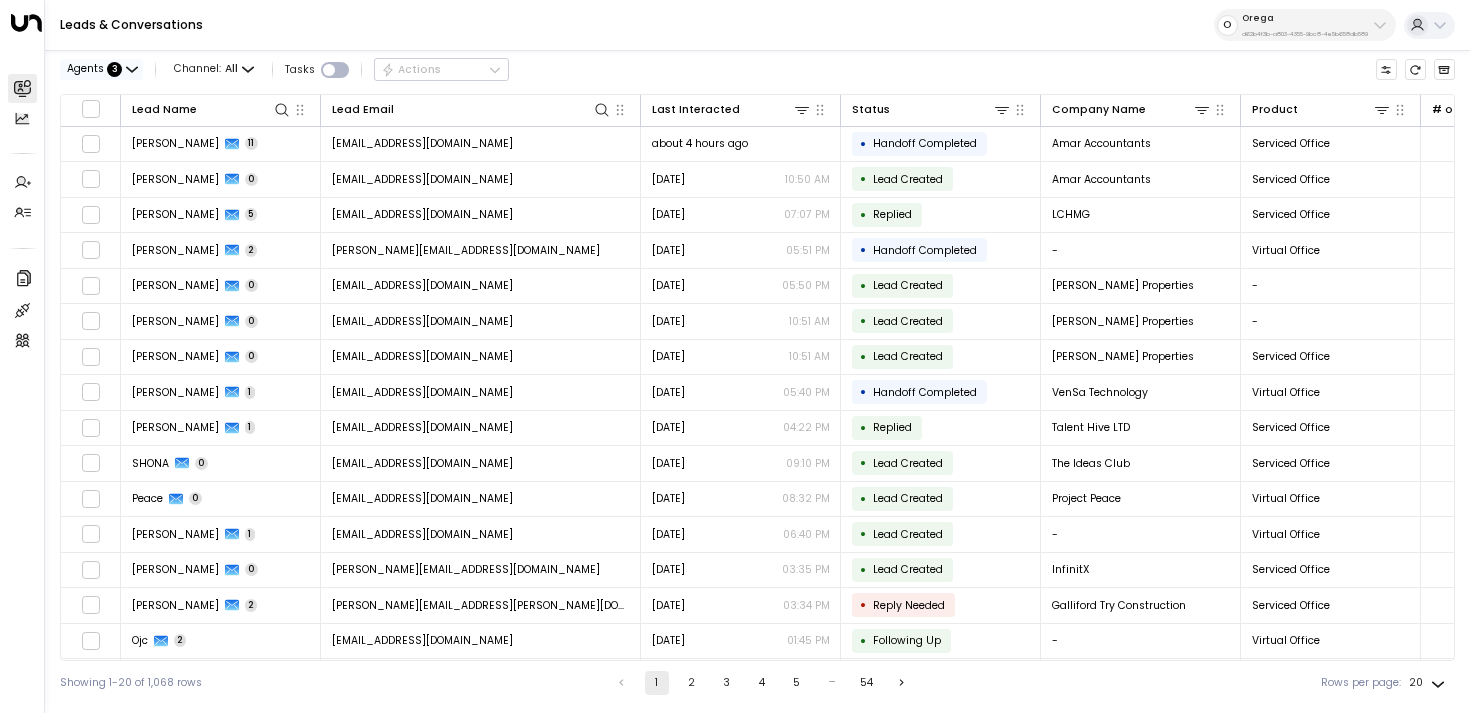 click 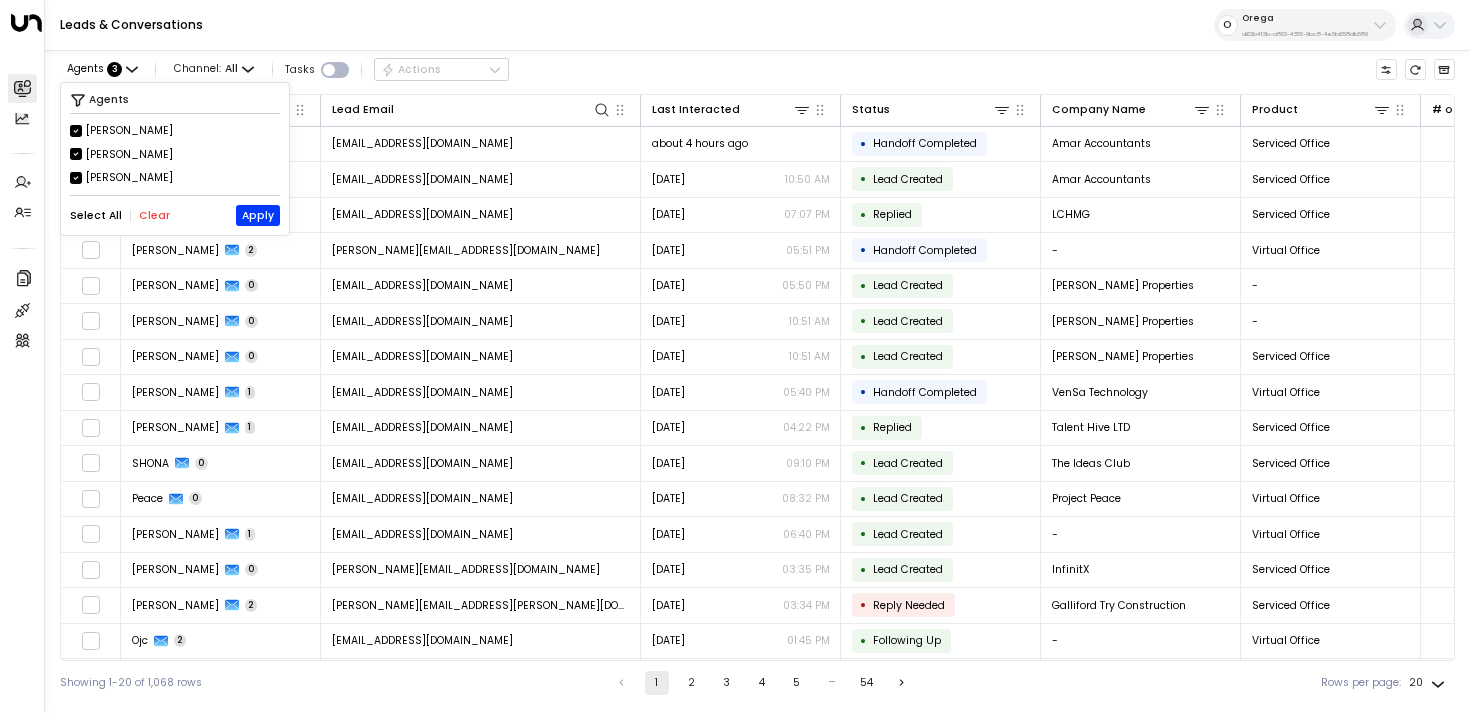 click on "Aimee Irwin" at bounding box center [129, 131] 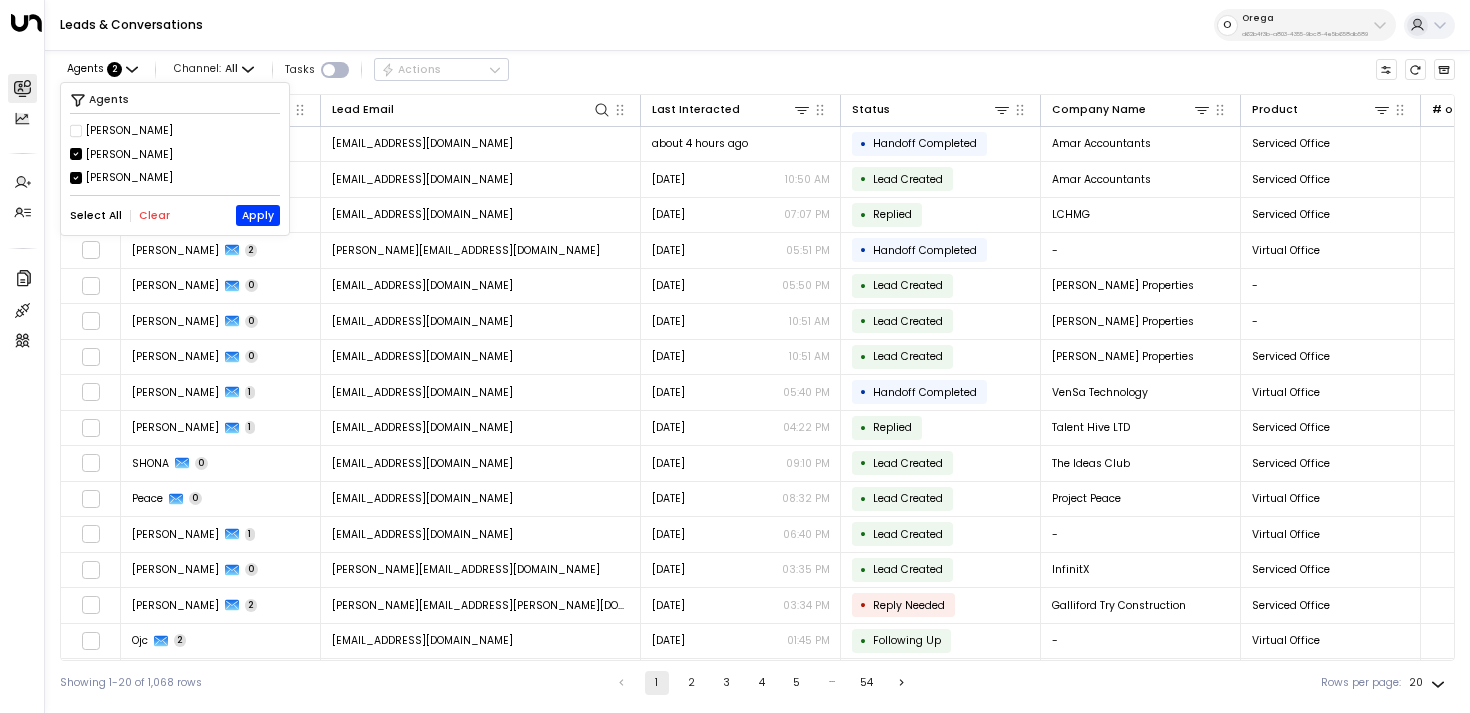 click on "Aiden Ives" at bounding box center (129, 178) 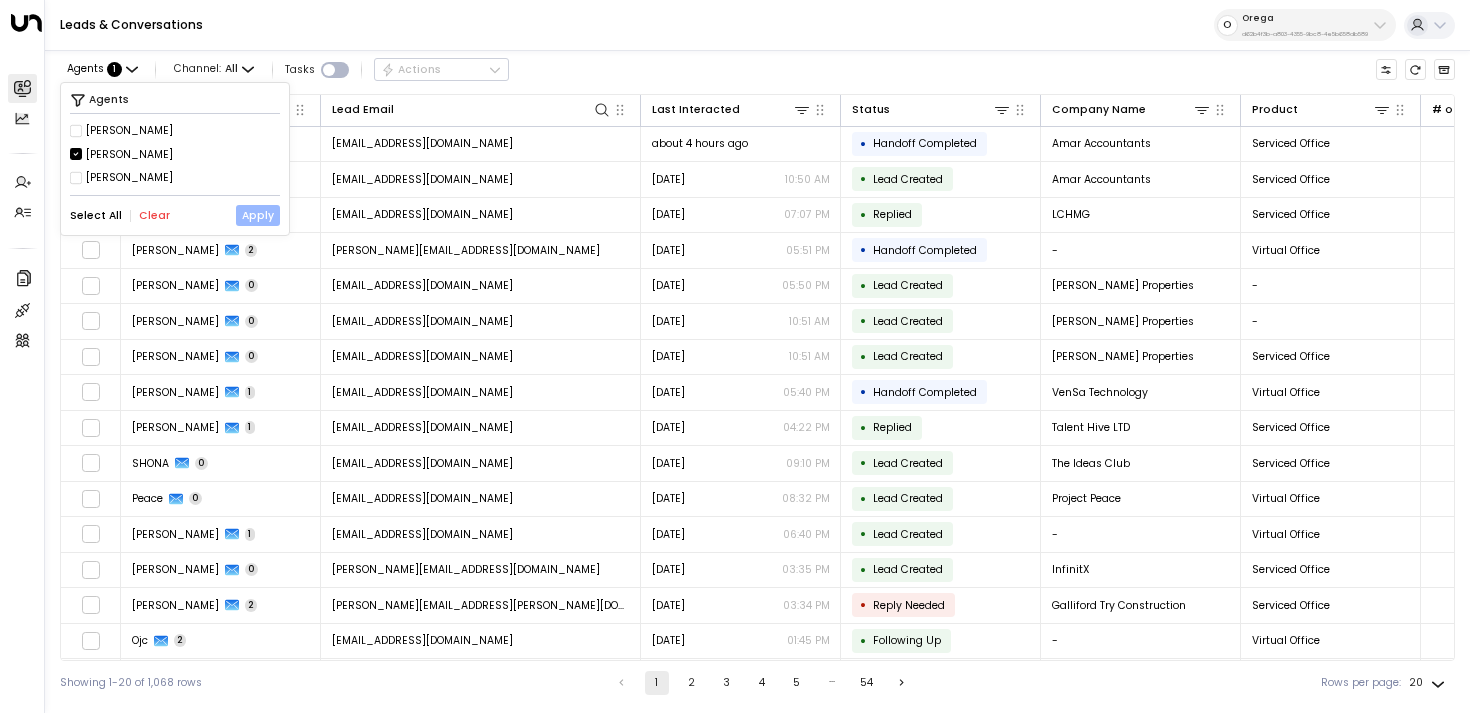click on "Apply" at bounding box center [258, 215] 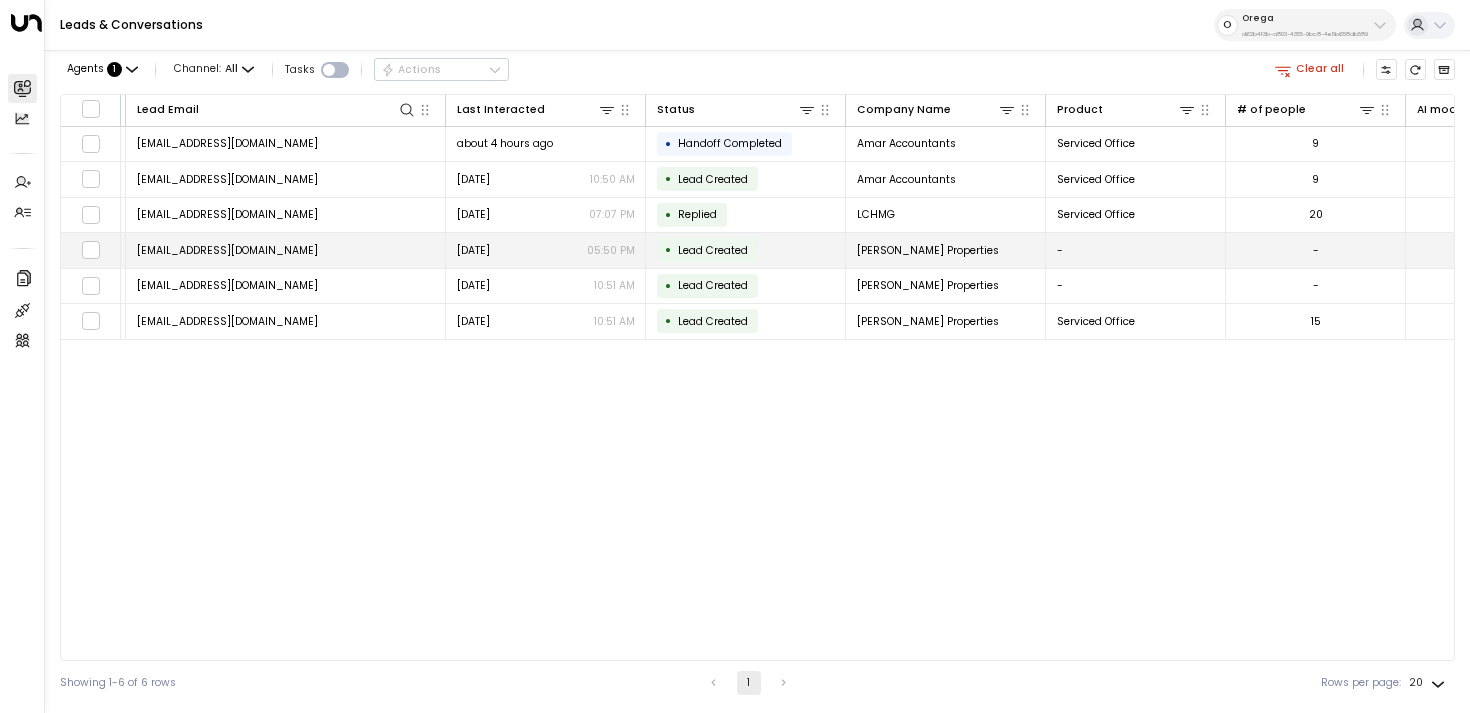 scroll, scrollTop: 0, scrollLeft: 0, axis: both 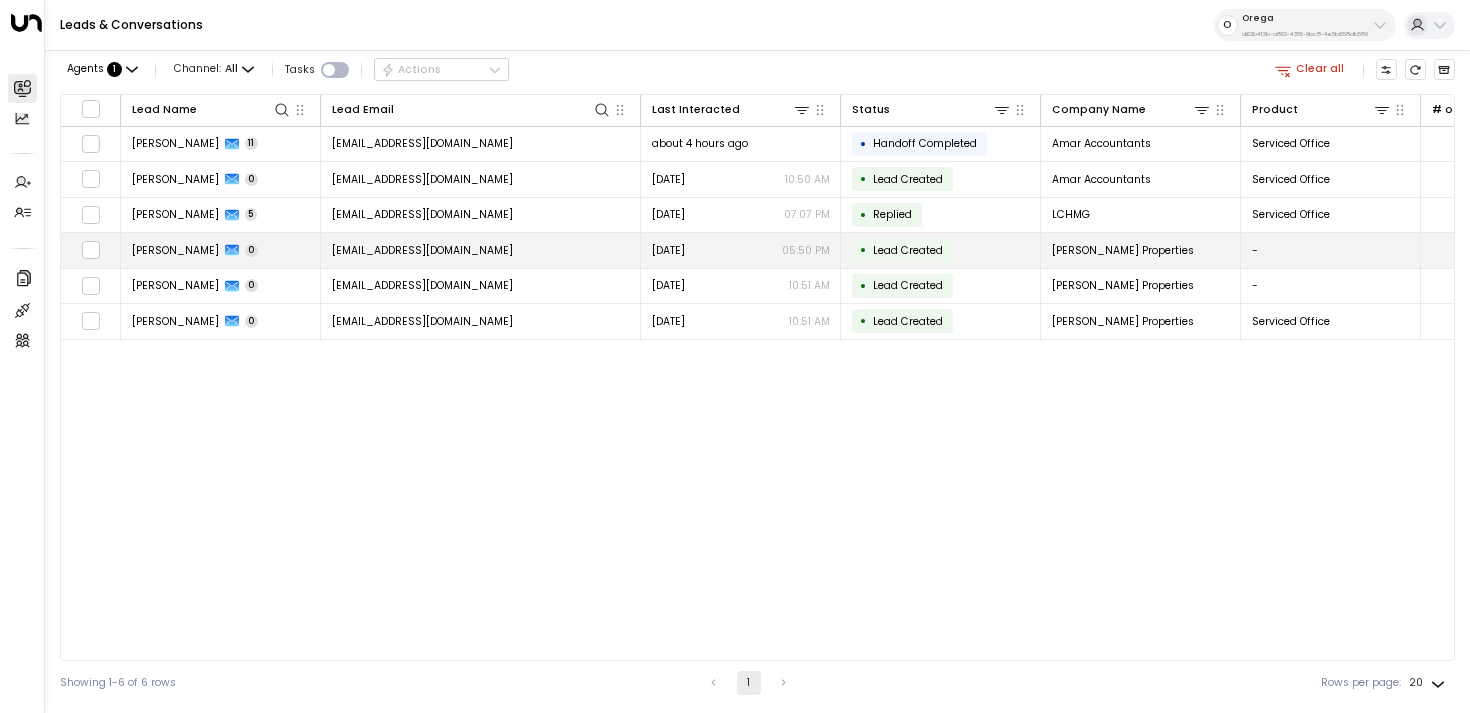 click on "Amar Sanghera 0" at bounding box center [221, 250] 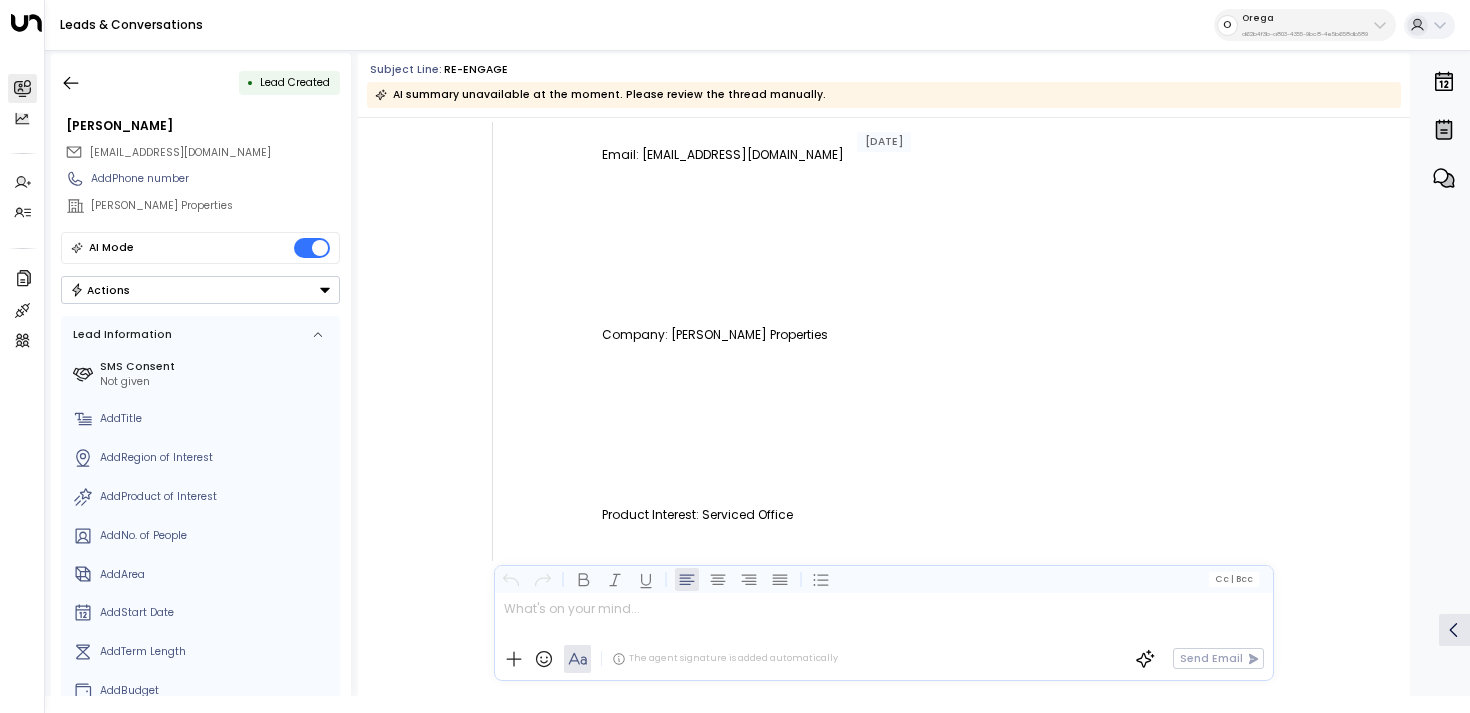 scroll, scrollTop: 419, scrollLeft: 0, axis: vertical 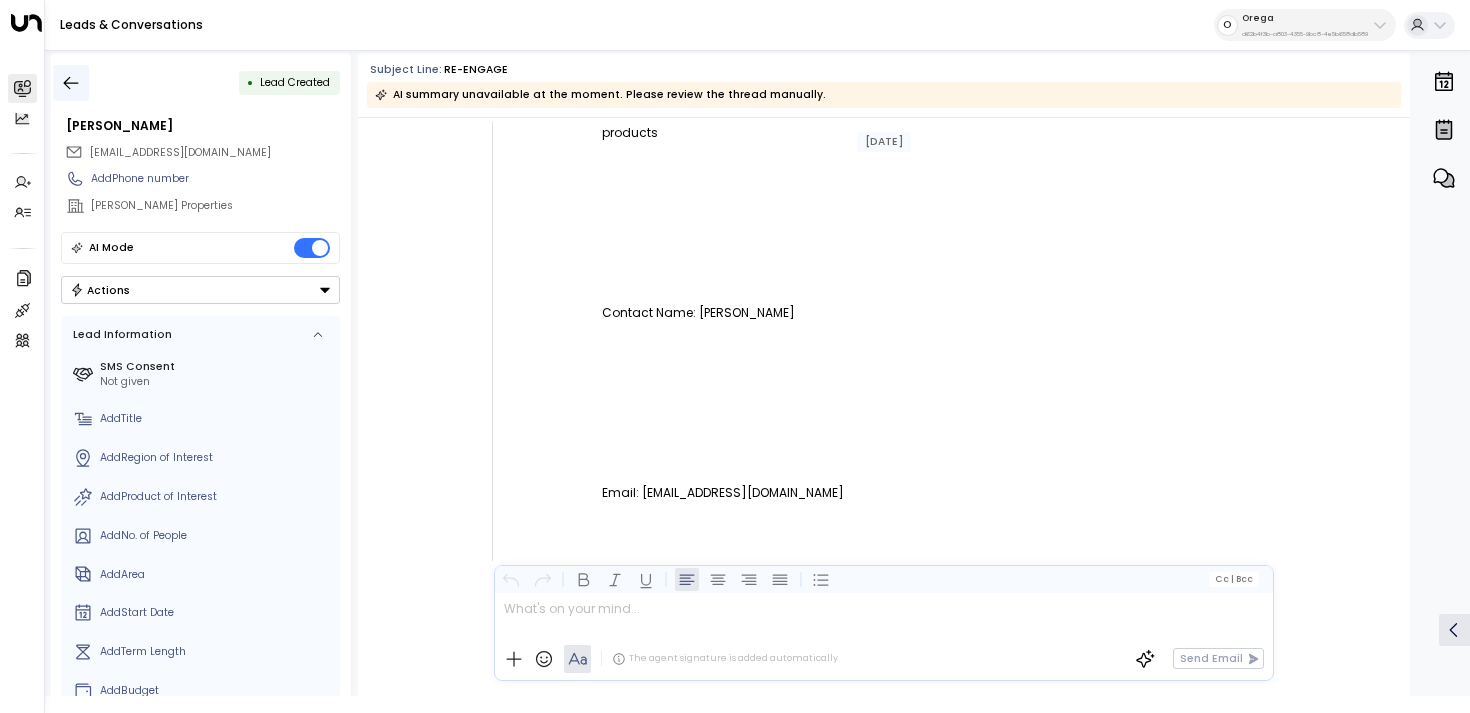 click 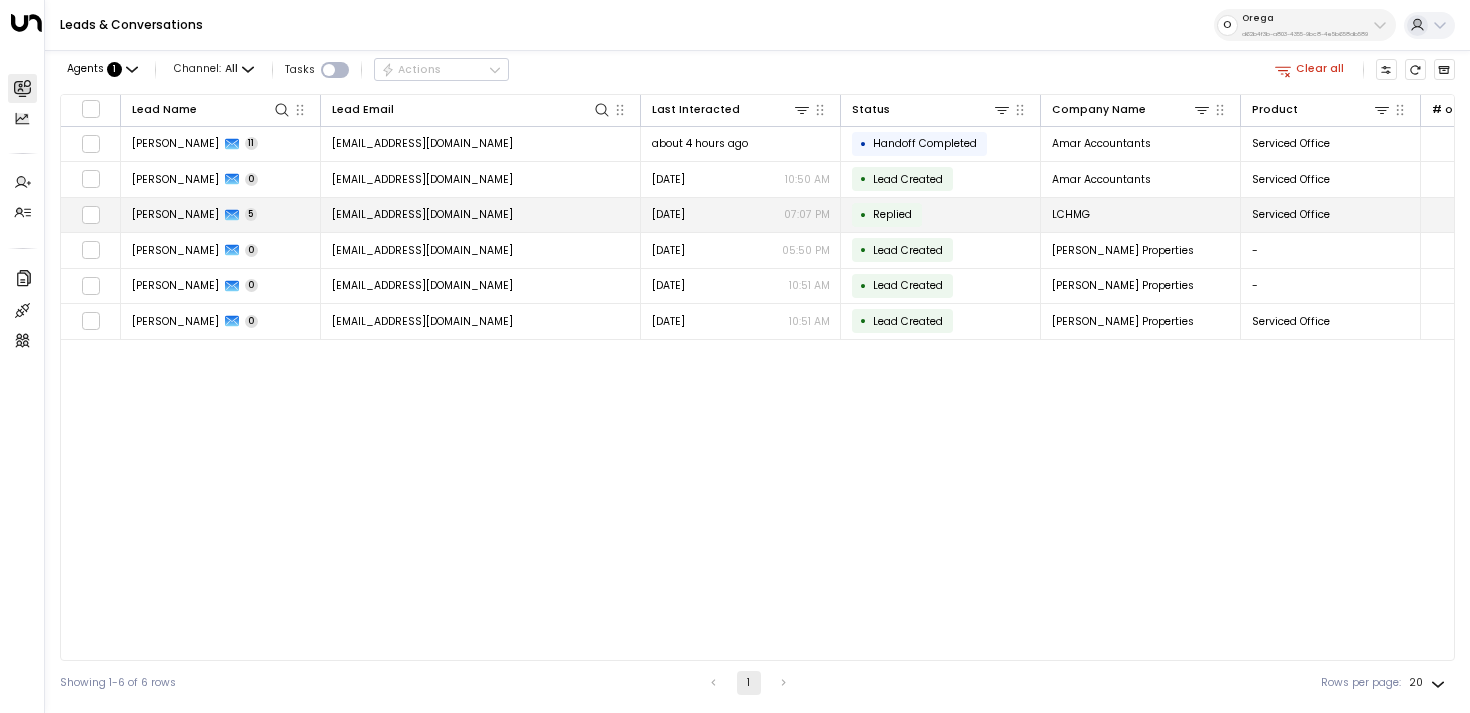 click on "Amar Singh 5" at bounding box center (221, 215) 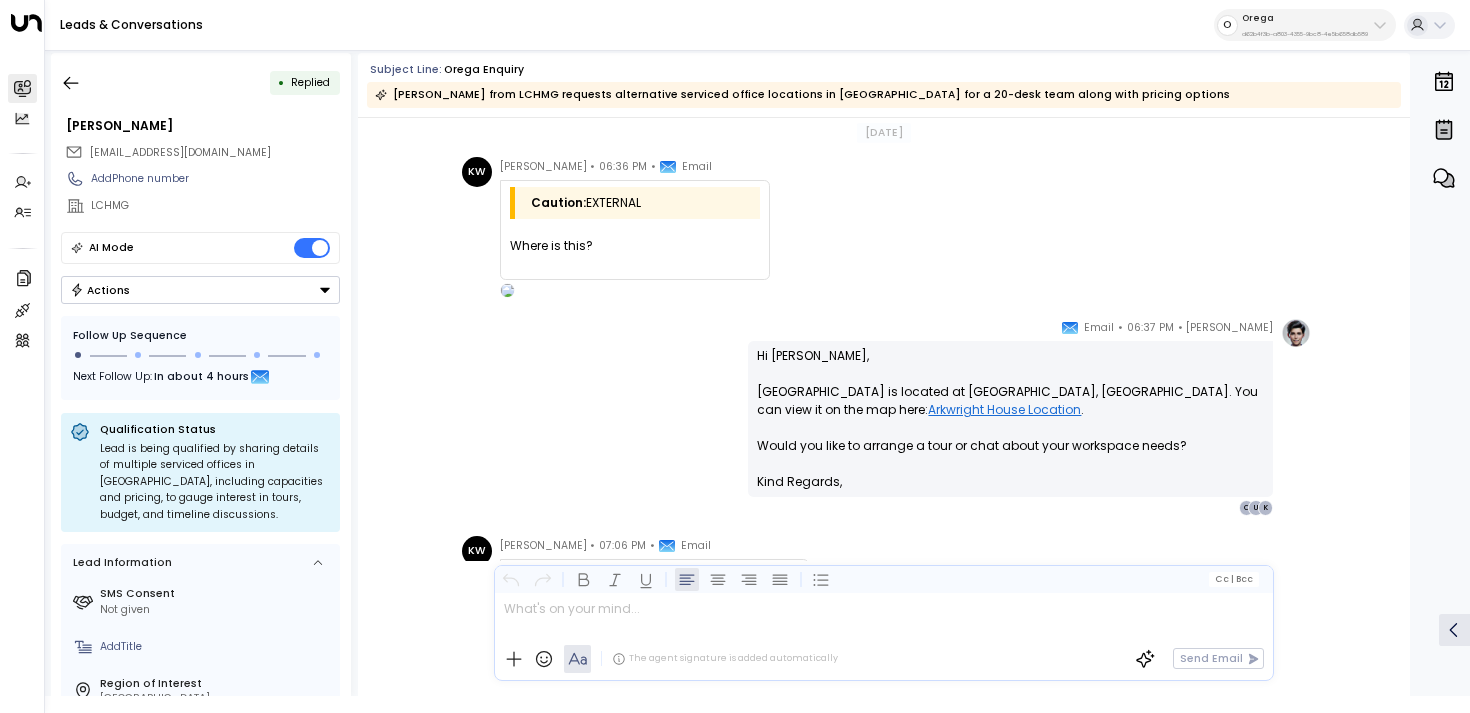 scroll, scrollTop: 2044, scrollLeft: 0, axis: vertical 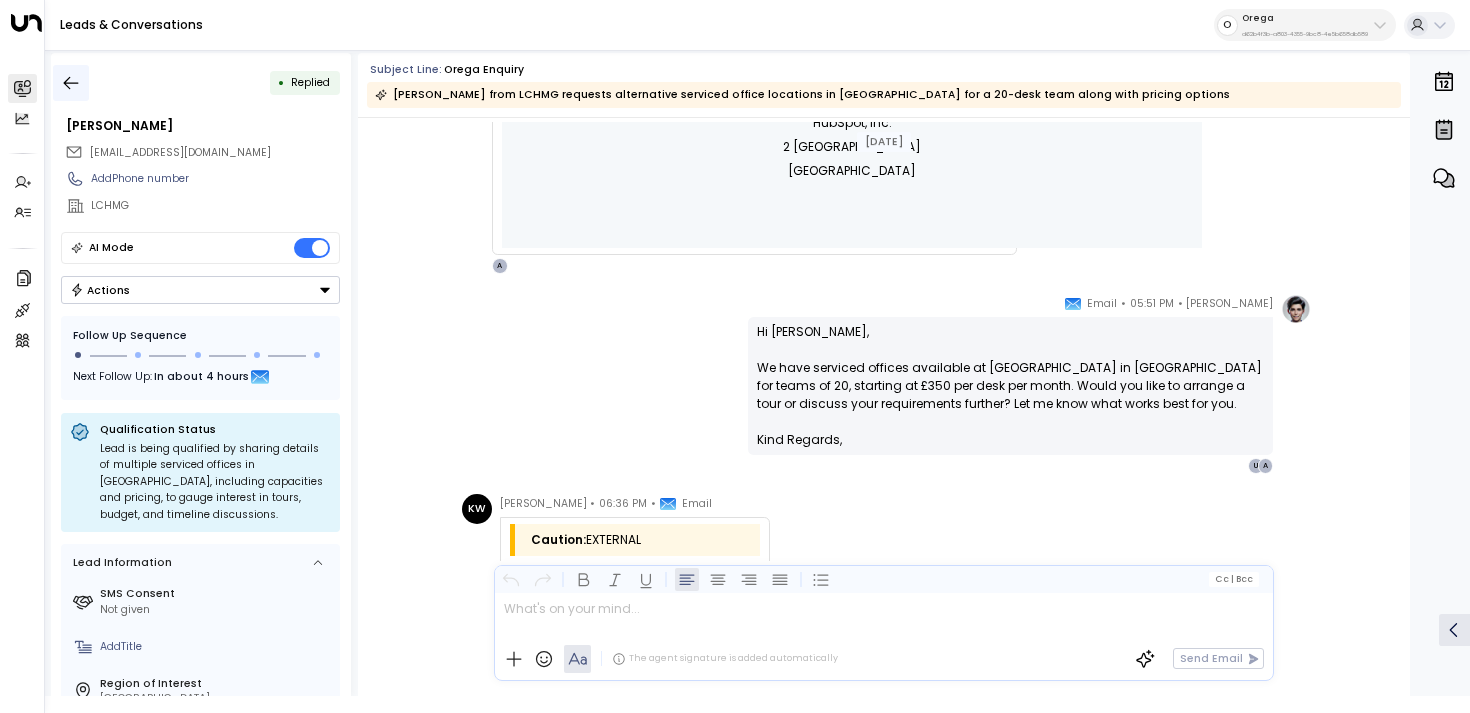 click 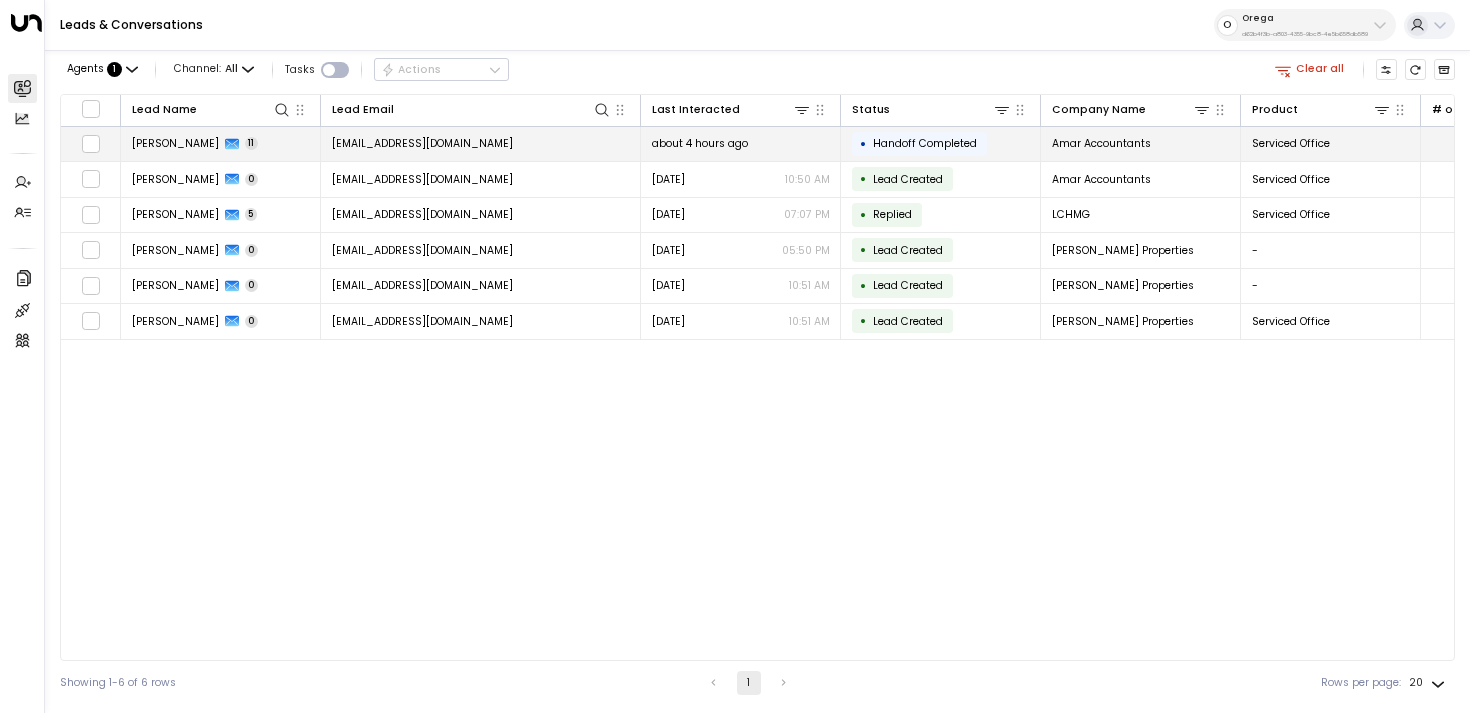 click on "Amar SANGHERA 11" at bounding box center (221, 144) 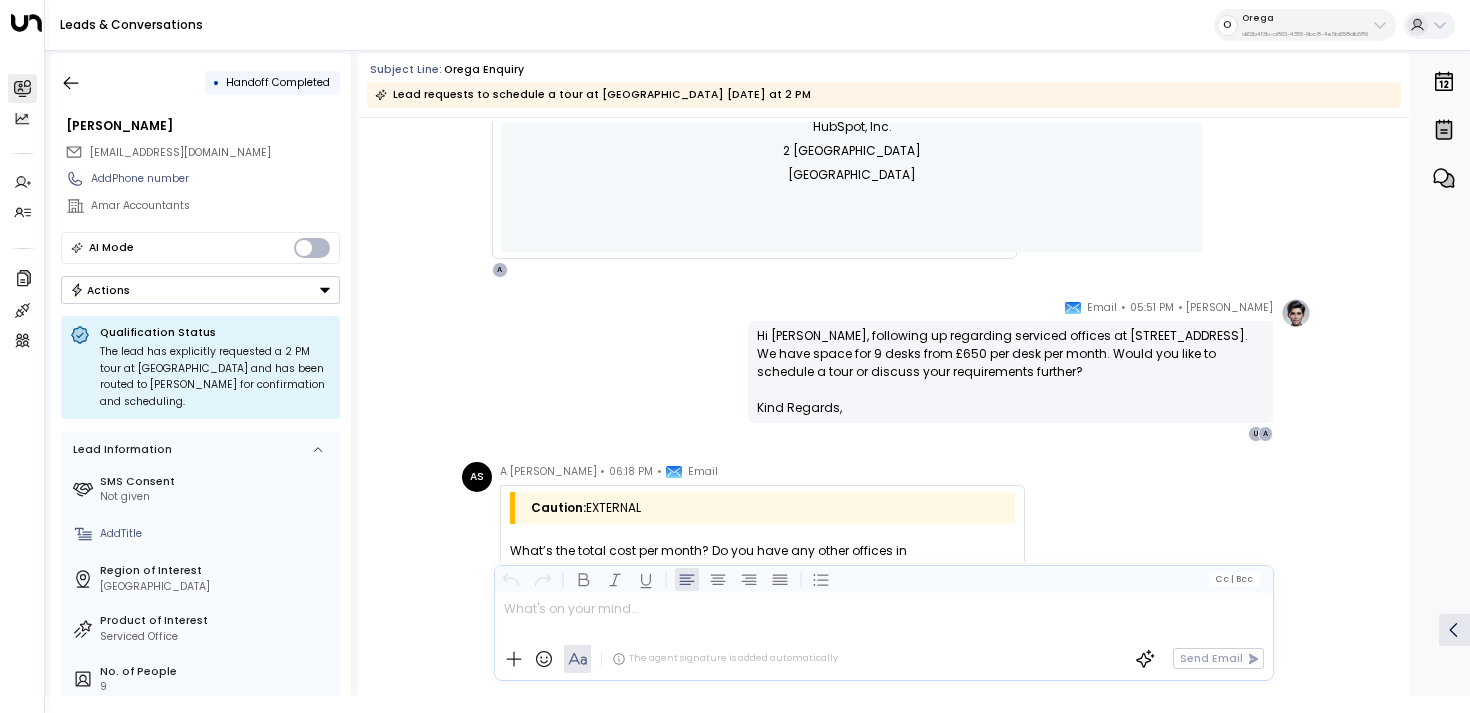scroll, scrollTop: 2034, scrollLeft: 0, axis: vertical 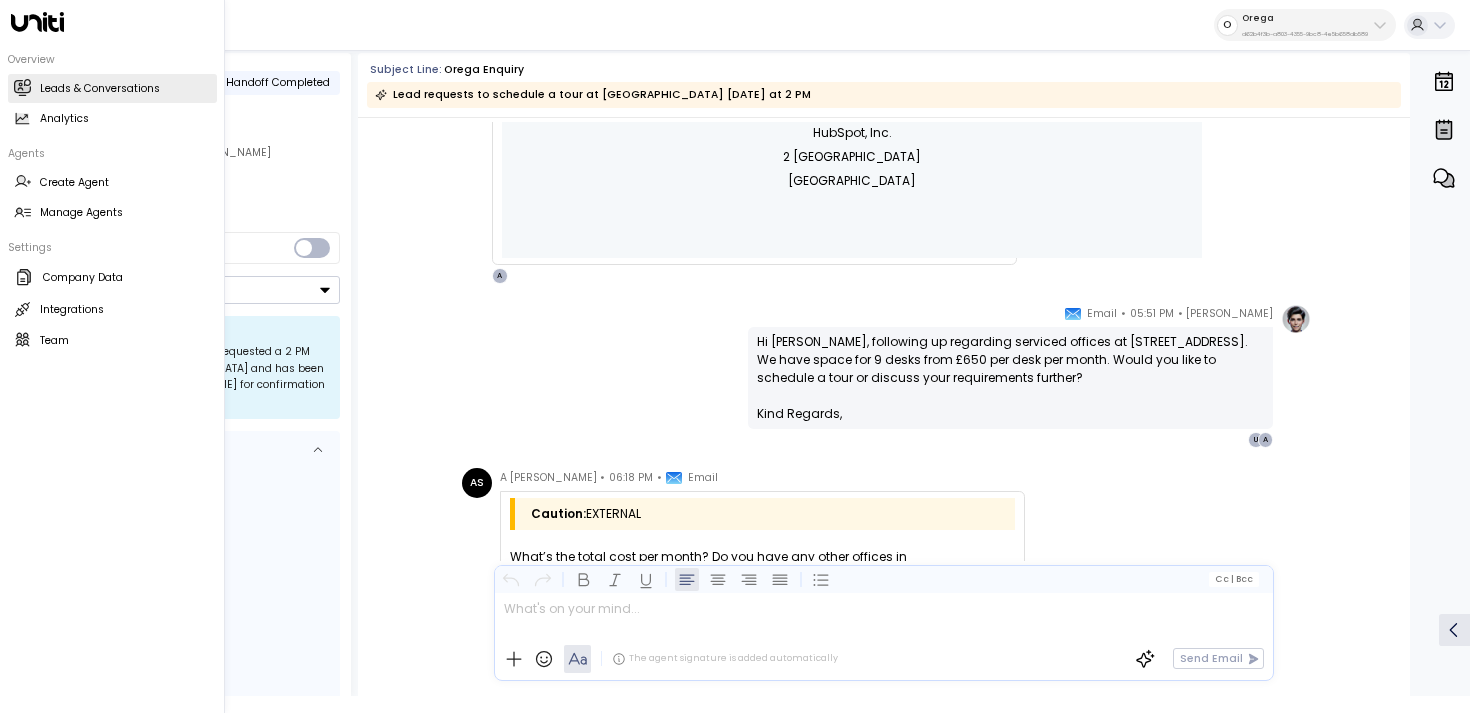 click on "Leads & Conversations" at bounding box center [100, 89] 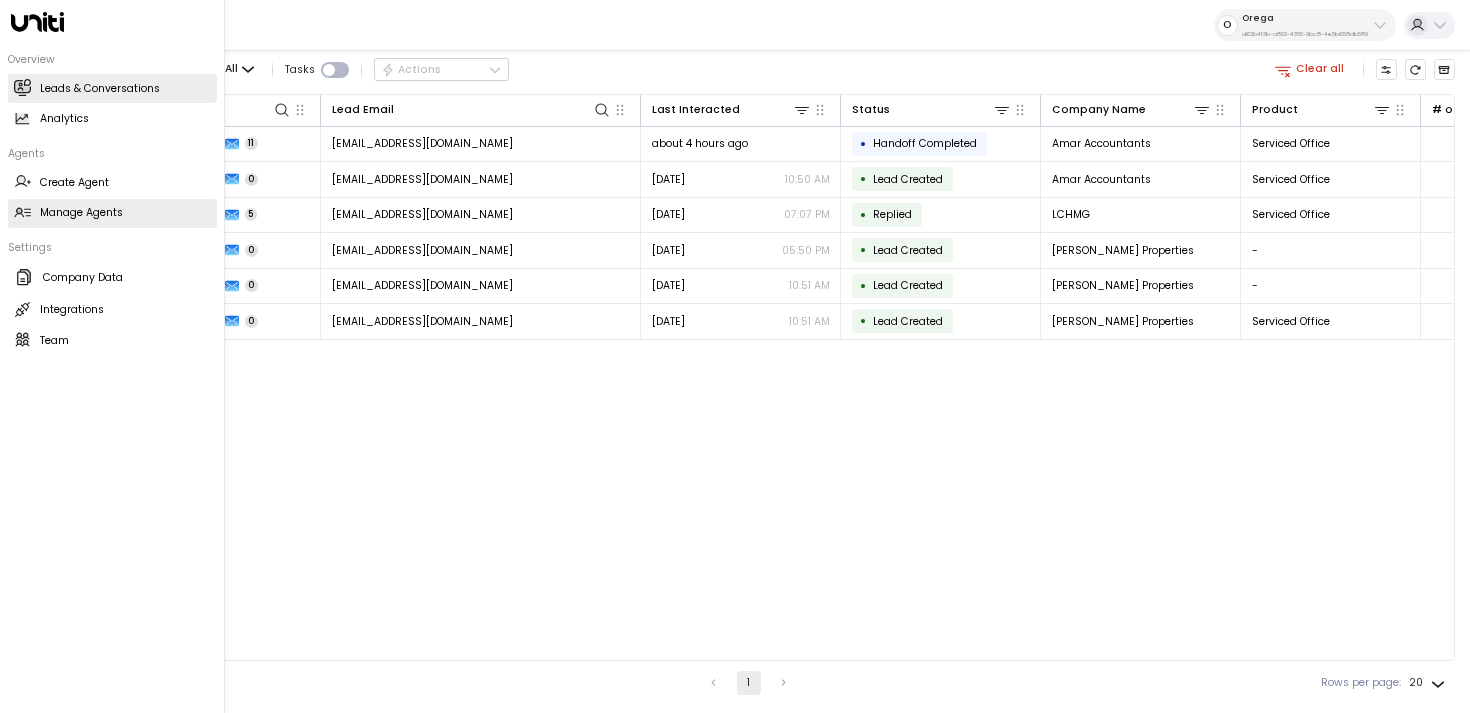 click on "Manage Agents Manage Agents" at bounding box center [112, 213] 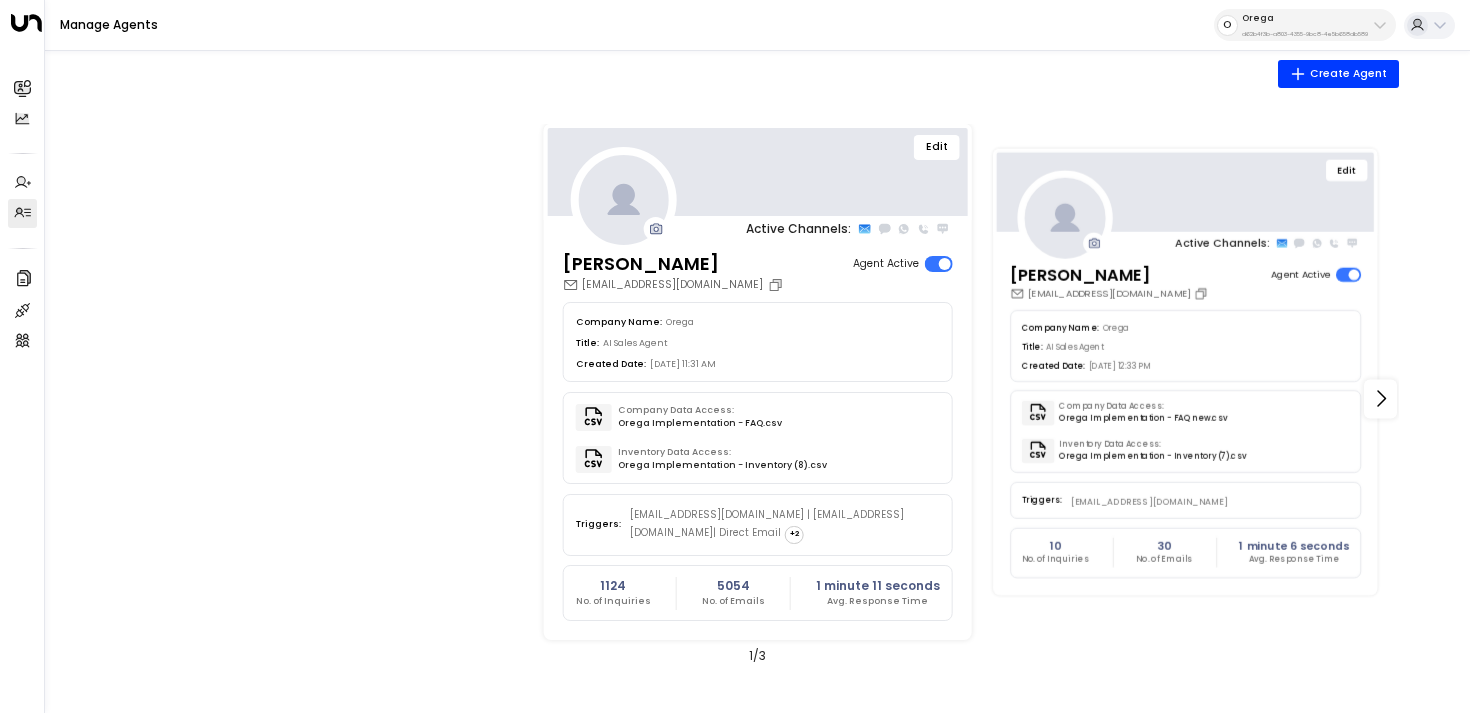 click on "Edit" at bounding box center (1185, 192) 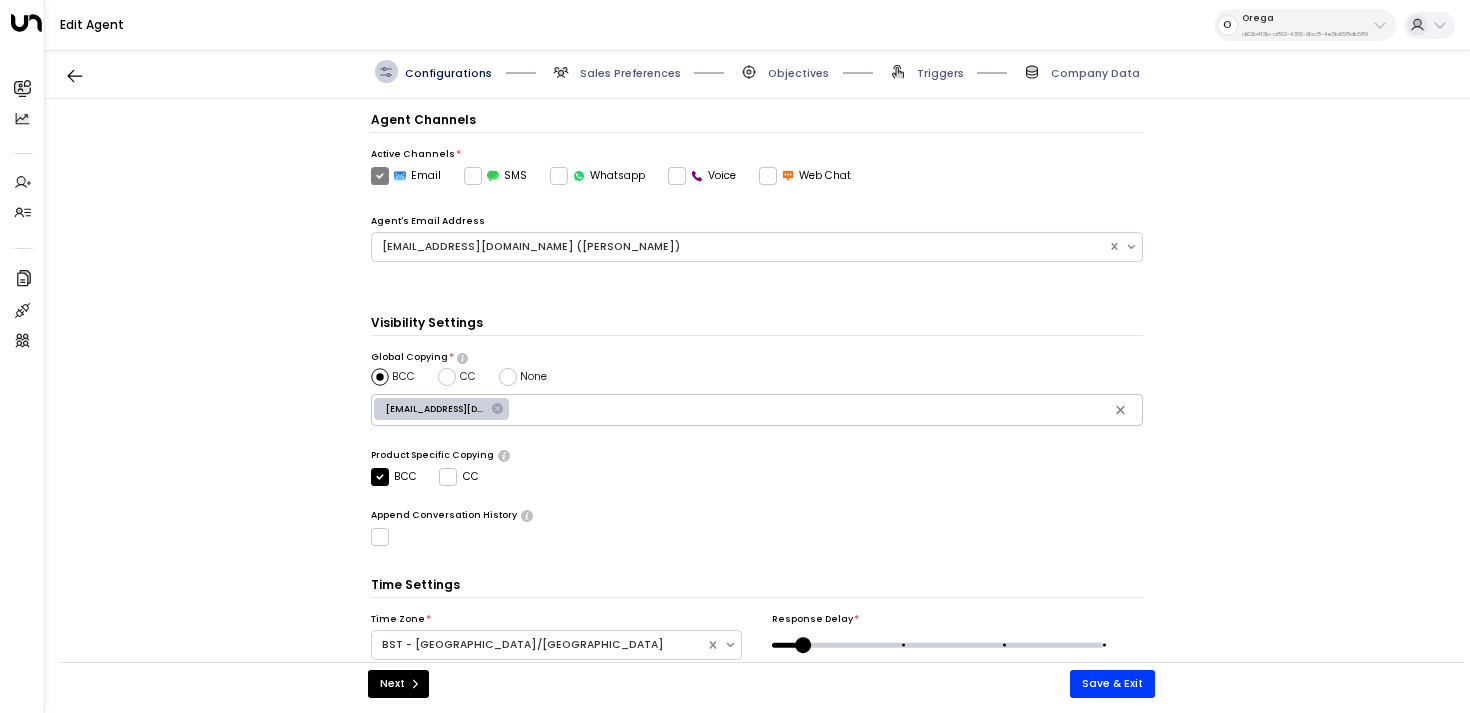 scroll, scrollTop: 498, scrollLeft: 0, axis: vertical 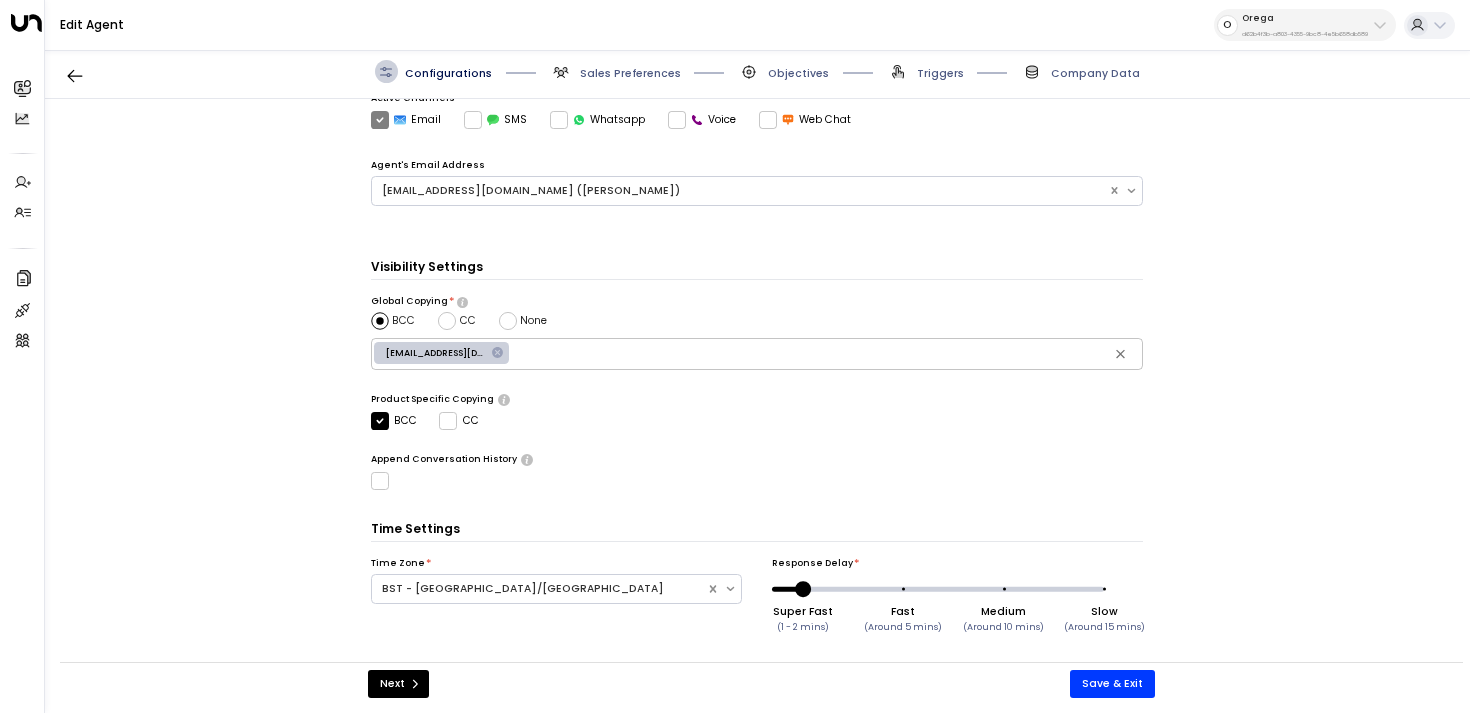 click on "Sales Preferences" at bounding box center [630, 73] 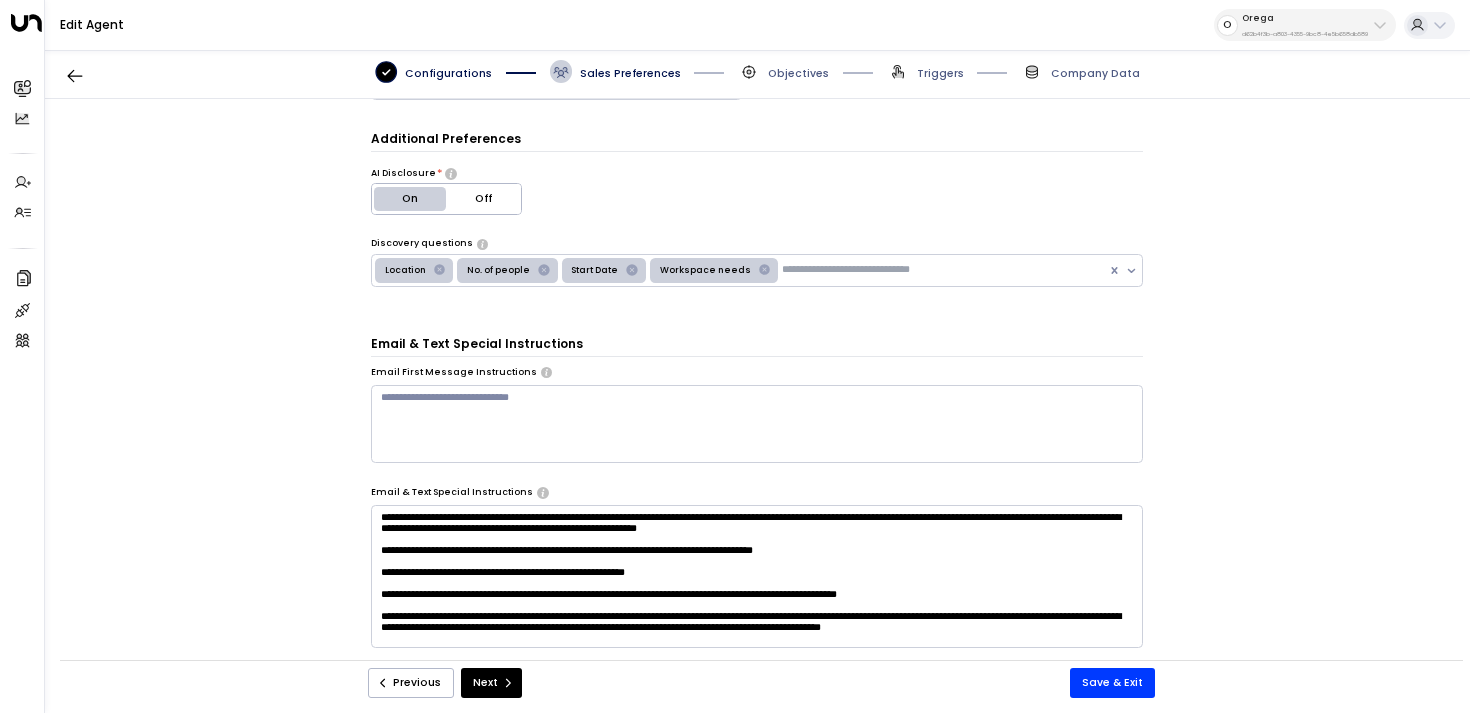 scroll, scrollTop: 286, scrollLeft: 0, axis: vertical 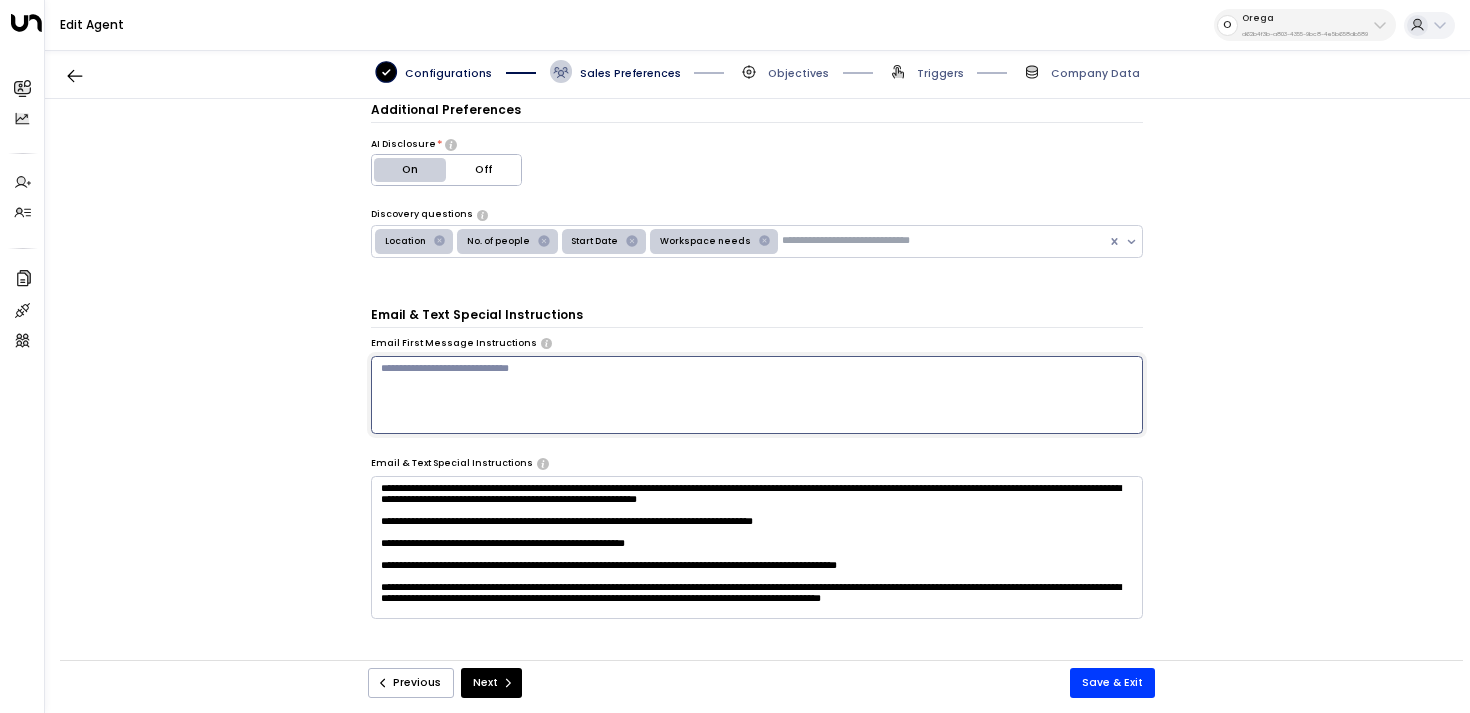 click at bounding box center (757, 395) 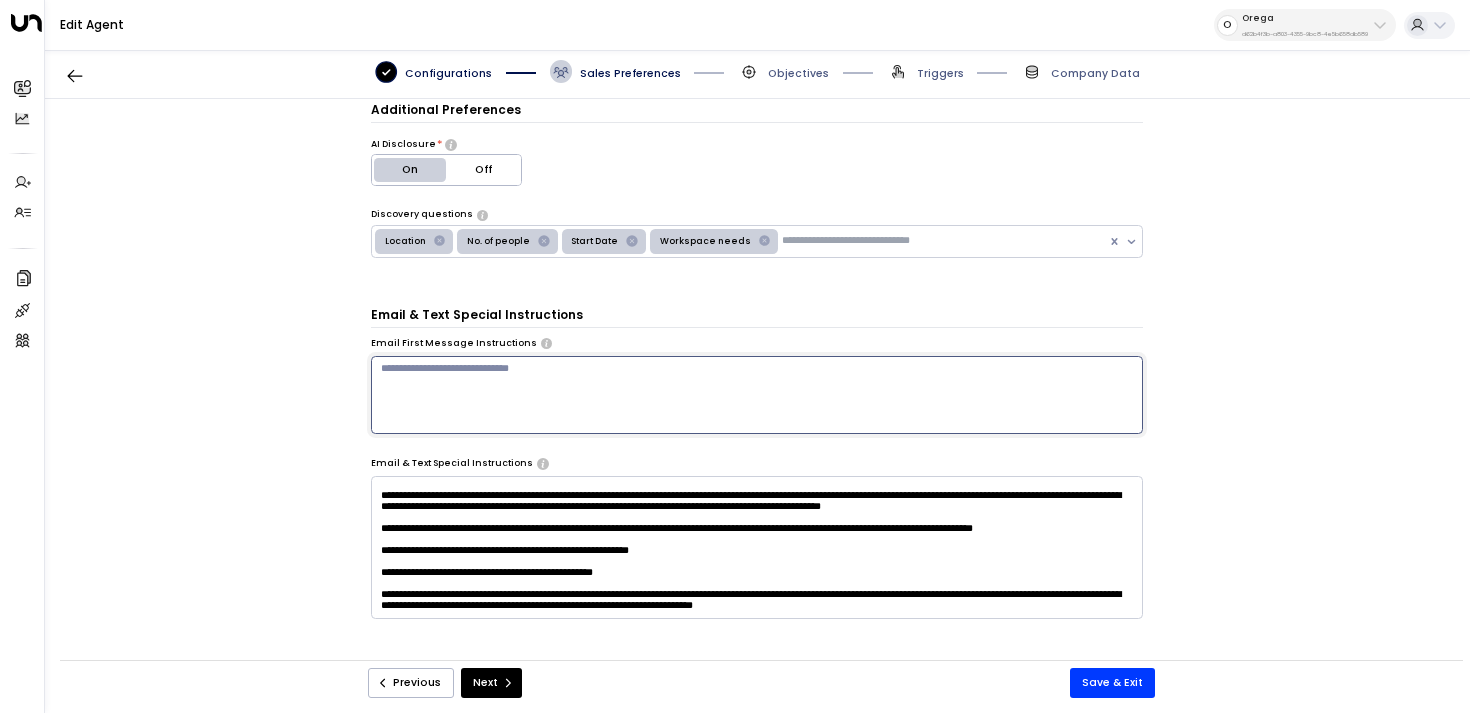 scroll, scrollTop: 244, scrollLeft: 0, axis: vertical 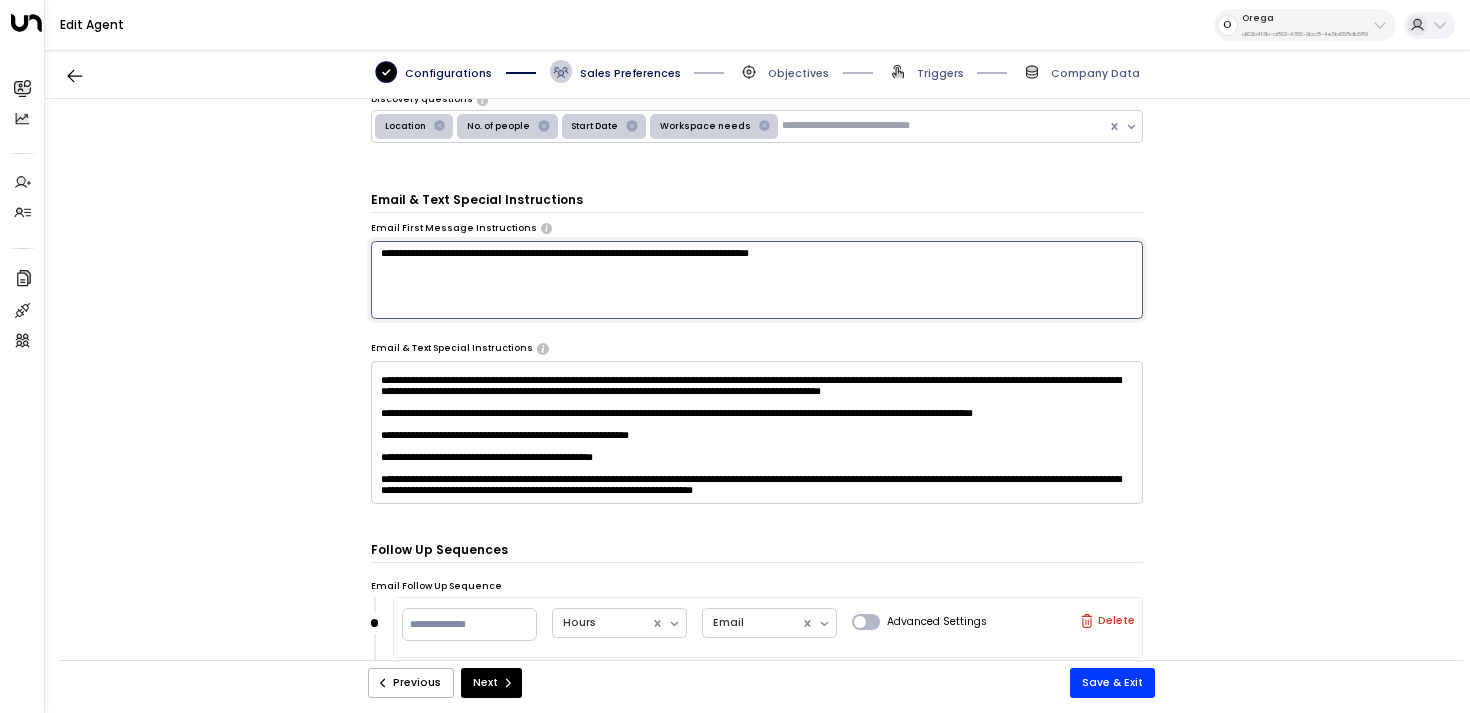 type on "**********" 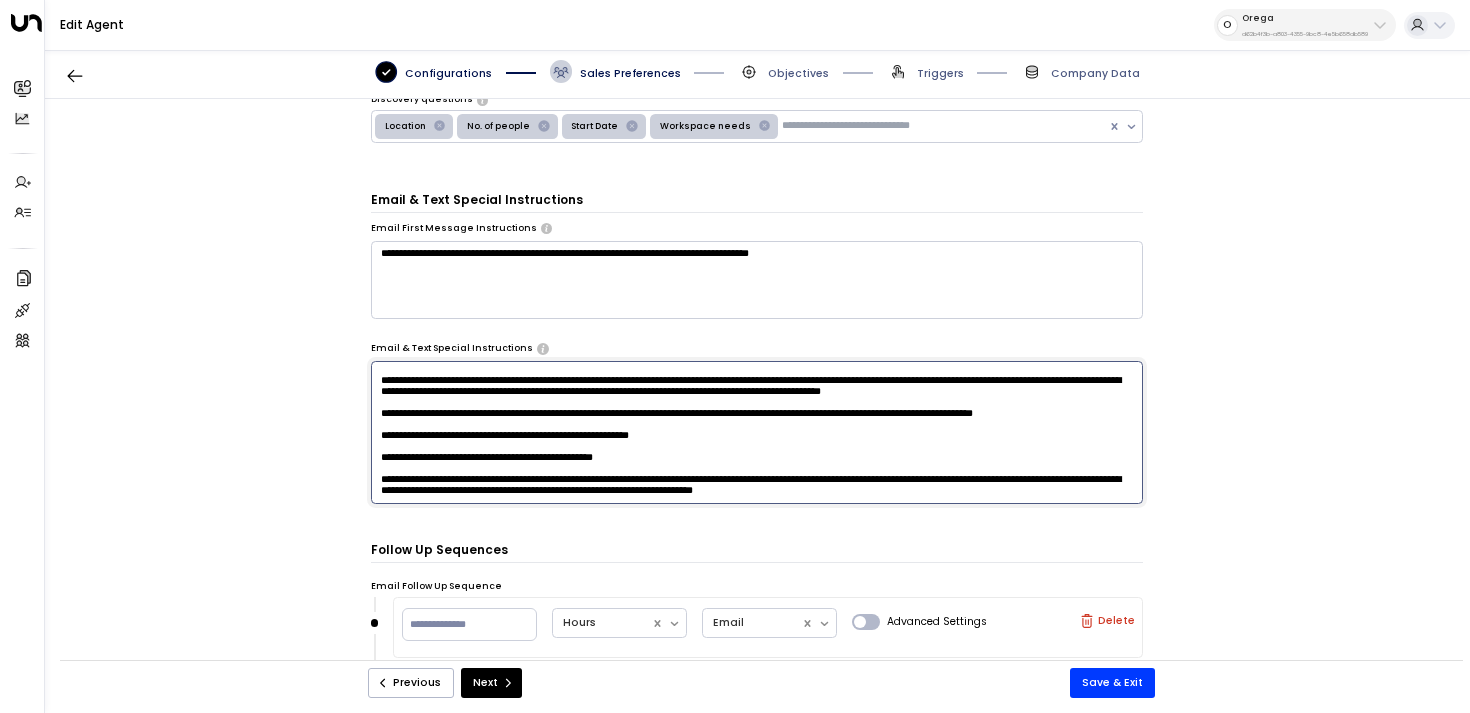 click at bounding box center (757, 432) 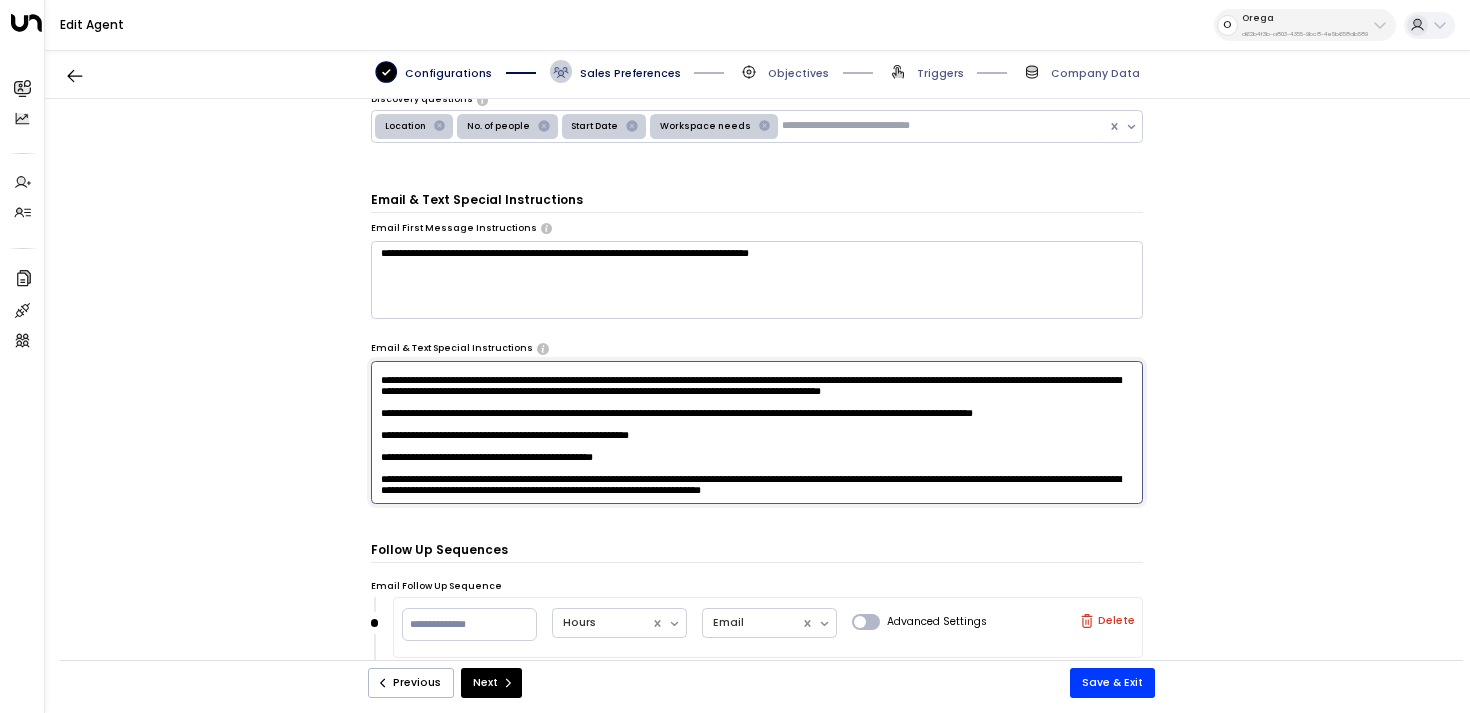 paste on "**********" 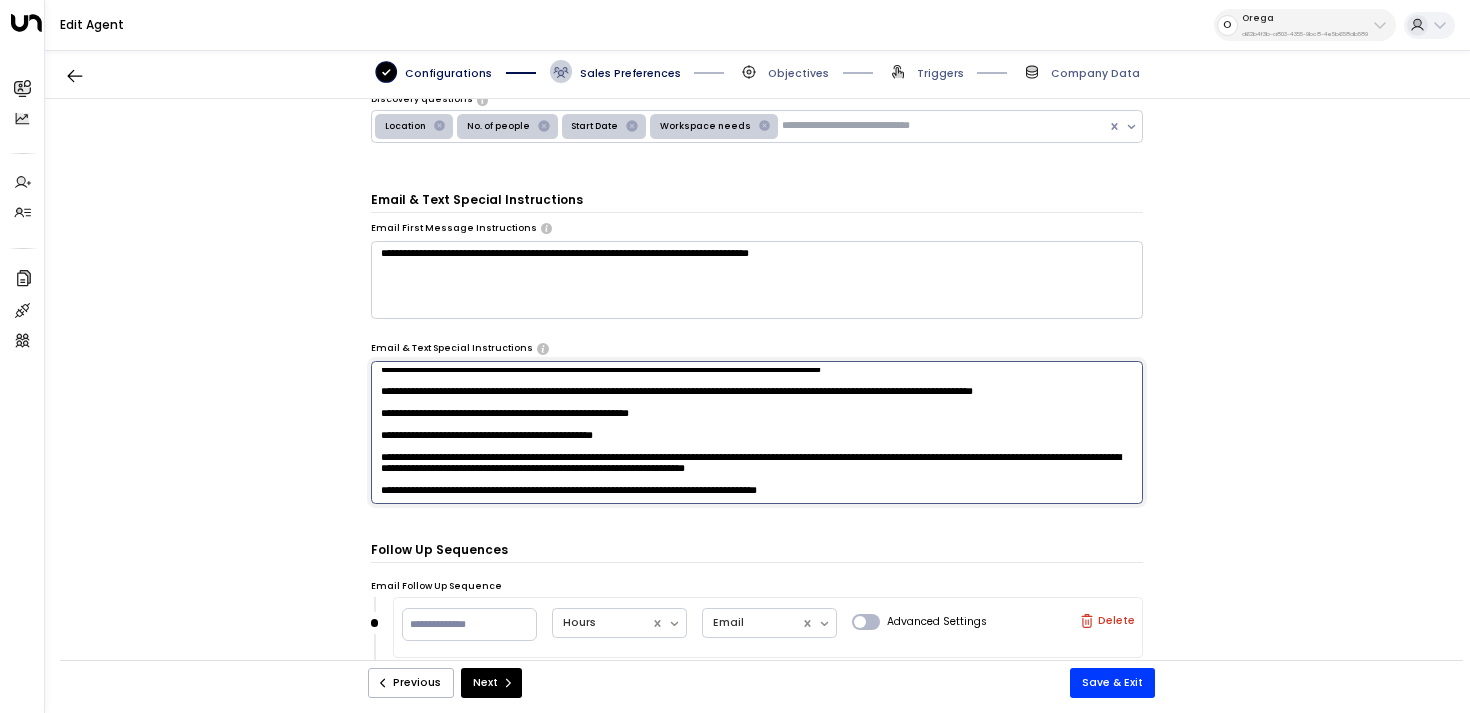 scroll, scrollTop: 275, scrollLeft: 0, axis: vertical 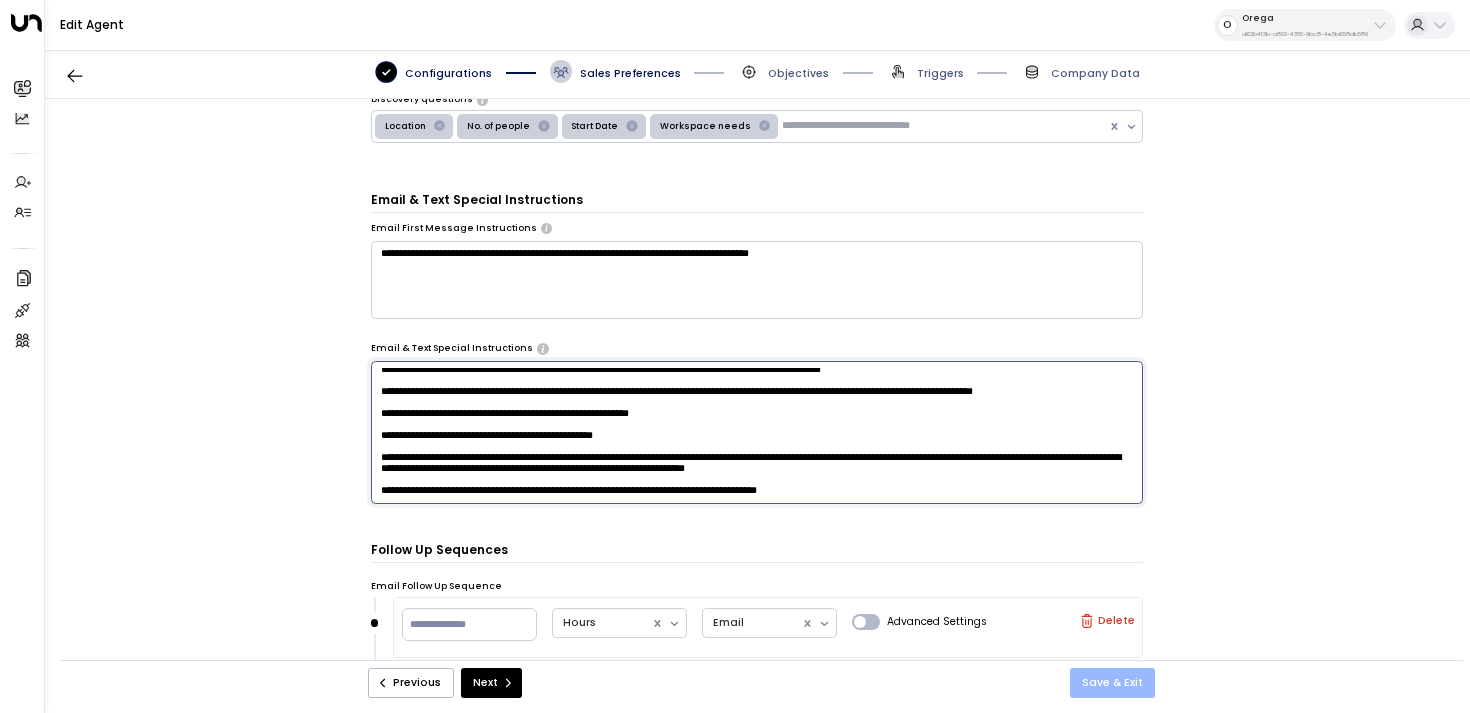 type on "**********" 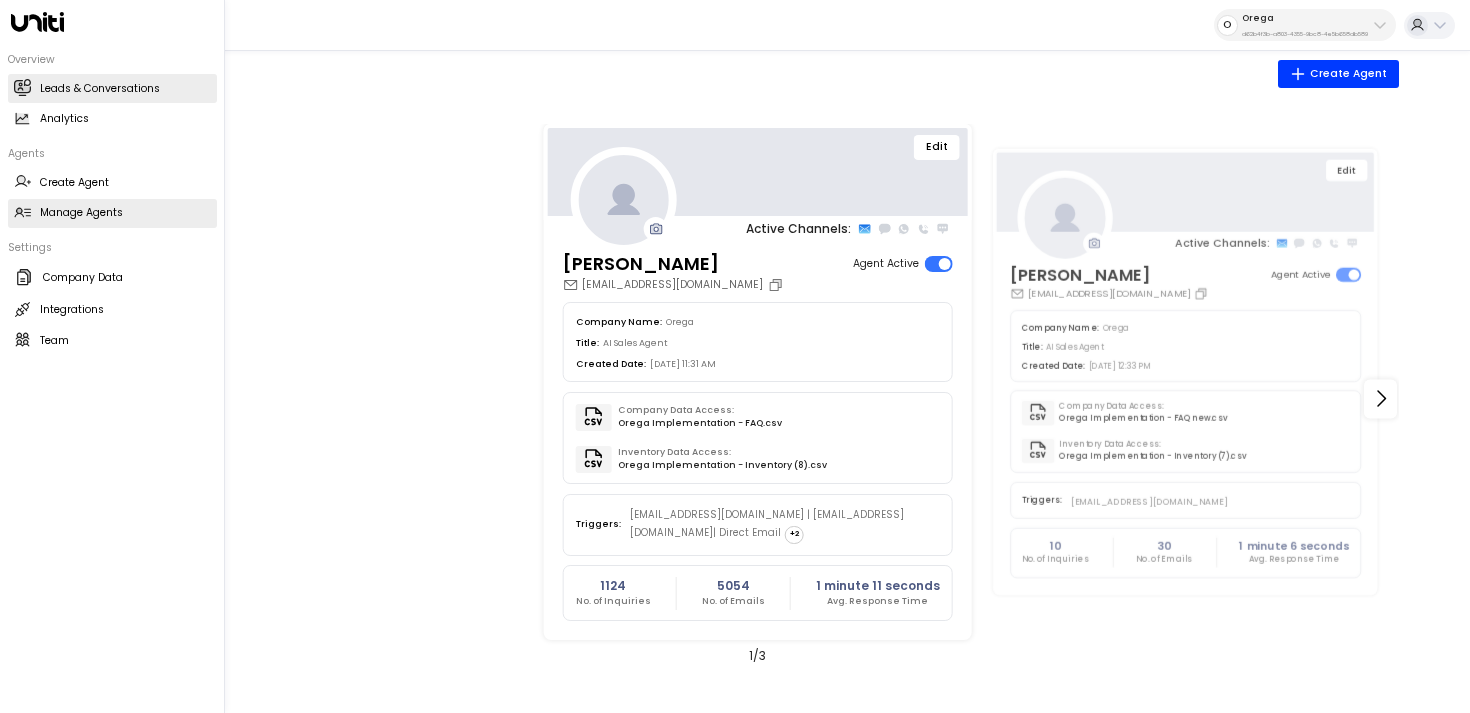 click on "Leads & Conversations Leads & Conversations" at bounding box center (112, 88) 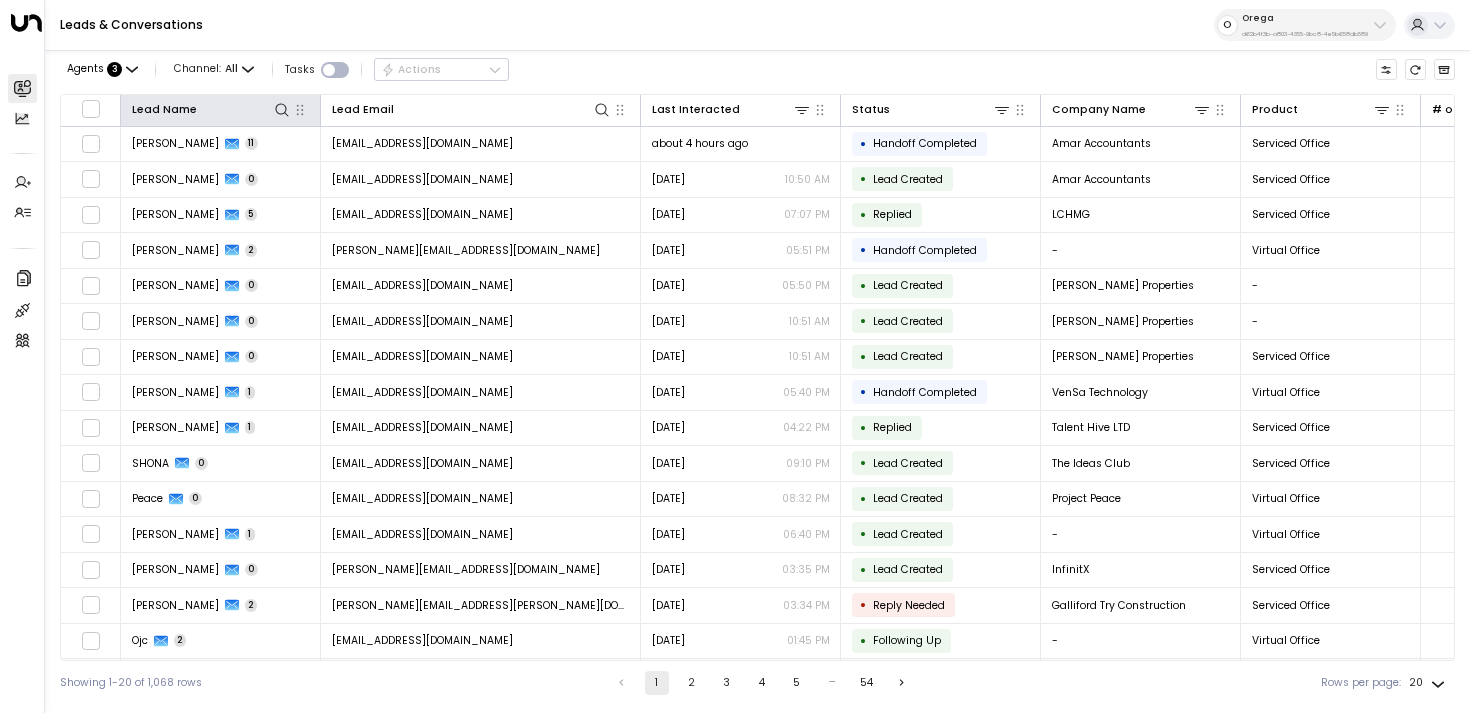 click on "Lead Name" at bounding box center [221, 111] 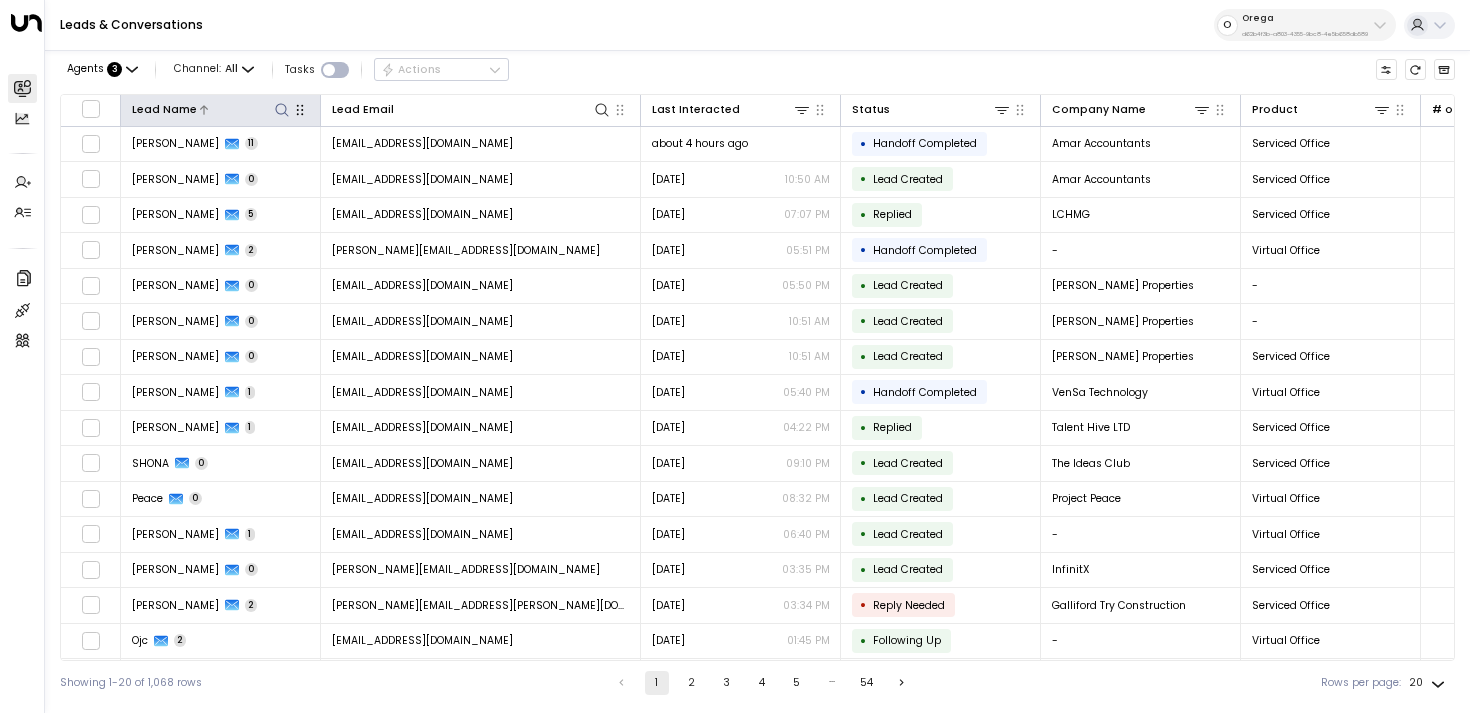 click 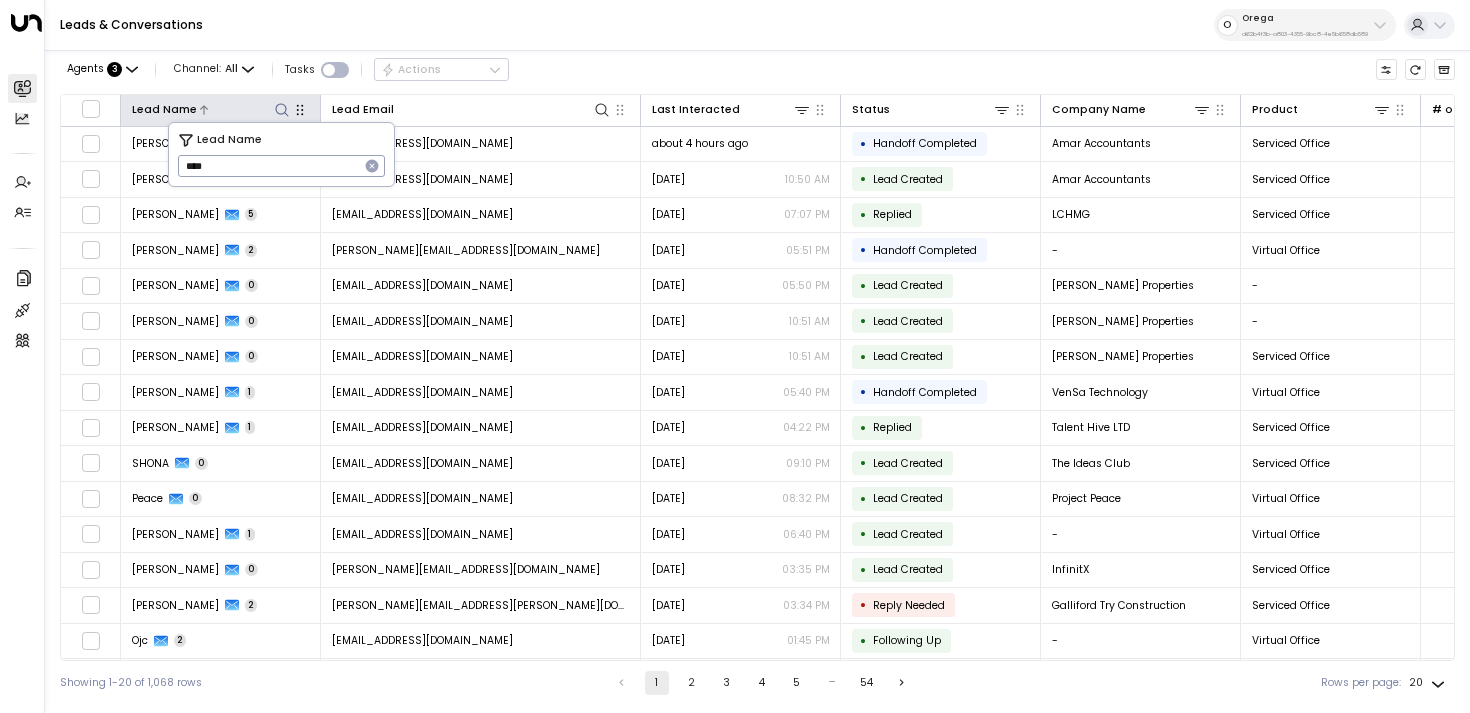 type on "****" 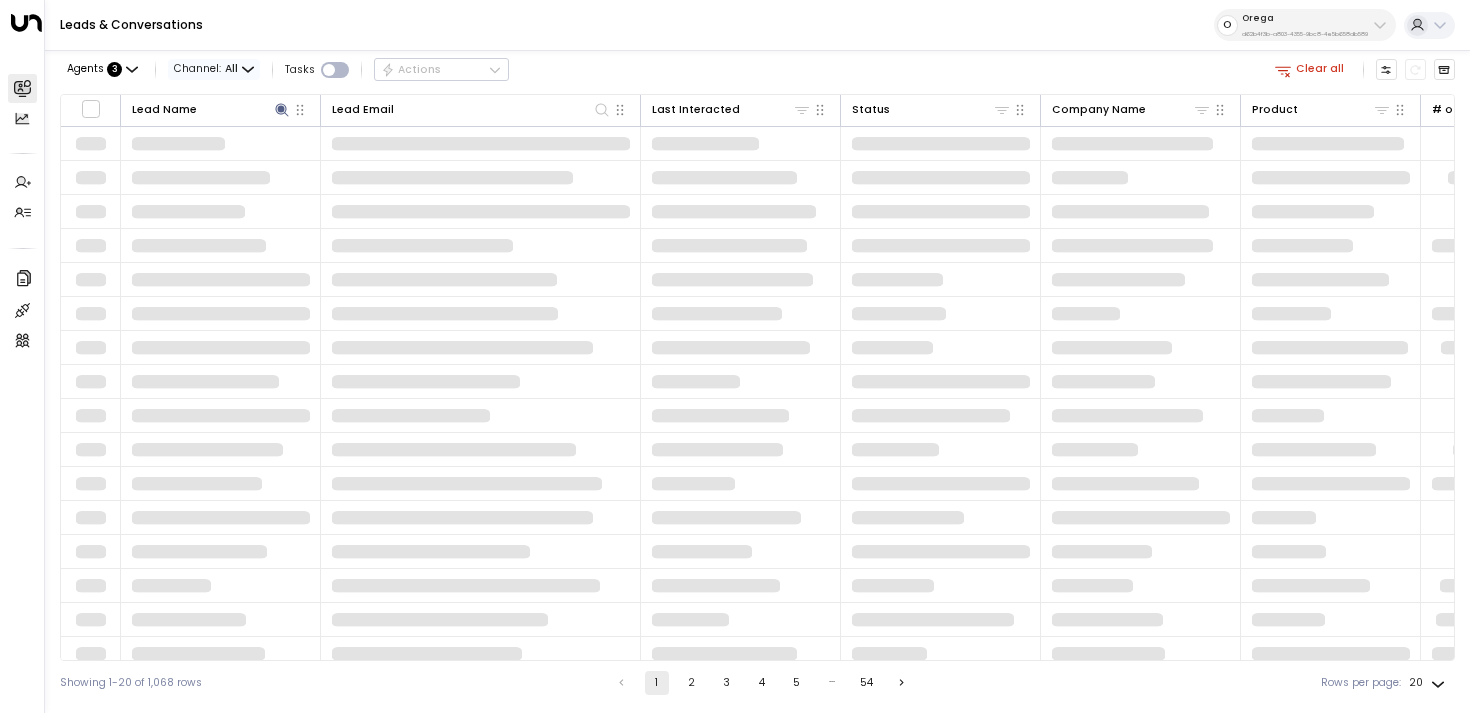 click on "All" at bounding box center (231, 69) 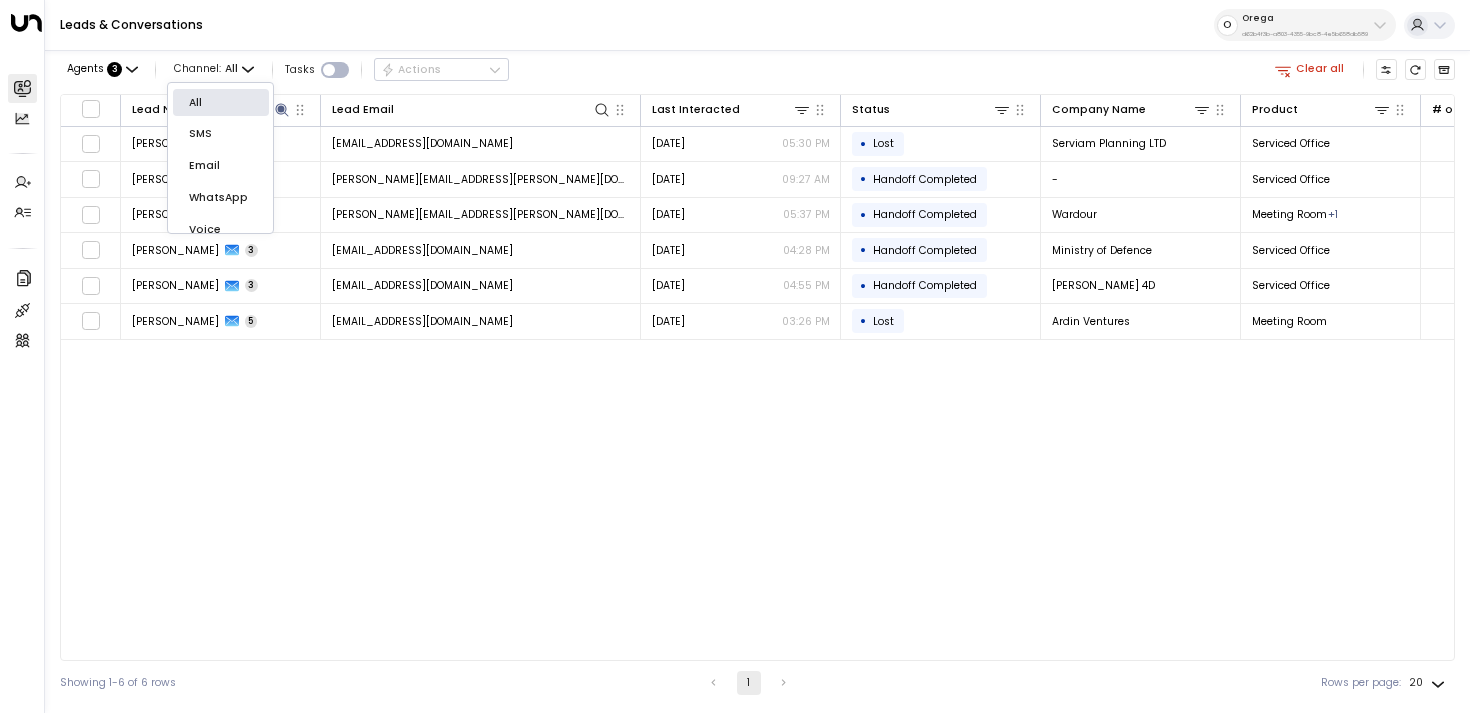 click at bounding box center [735, 356] 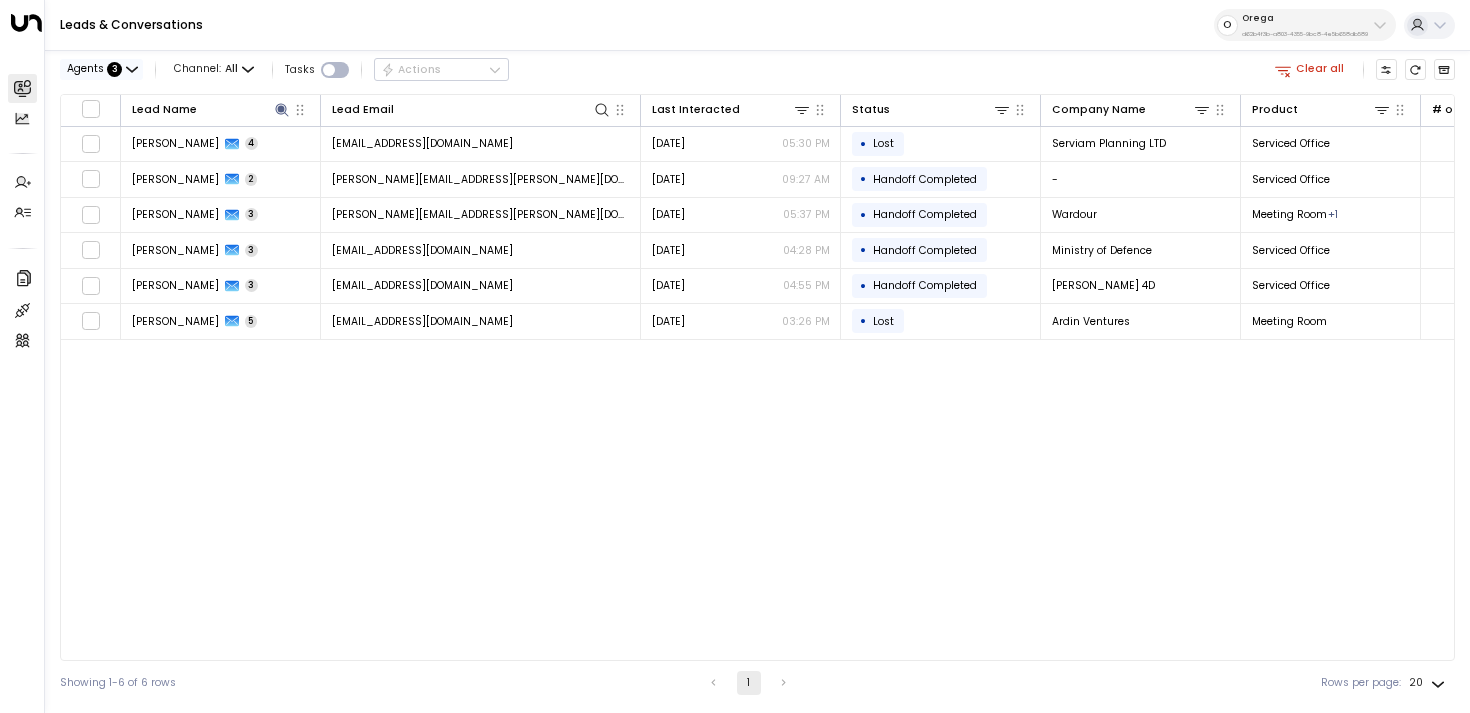 click on "Agents : 3" at bounding box center [101, 69] 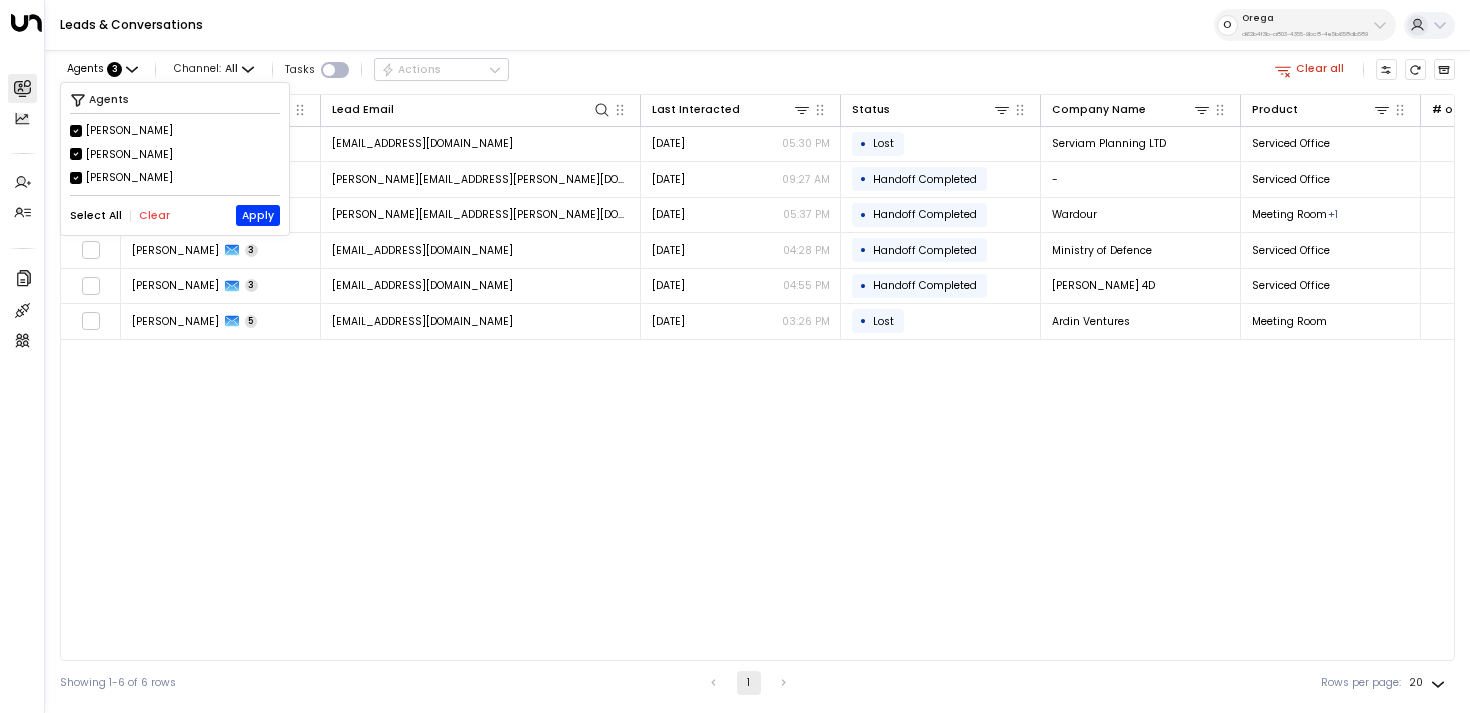 click on "Clear" at bounding box center [154, 216] 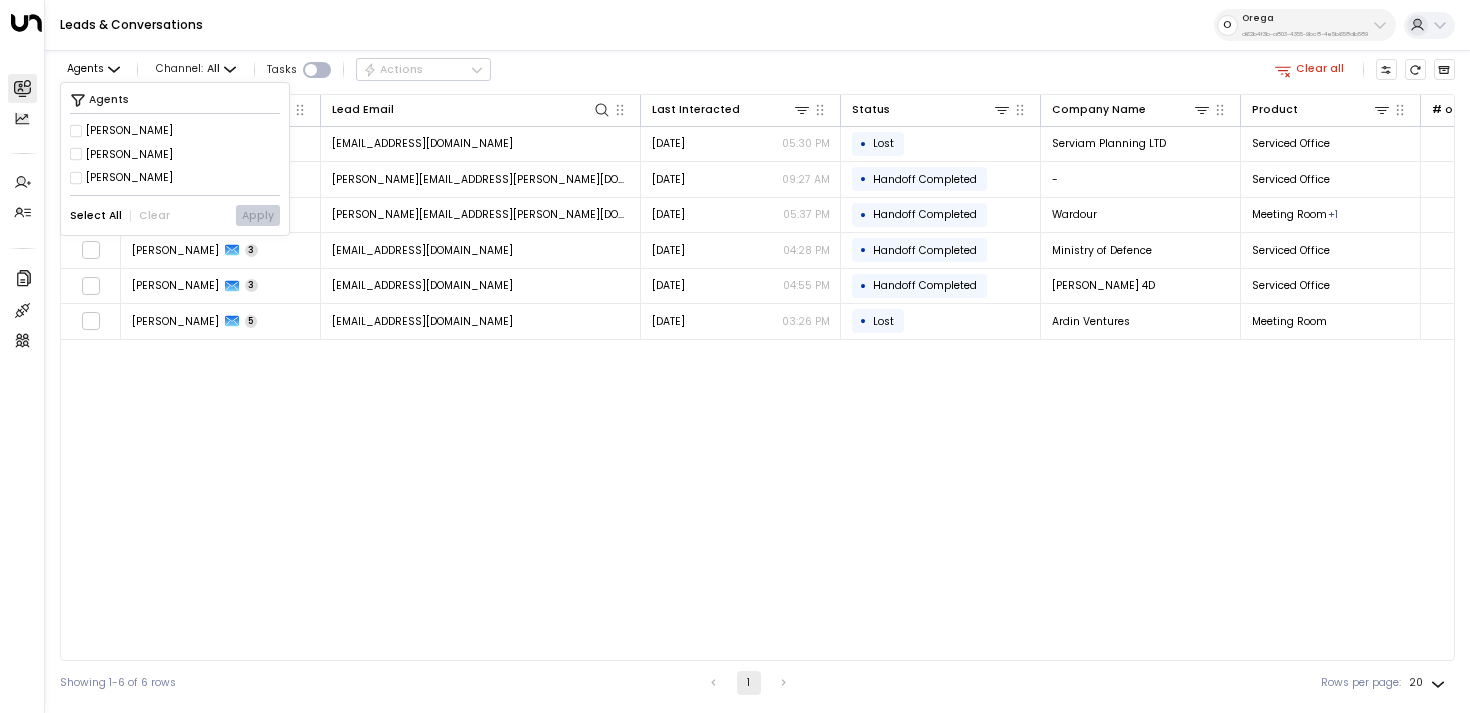 click on "Aimee Irwin       Alex Ingram       Aiden Ives" at bounding box center [175, 154] 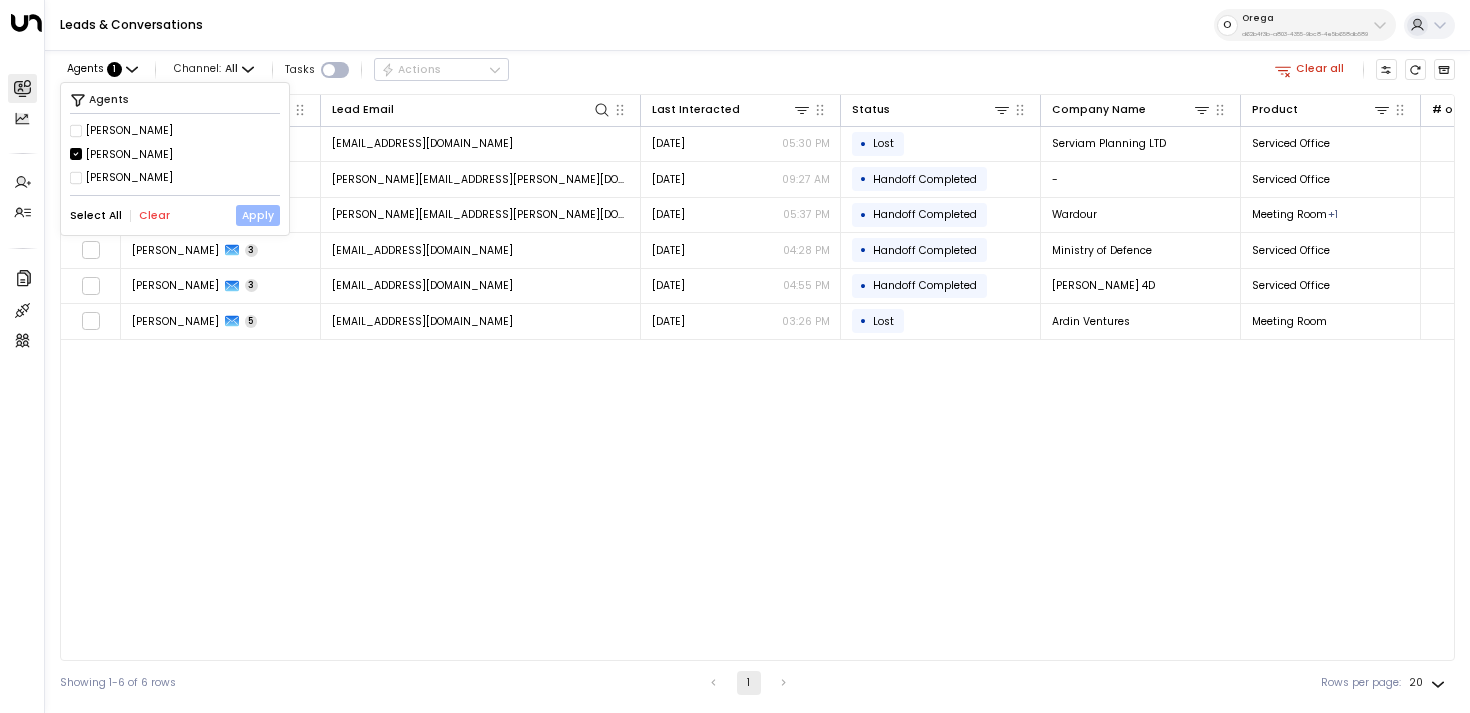 click on "Apply" at bounding box center (258, 215) 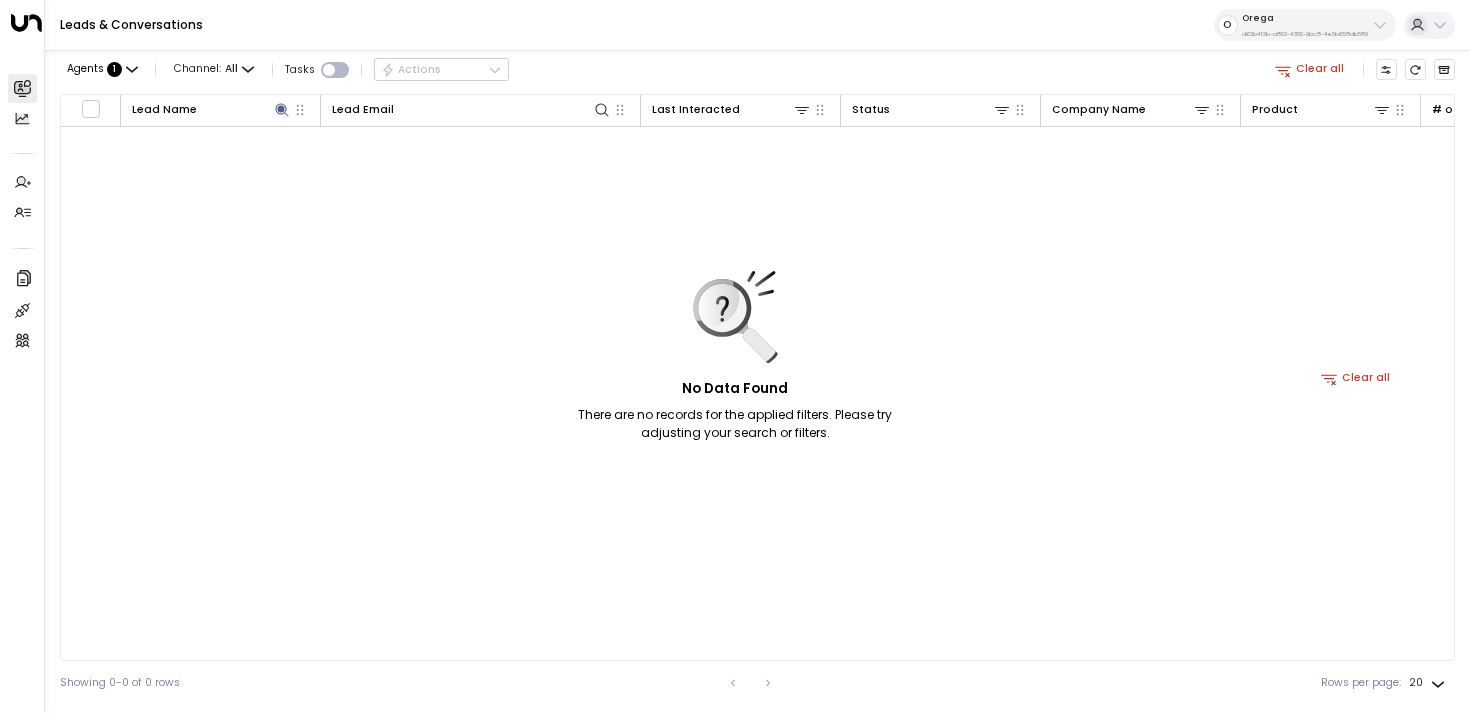 click on "Clear all" at bounding box center (1310, 69) 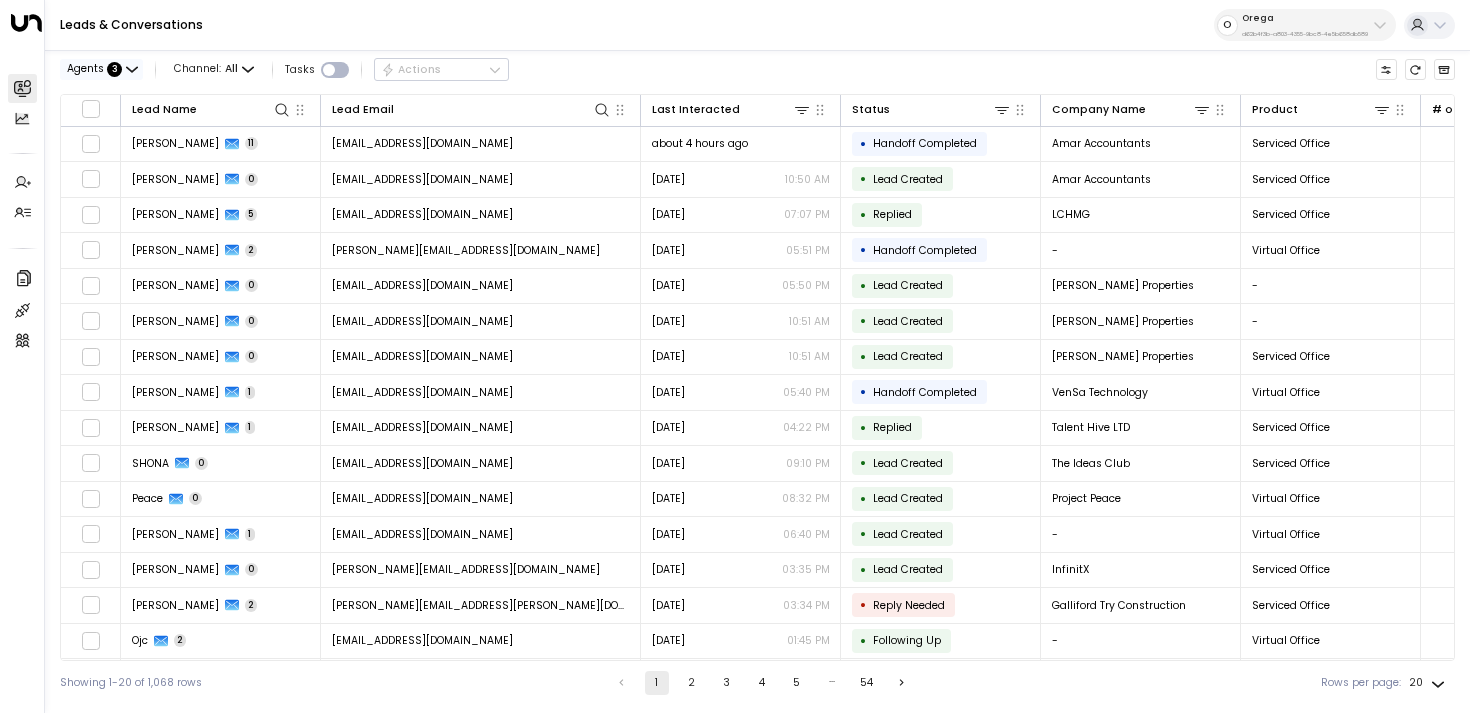 click on "Agents : 3" at bounding box center (101, 69) 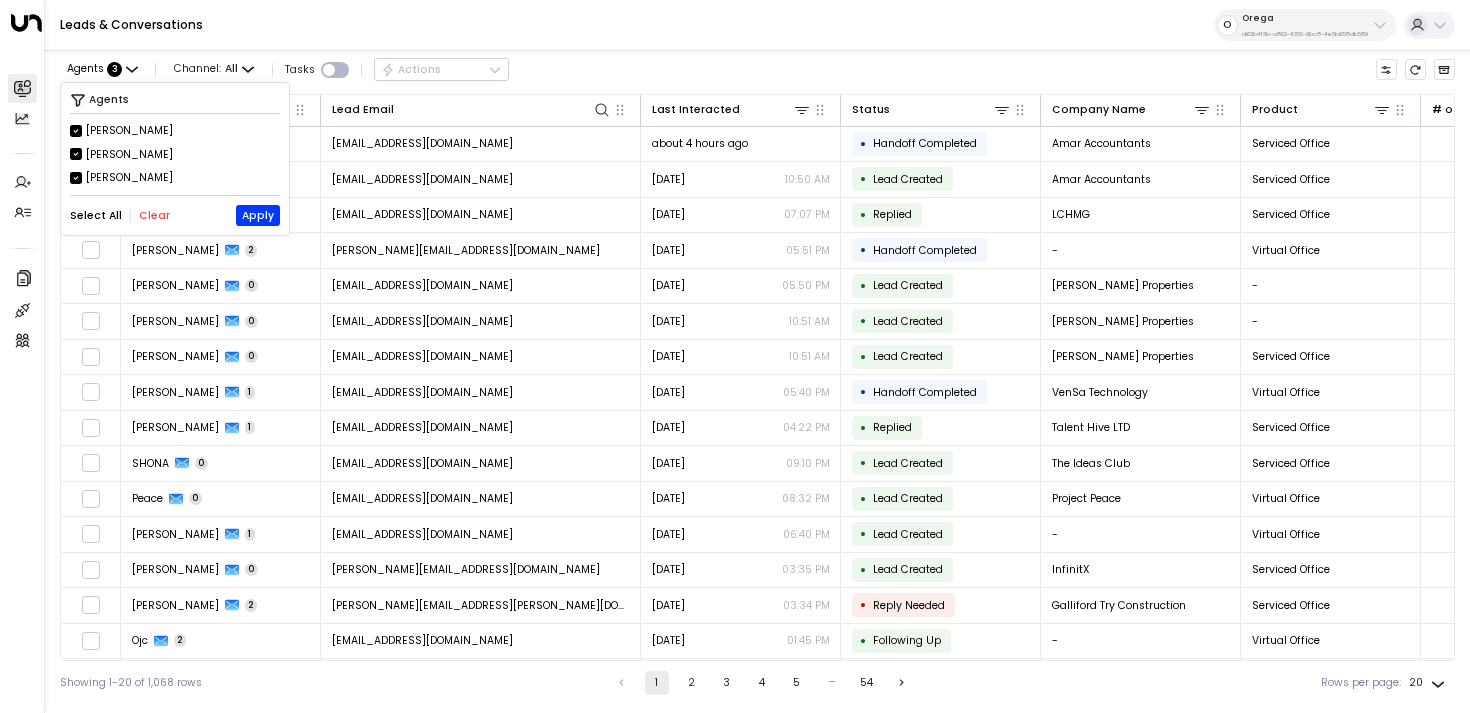 click on "Clear" at bounding box center (154, 216) 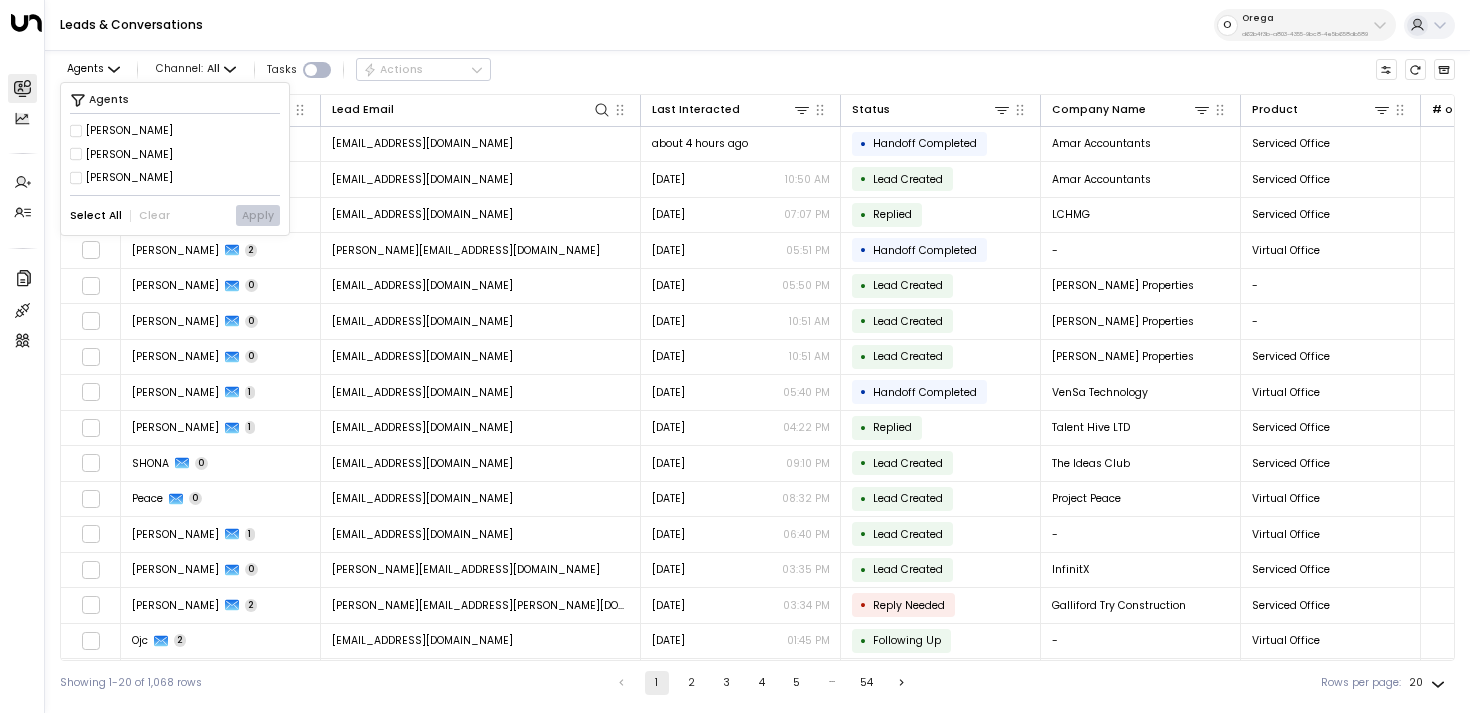 click on "Aimee Irwin       Alex Ingram       Aiden Ives" at bounding box center (175, 154) 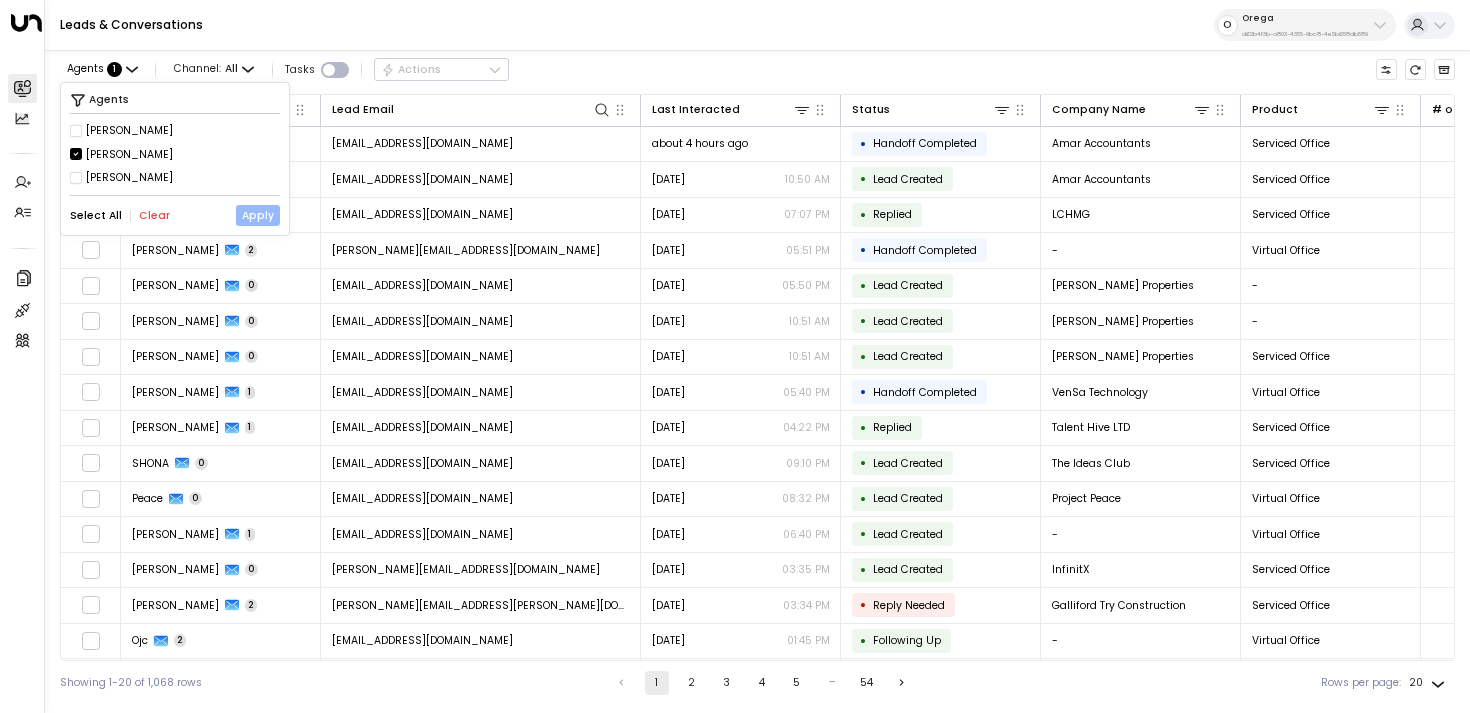 click on "Apply" at bounding box center (258, 215) 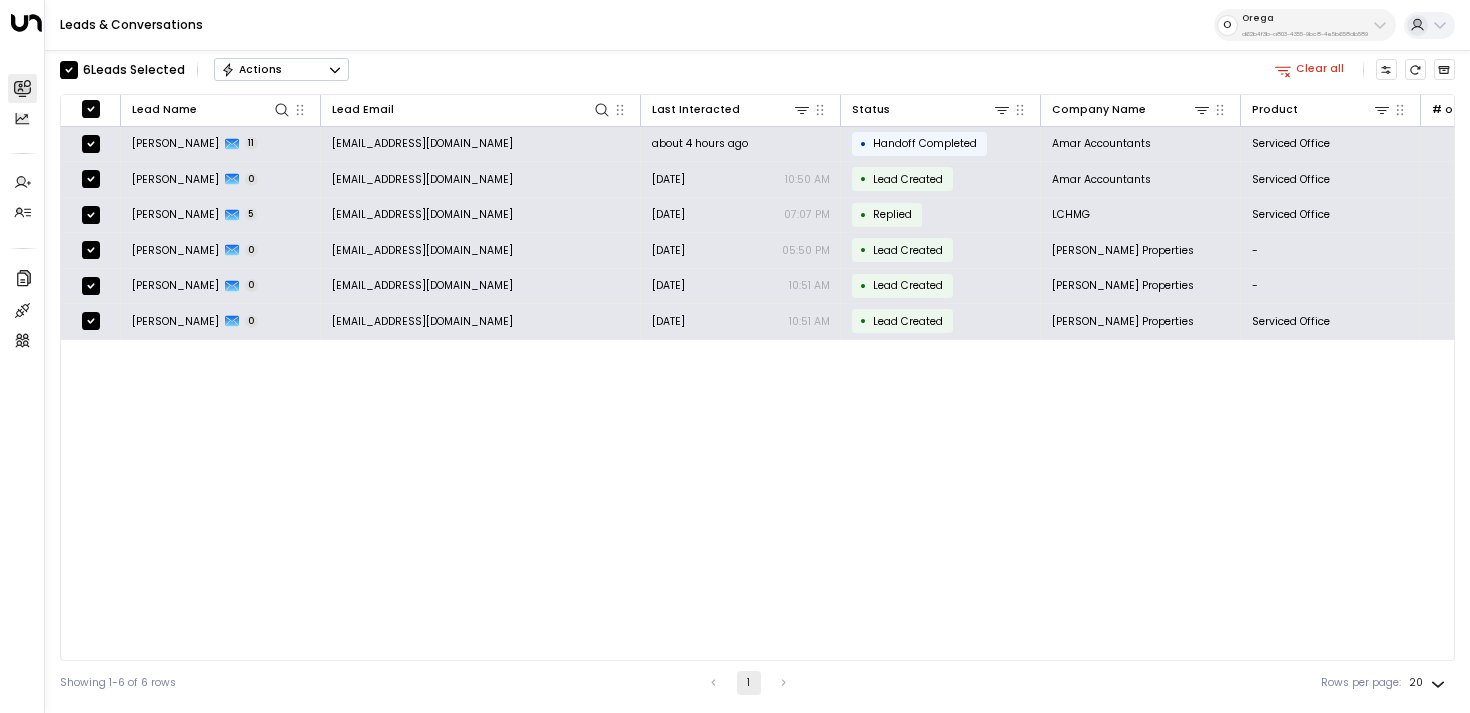 click 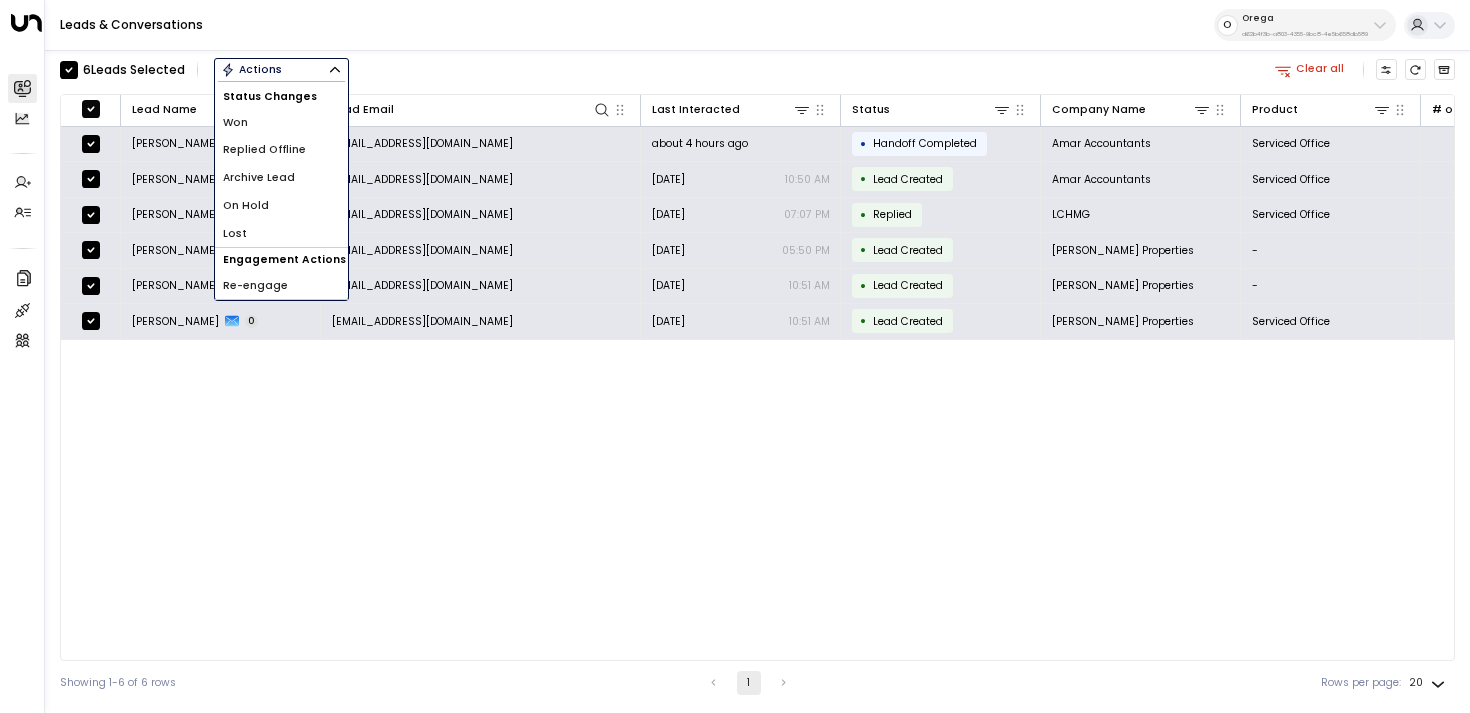click on "Archive Lead" at bounding box center (281, 178) 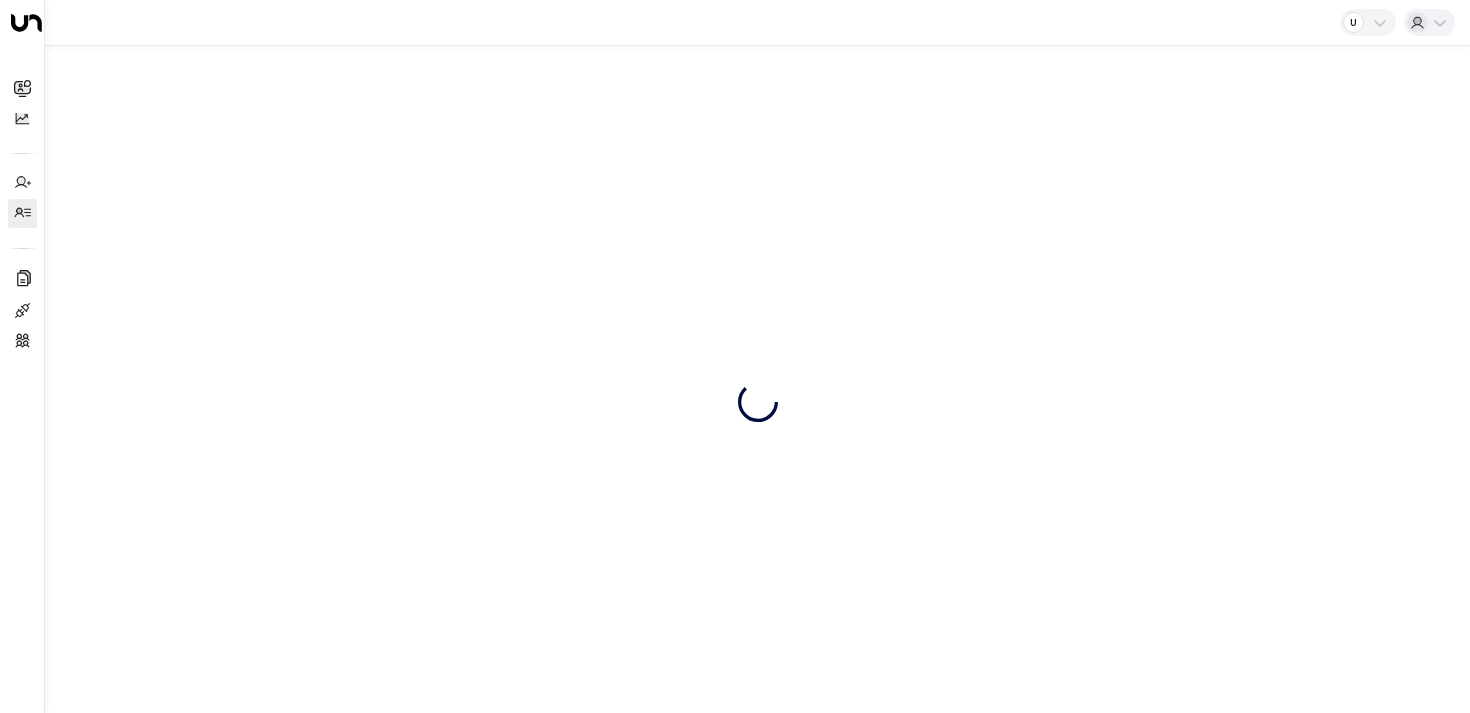 scroll, scrollTop: 0, scrollLeft: 0, axis: both 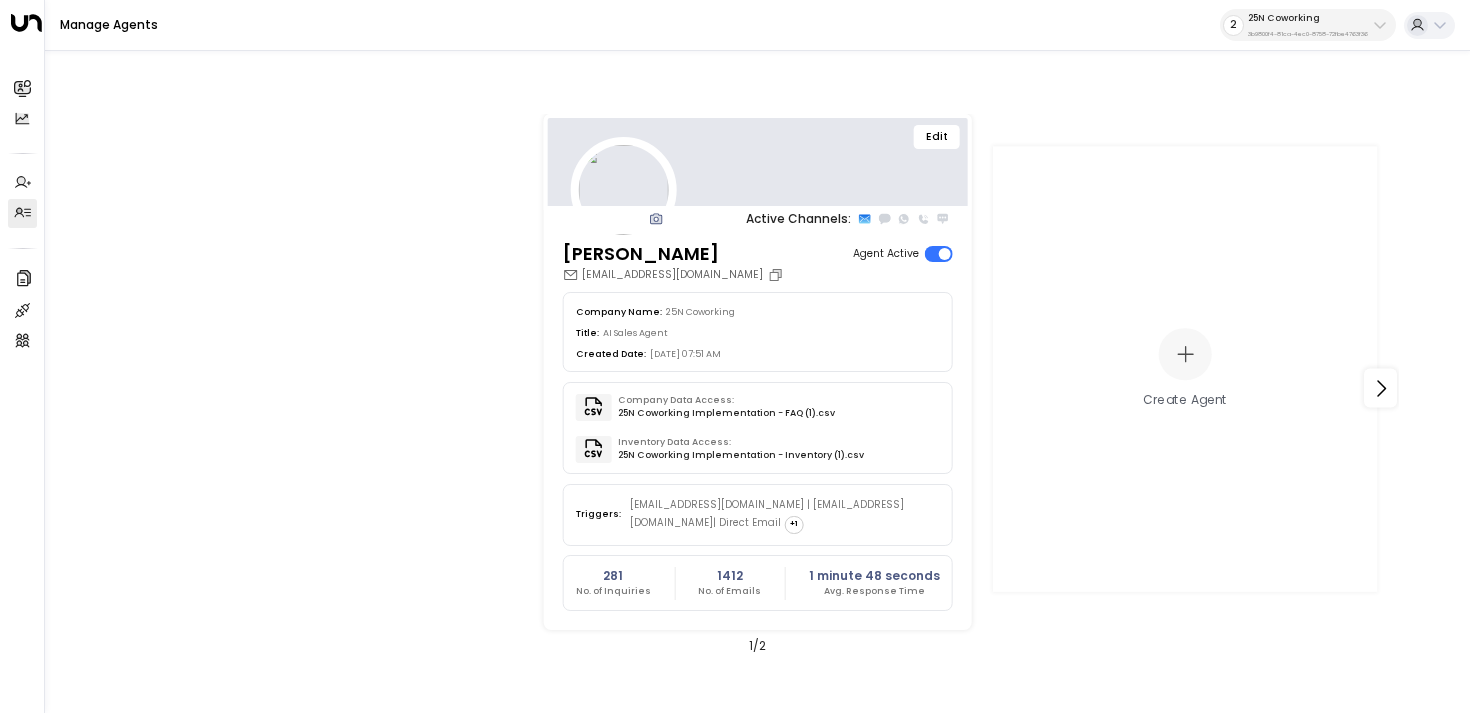 click on "3b9800f4-81ca-4ec0-8758-72fbe4763f36" at bounding box center (1308, 34) 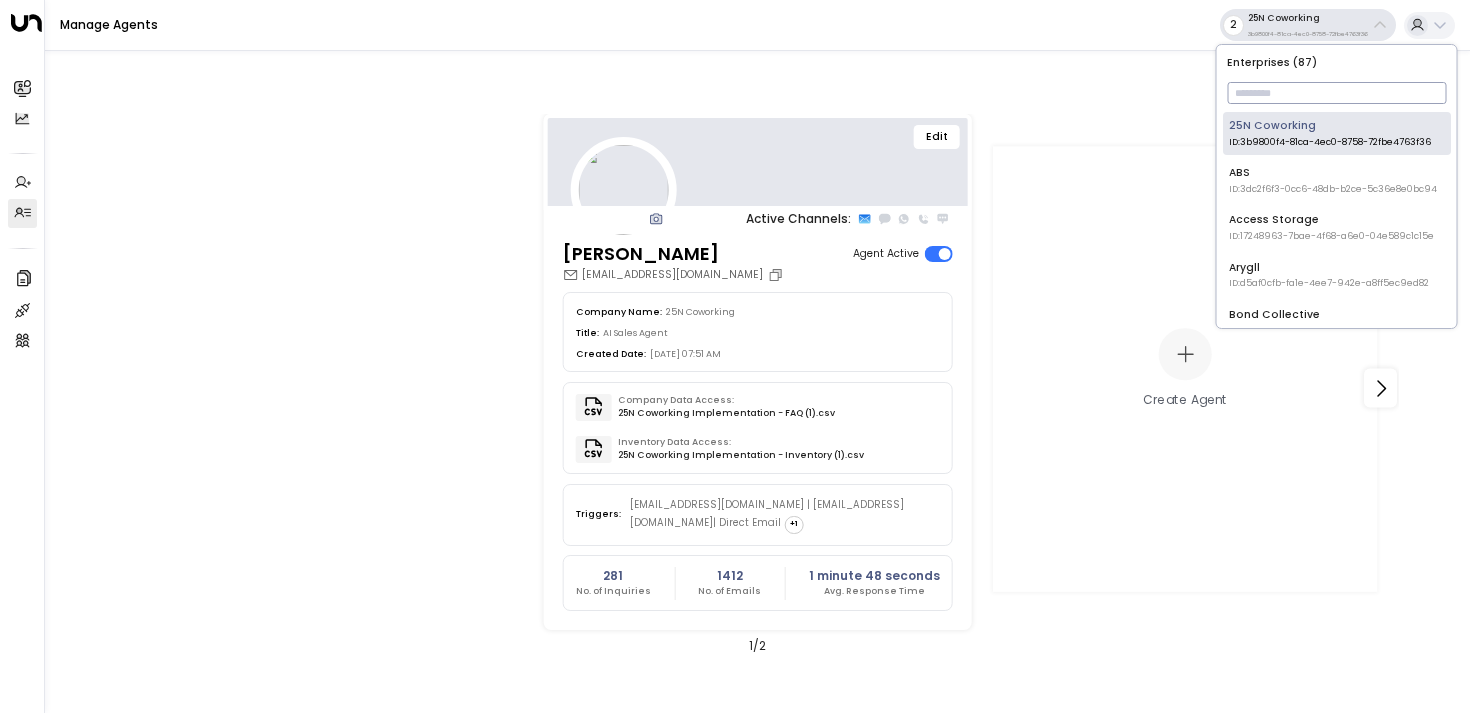 click at bounding box center [1336, 93] 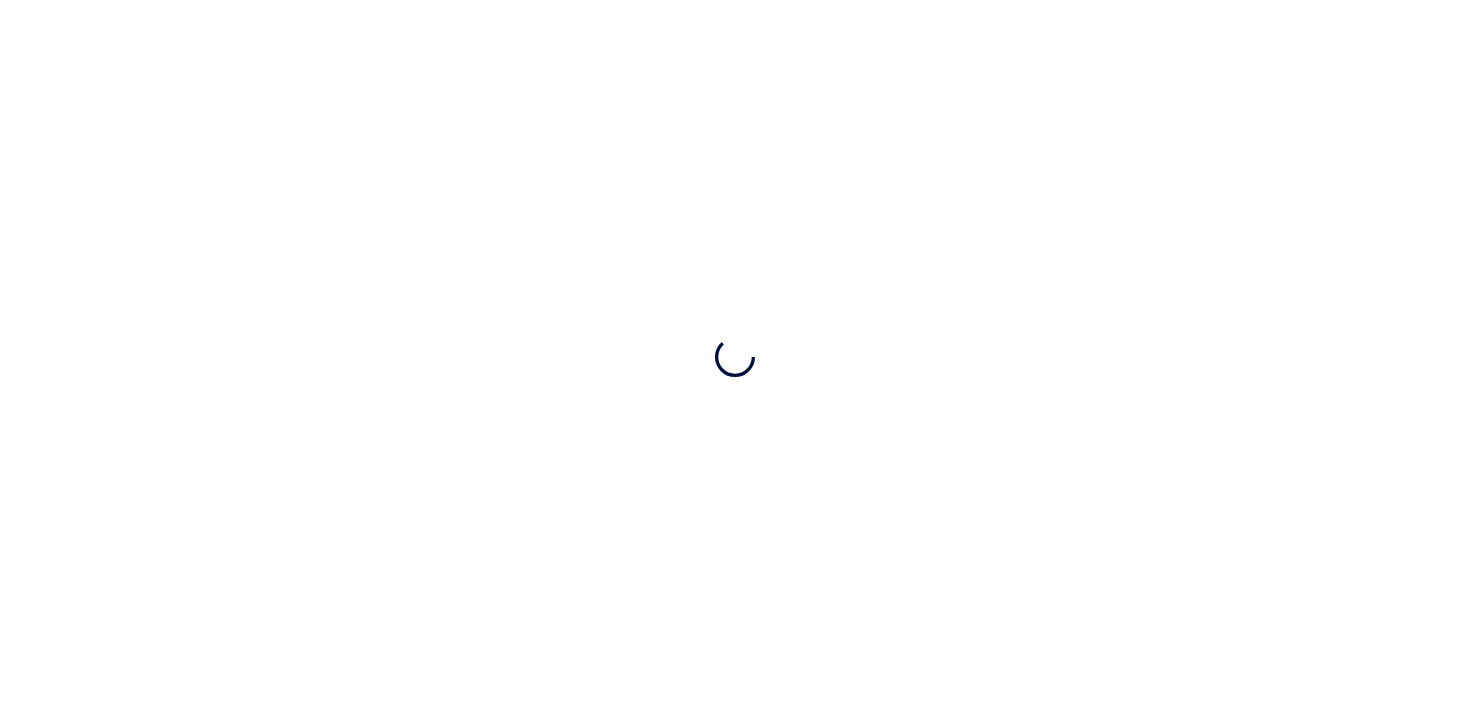 scroll, scrollTop: 0, scrollLeft: 0, axis: both 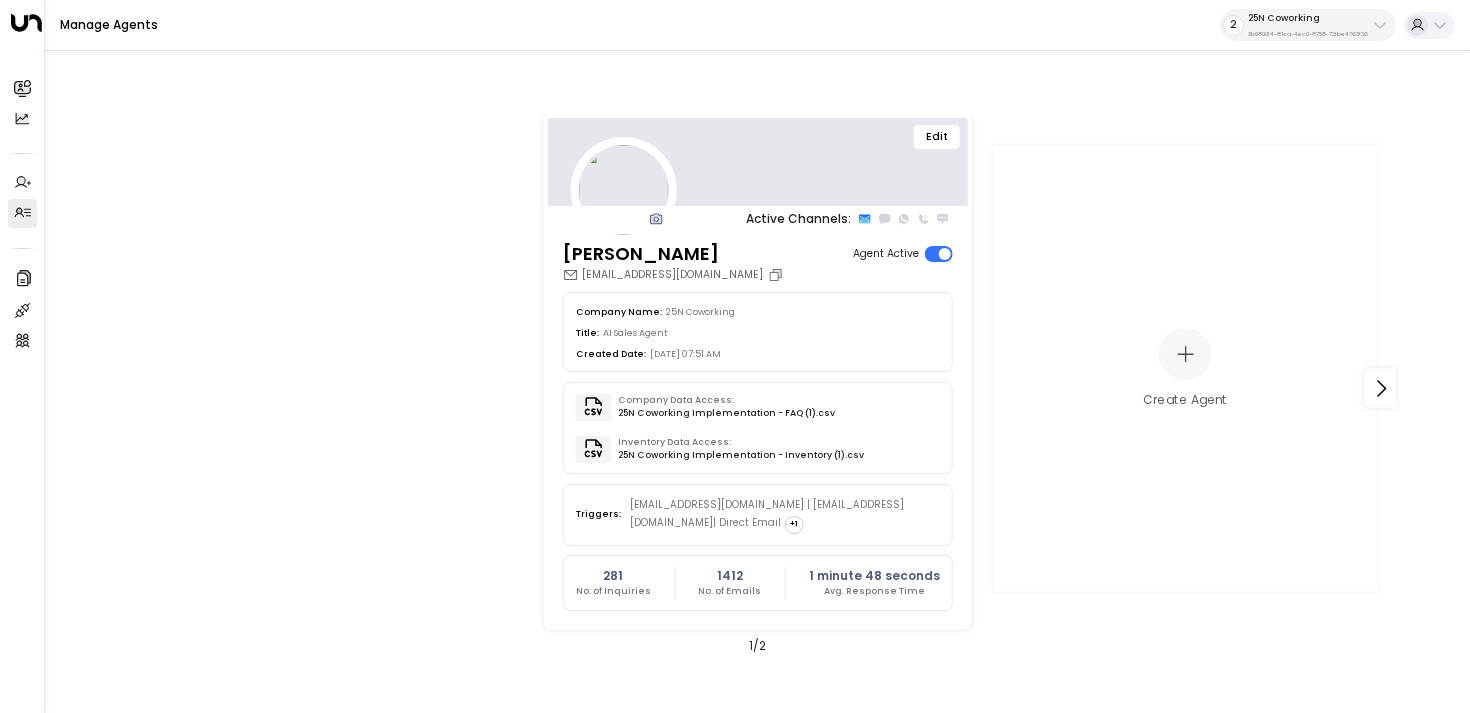 click on "25N Coworking 3b9800f4-81ca-4ec0-8758-72fbe4763f36" at bounding box center [1308, 25] 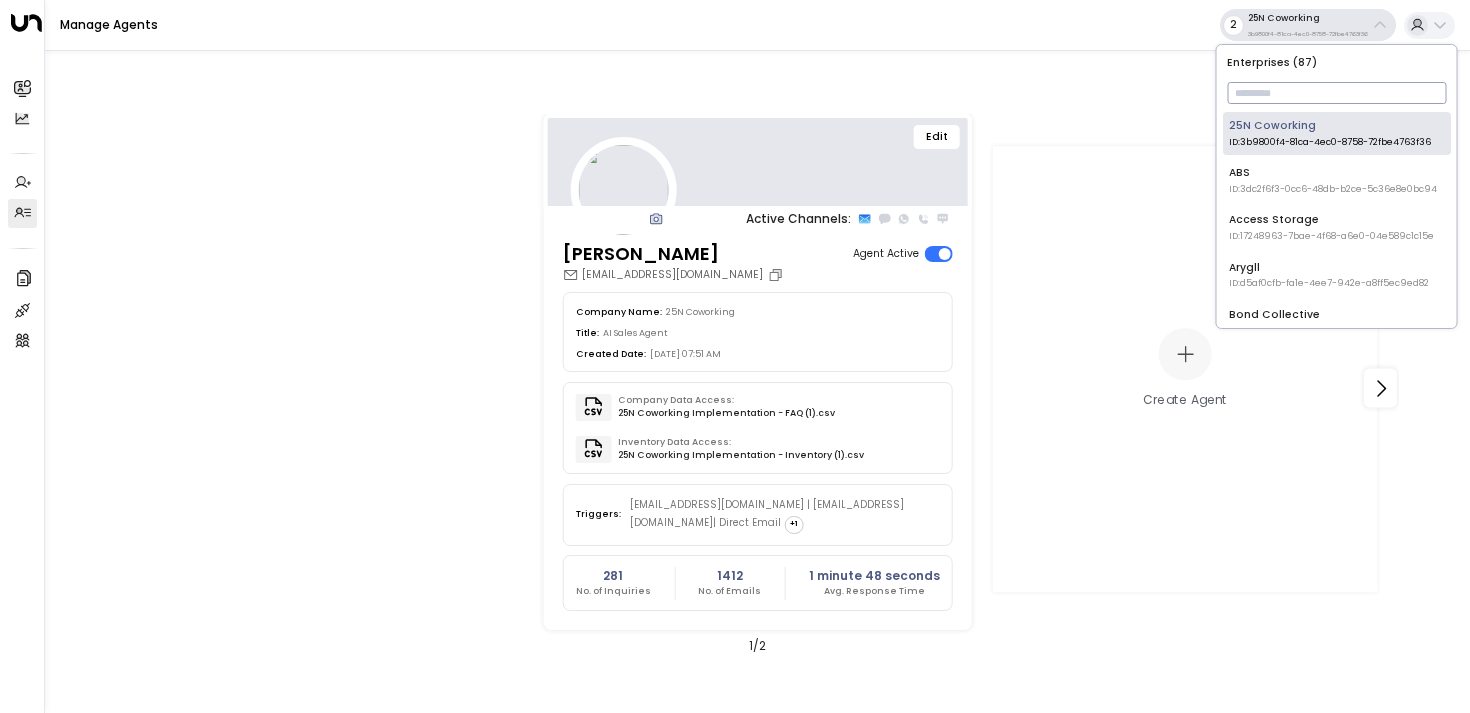 click at bounding box center [1336, 93] 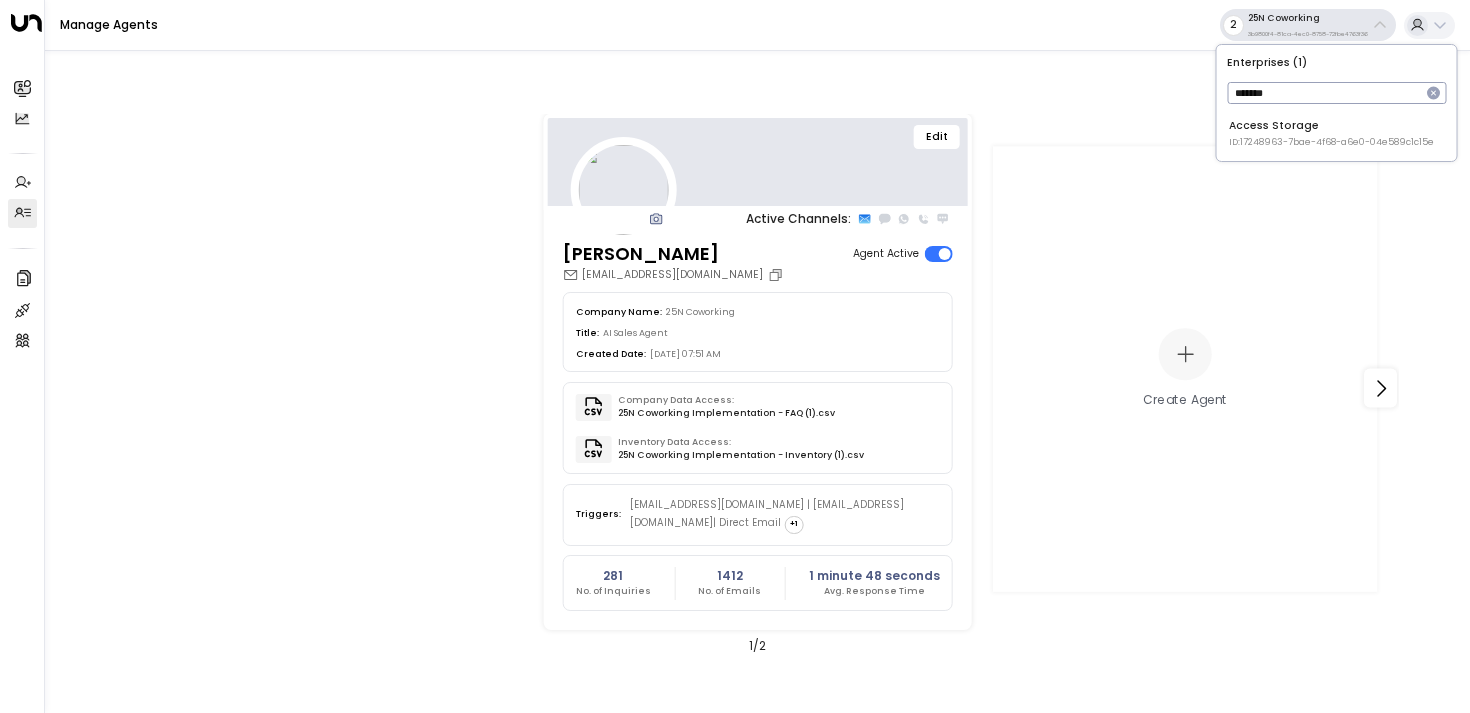 type on "******" 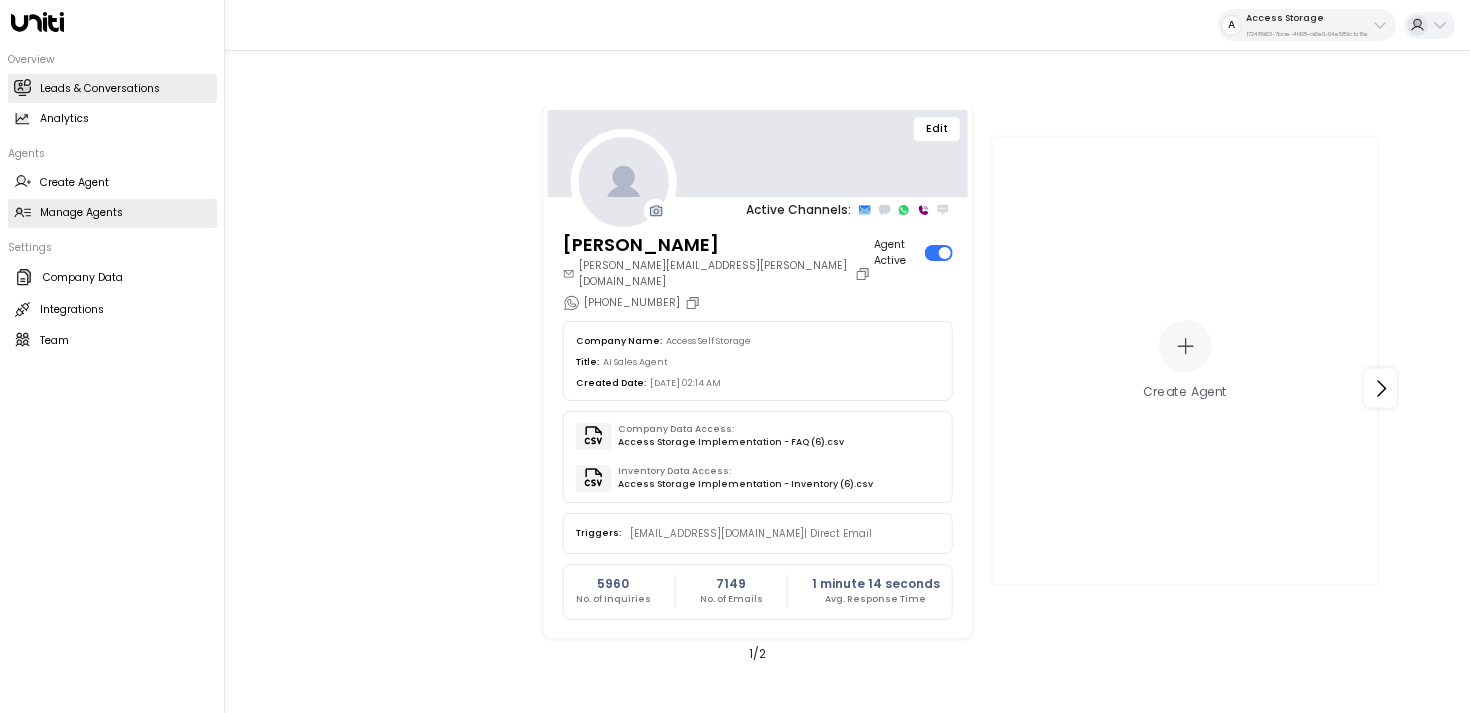 click on "Leads & Conversations Leads & Conversations" at bounding box center (112, 88) 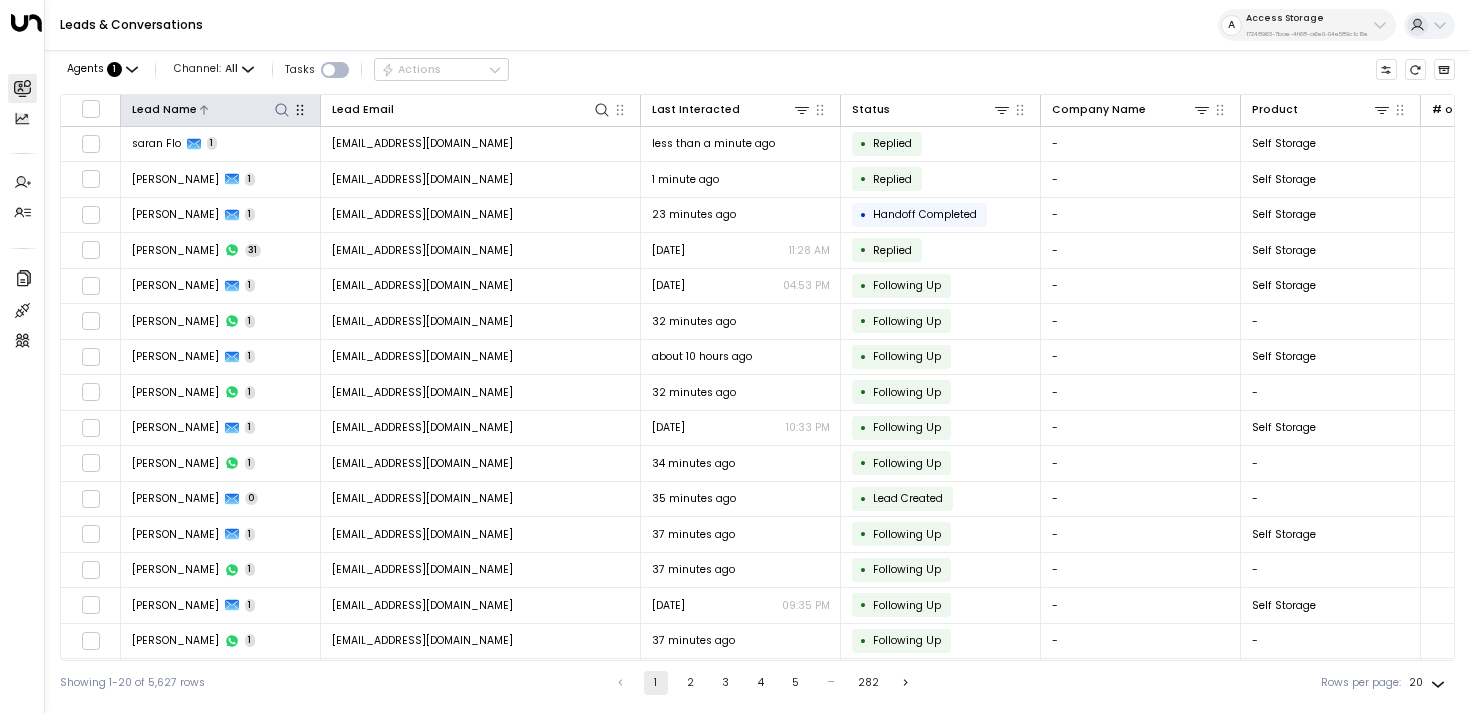 click 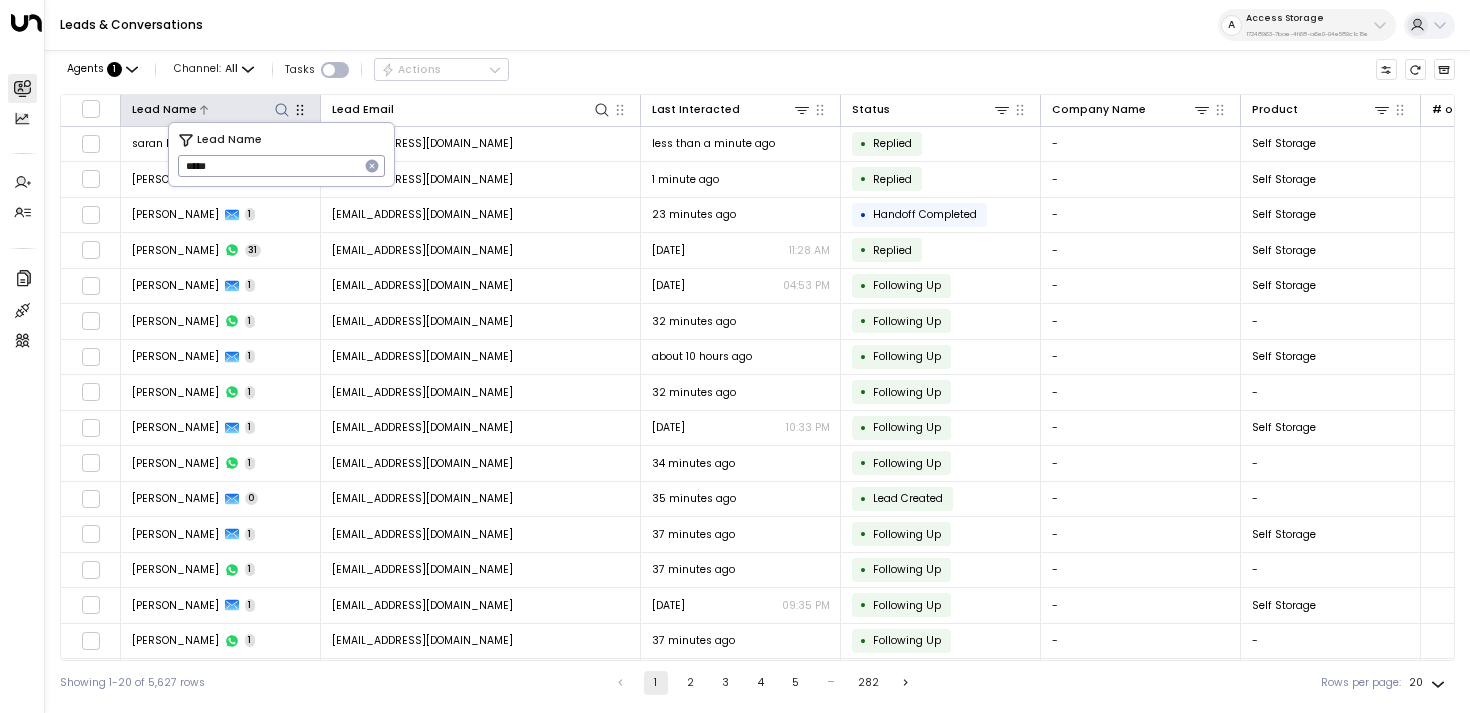 type on "*****" 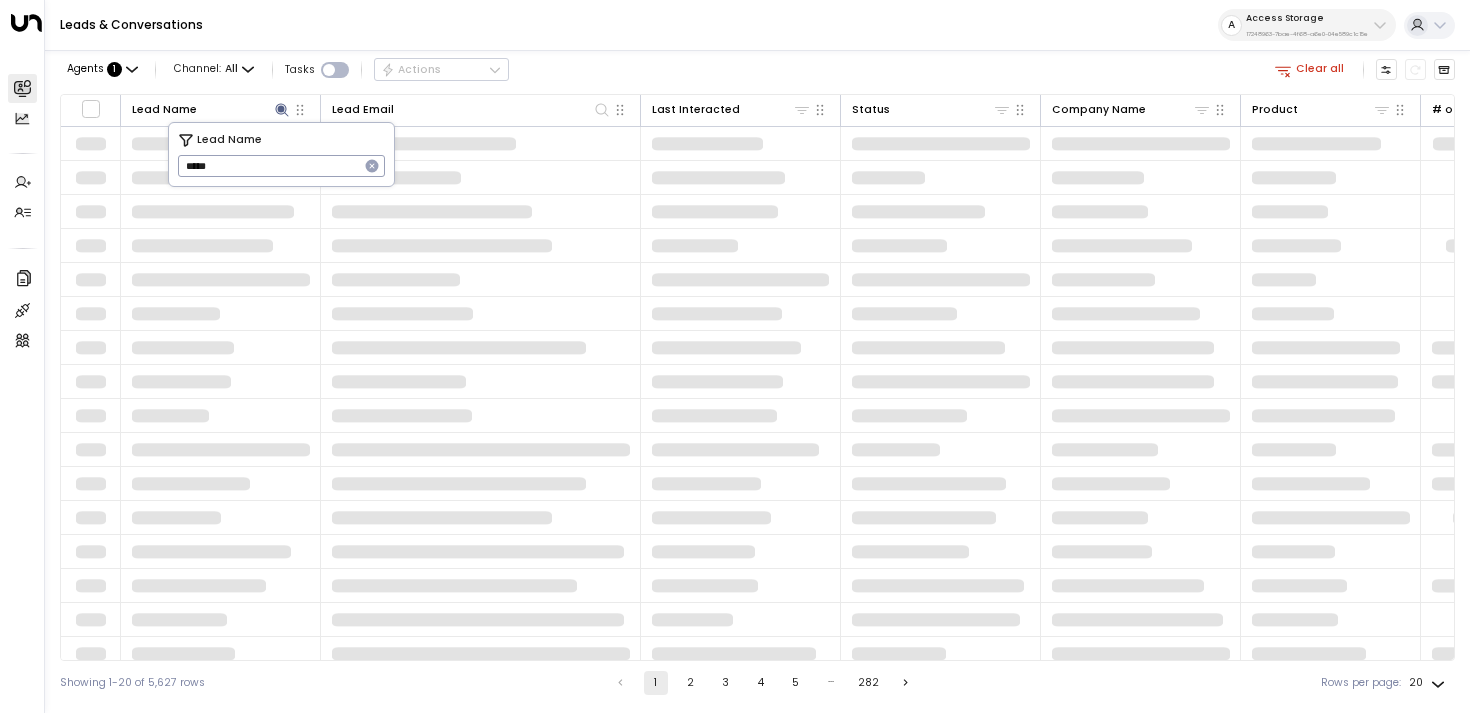 click on "Leads & Conversations A Access Storage 17248963-7bae-4f68-a6e0-04e589c1c15e" at bounding box center (757, 25) 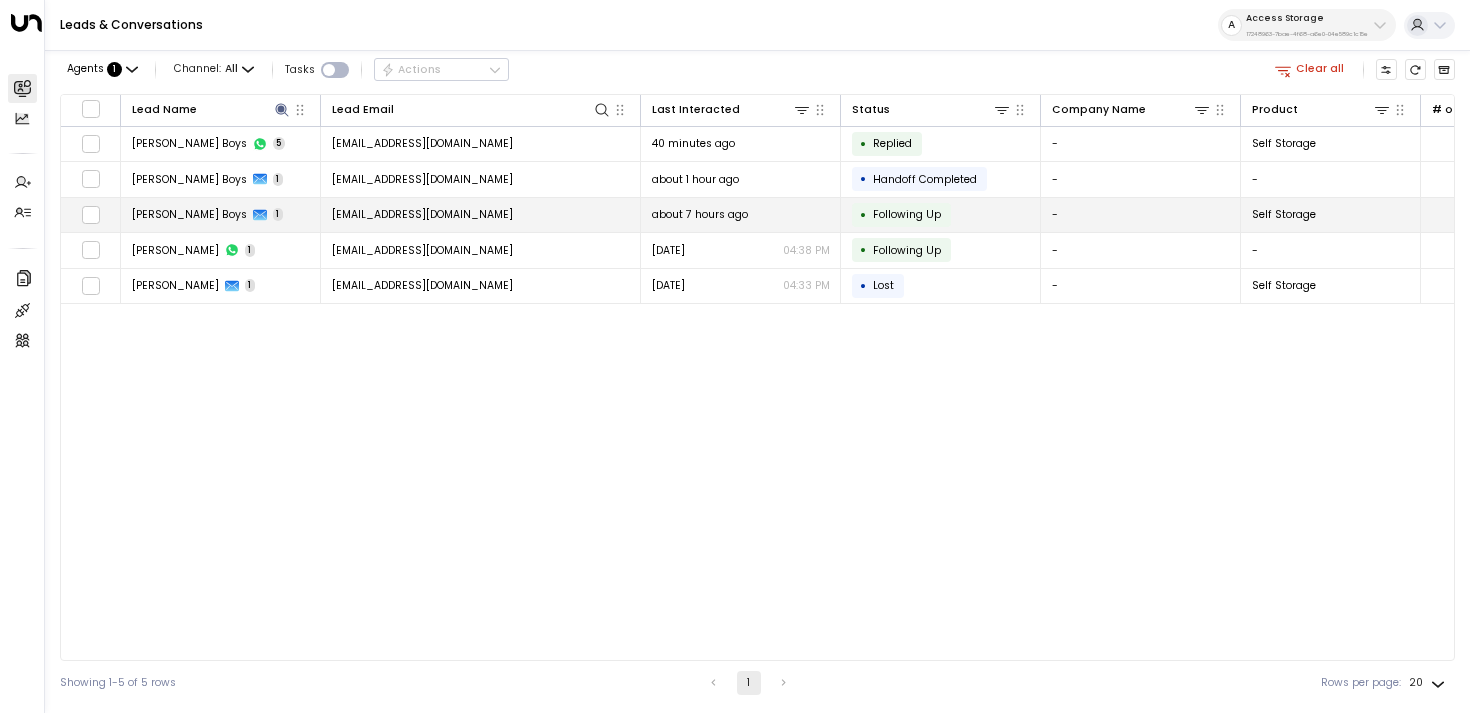 click on "boysie75@sky.com" at bounding box center (481, 215) 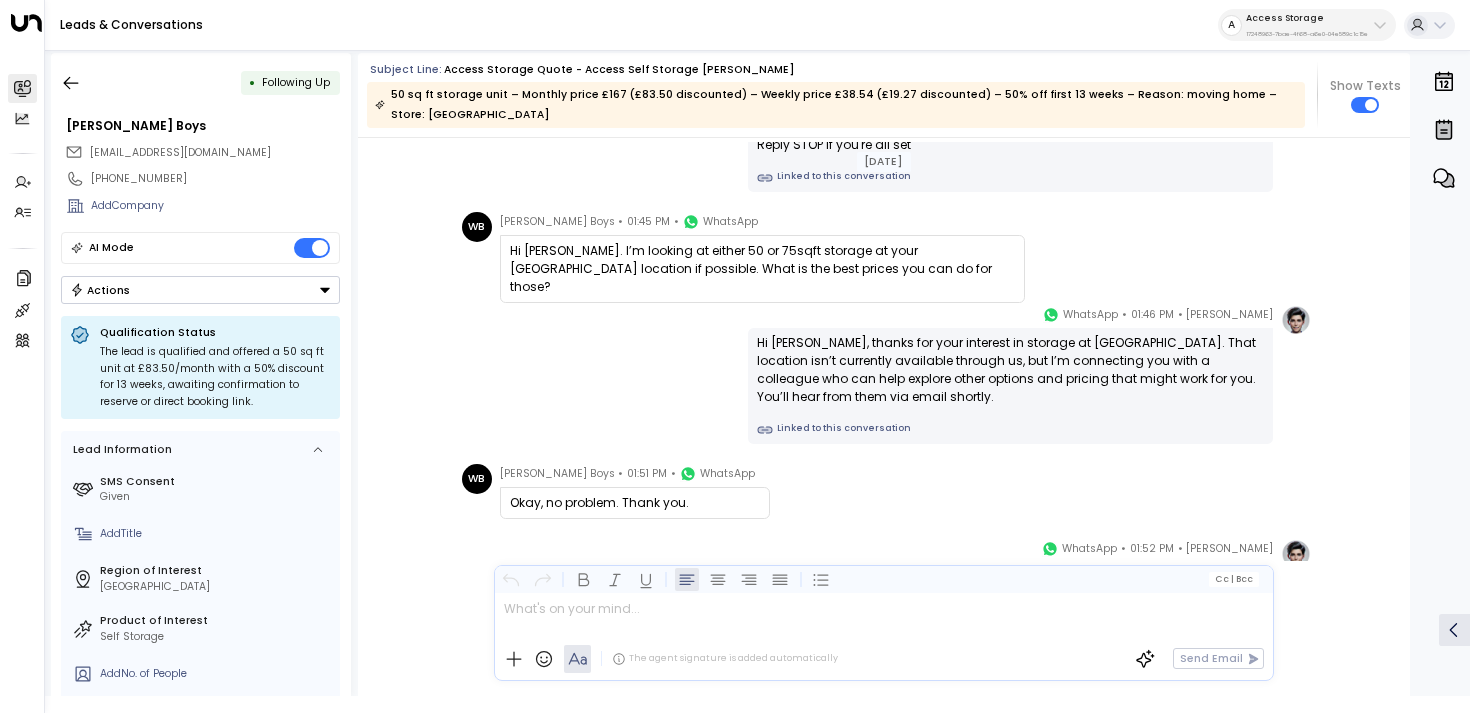 scroll, scrollTop: 1376, scrollLeft: 0, axis: vertical 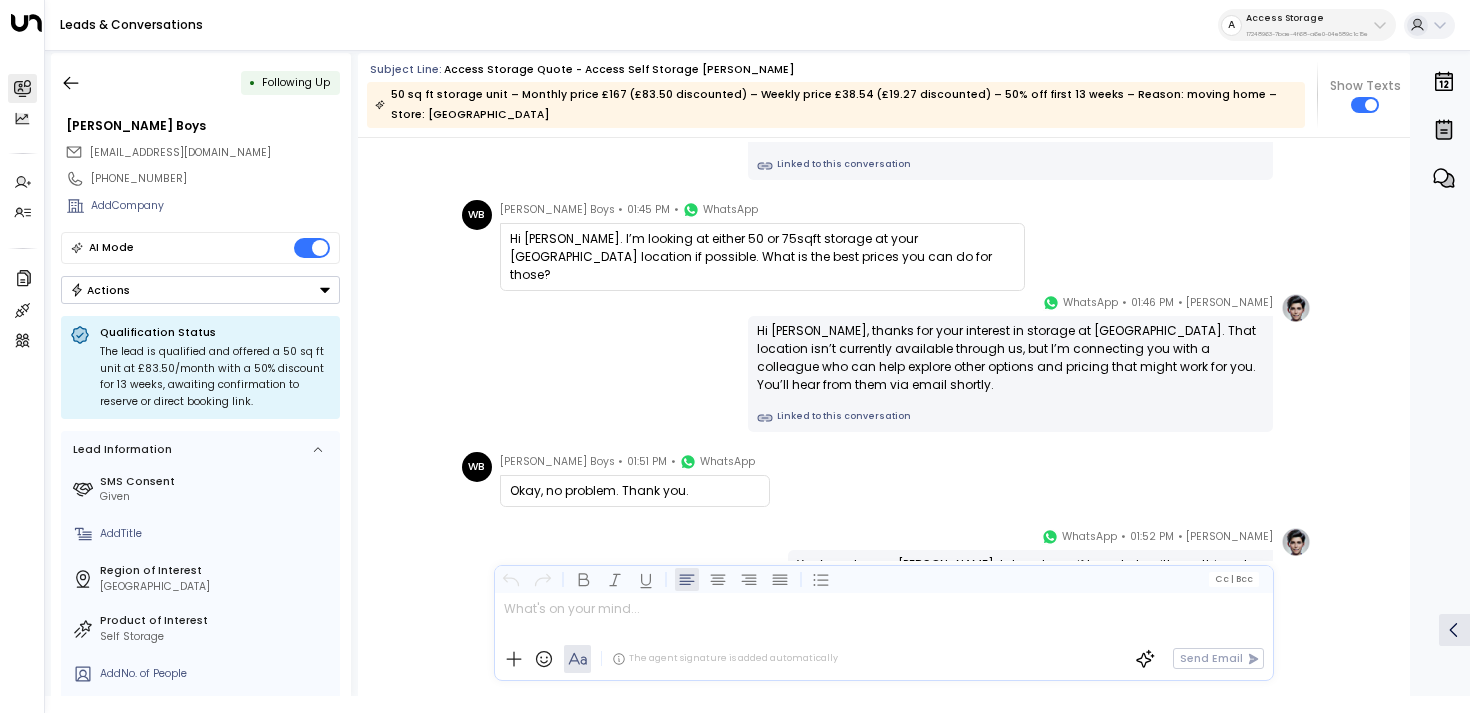 drag, startPoint x: 883, startPoint y: 364, endPoint x: 748, endPoint y: 301, distance: 148.9765 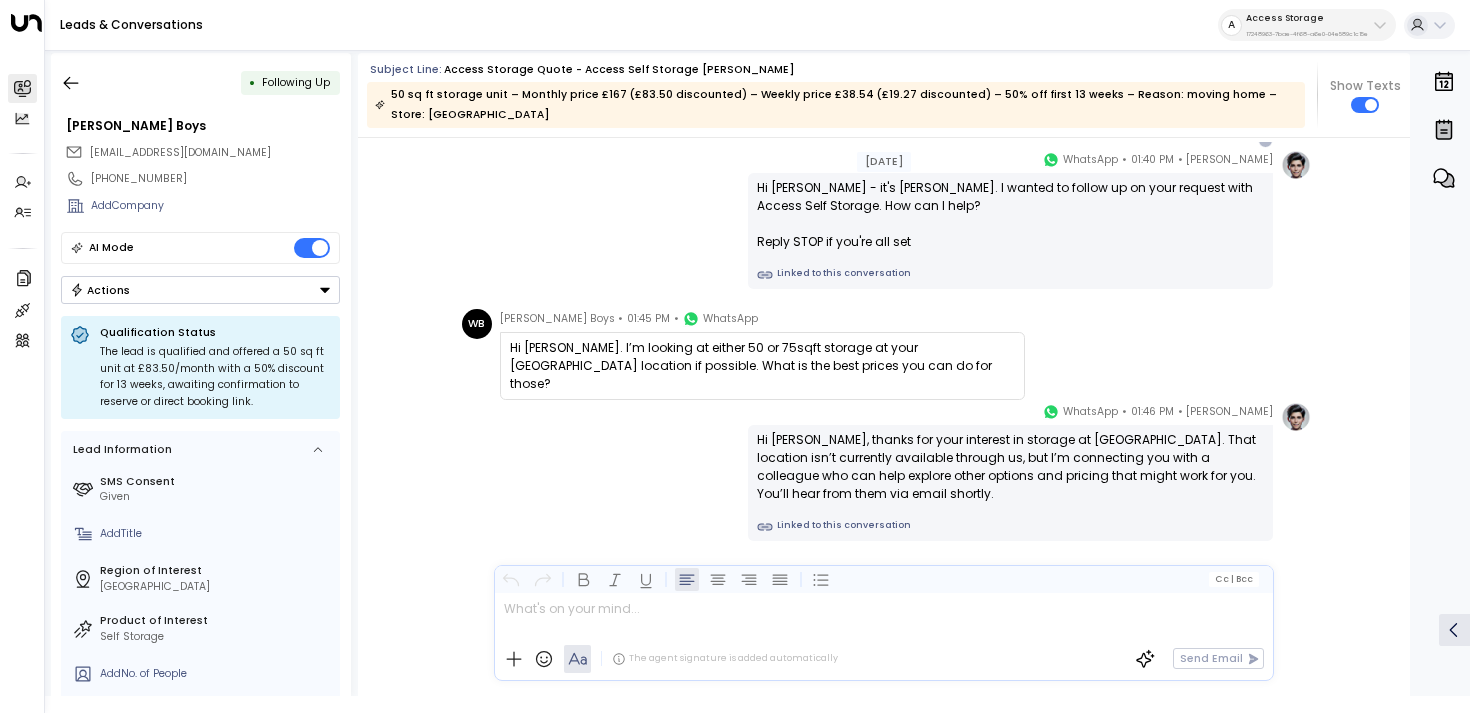scroll, scrollTop: 1262, scrollLeft: 0, axis: vertical 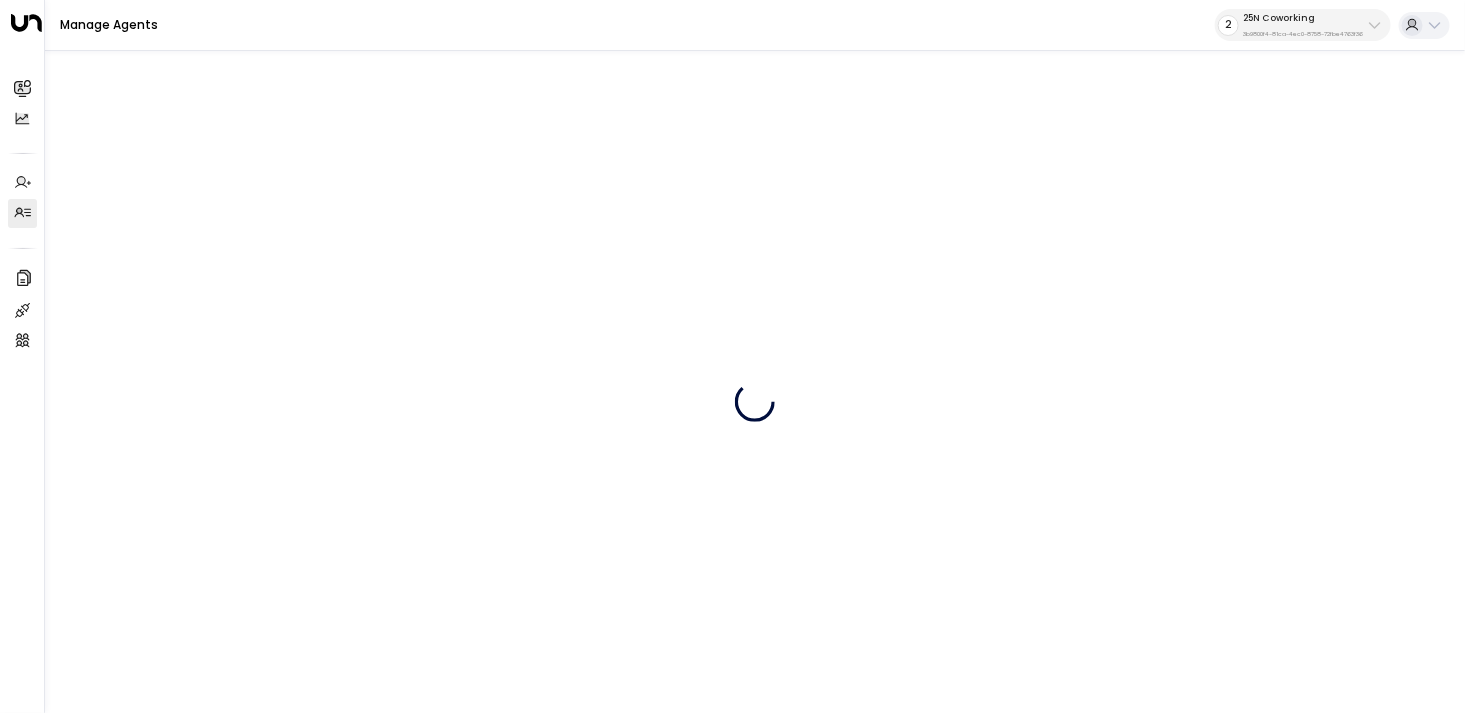 click on "3b9800f4-81ca-4ec0-8758-72fbe4763f36" at bounding box center [1303, 34] 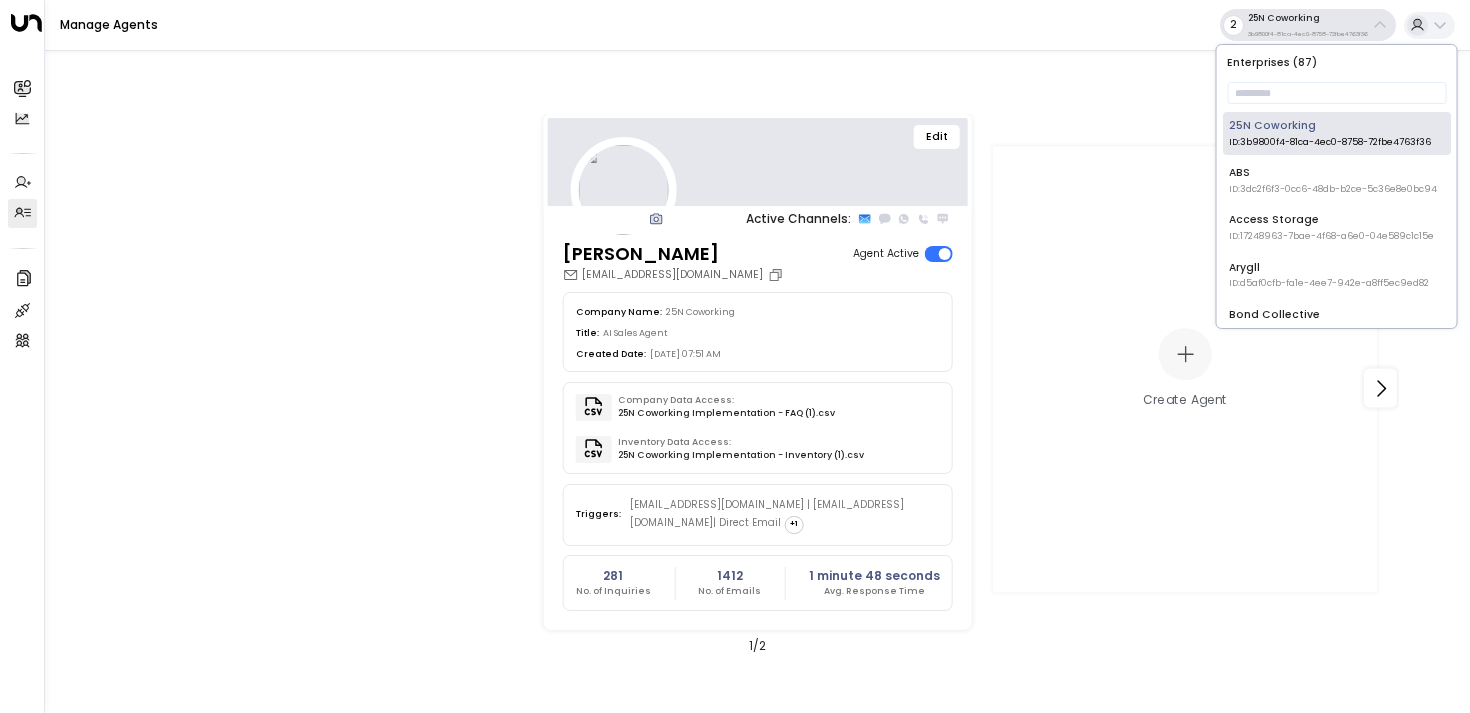 click on "Enterprises ( 87 ) ​ 25N Coworking ID:  3b9800f4-81ca-4ec0-8758-72fbe4763f36 ABS ID:  3dc2f6f3-0cc6-48db-b2ce-5c36e8e0bc94 Access Storage ID:  17248963-7bae-4f68-a6e0-04e589c1c15e Arygll ID:  d5af0cfb-fa1e-4ee7-942e-a8ff5ec9ed82 Bond Collective ID:  e5c8f306-7b86-487b-8d28-d066bc04964e Boston Offices ID:  6caf43aa-045f-4f79-9575-53c3fc0c6b07 Brain Embassy ID:  d04657d3-517b-4dc0-aea5-7229b6a63e1c [PERSON_NAME] Workplaces ID:  b7928a87-f434-4dea-b015-5ccb68974bfd Clockwise ID:  20b3239e-c0a6-41eb-9389-890331fa9ba4 Clubhouse Work & Golf ID:  e8f2ee7b-0c31-4c55-8ff3-697a2d6ca622 Corporate Suites ID:  bf700612-62b1-479a-83db-a4f3d9aa0159 easyStorage ID:  b4f09b35-6698-4786-bcde-ffeb9f535e2f EHS Insight ID:  416f0ca4-f26f-42b1-b0e9-910d0f6d04c0 Expansive ID:  55becf27-4c58-461a-955f-8d25af7395f3 Fuse Workspace ID:  193491c8-7188-48a0-93e5-0181686f9510 Havenpark ID:  413dacf9-5485-402c-a519-14108c614857 Hub [GEOGRAPHIC_DATA] ID:  b9a66096-48fb-4b75-abdd-9ae5701efacf Huckletree ID:  b7af8320-f128-4349-a726-f388528d82b5 ID:  ID:" at bounding box center [1337, 186] 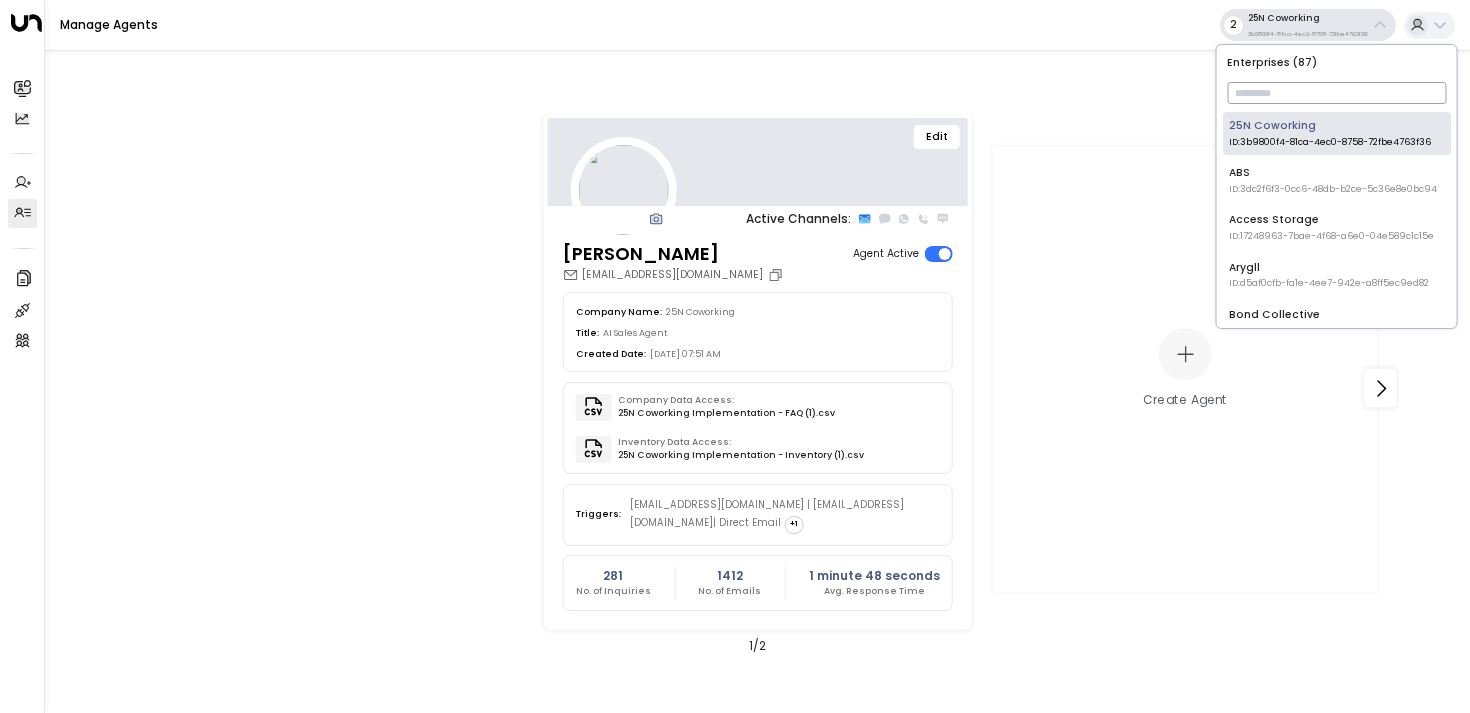 click at bounding box center [1336, 93] 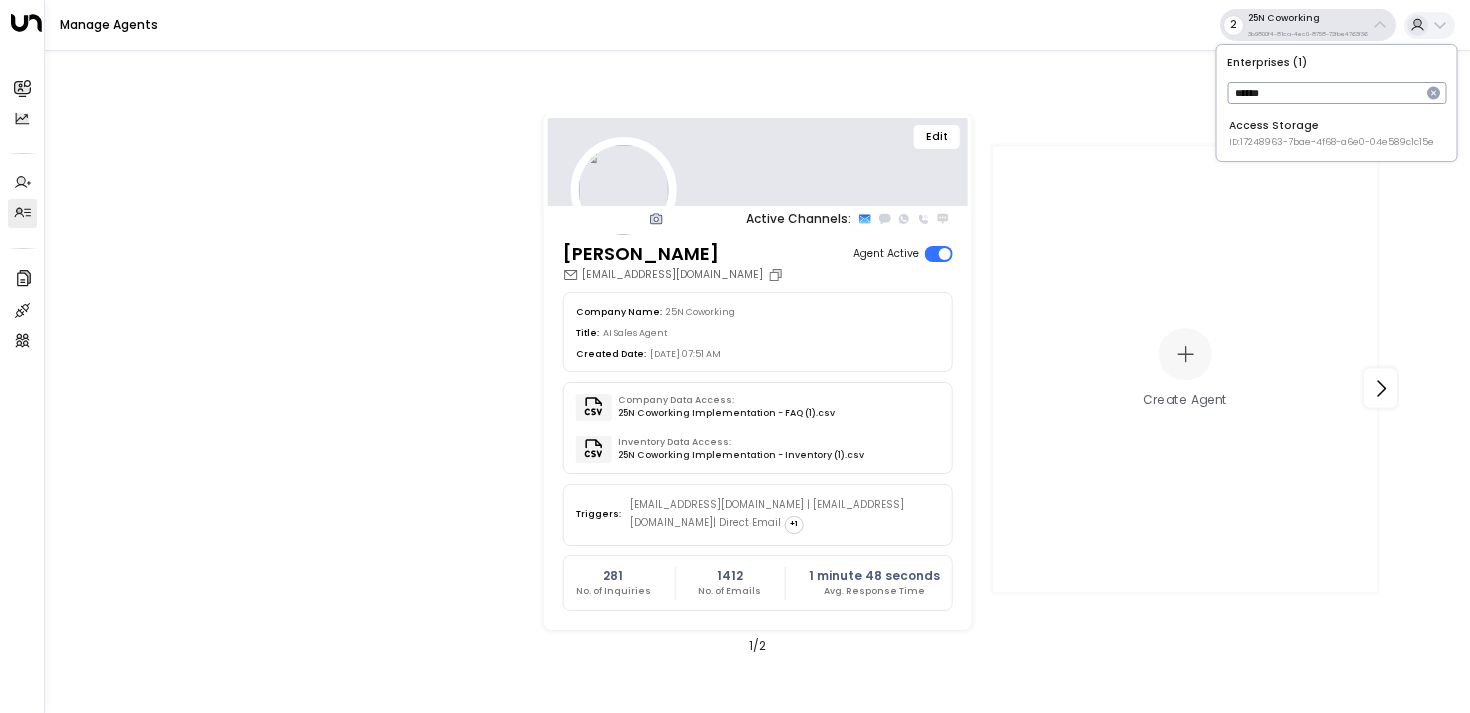 type on "******" 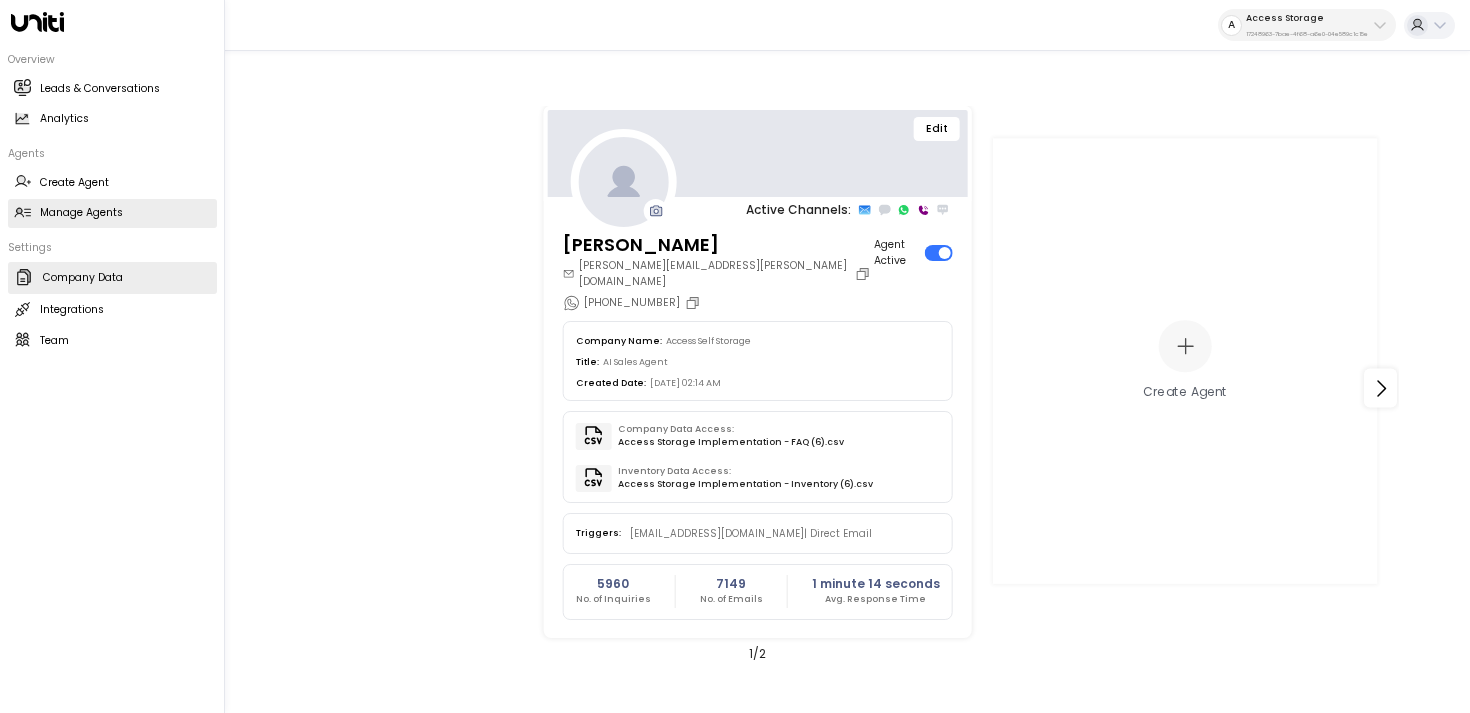 click 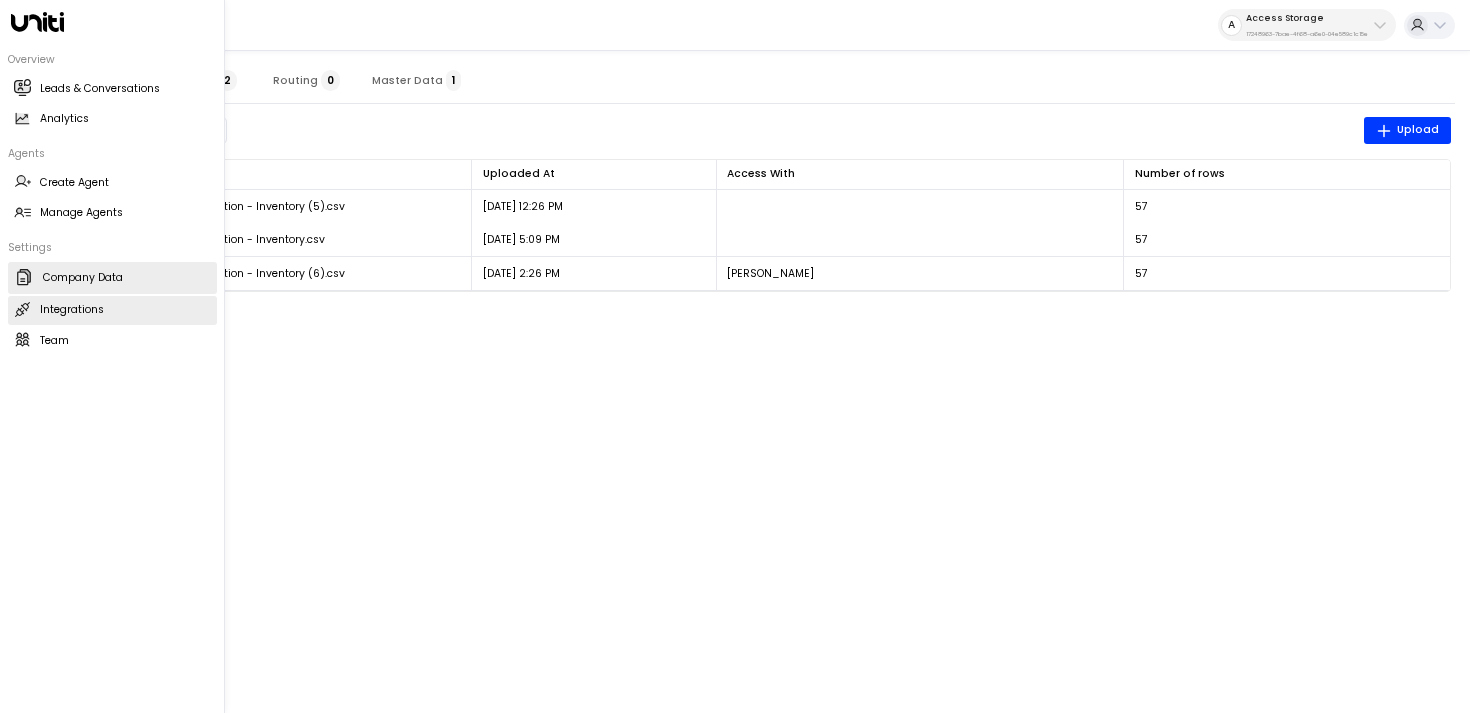 click on "Integrations Integrations" at bounding box center [112, 310] 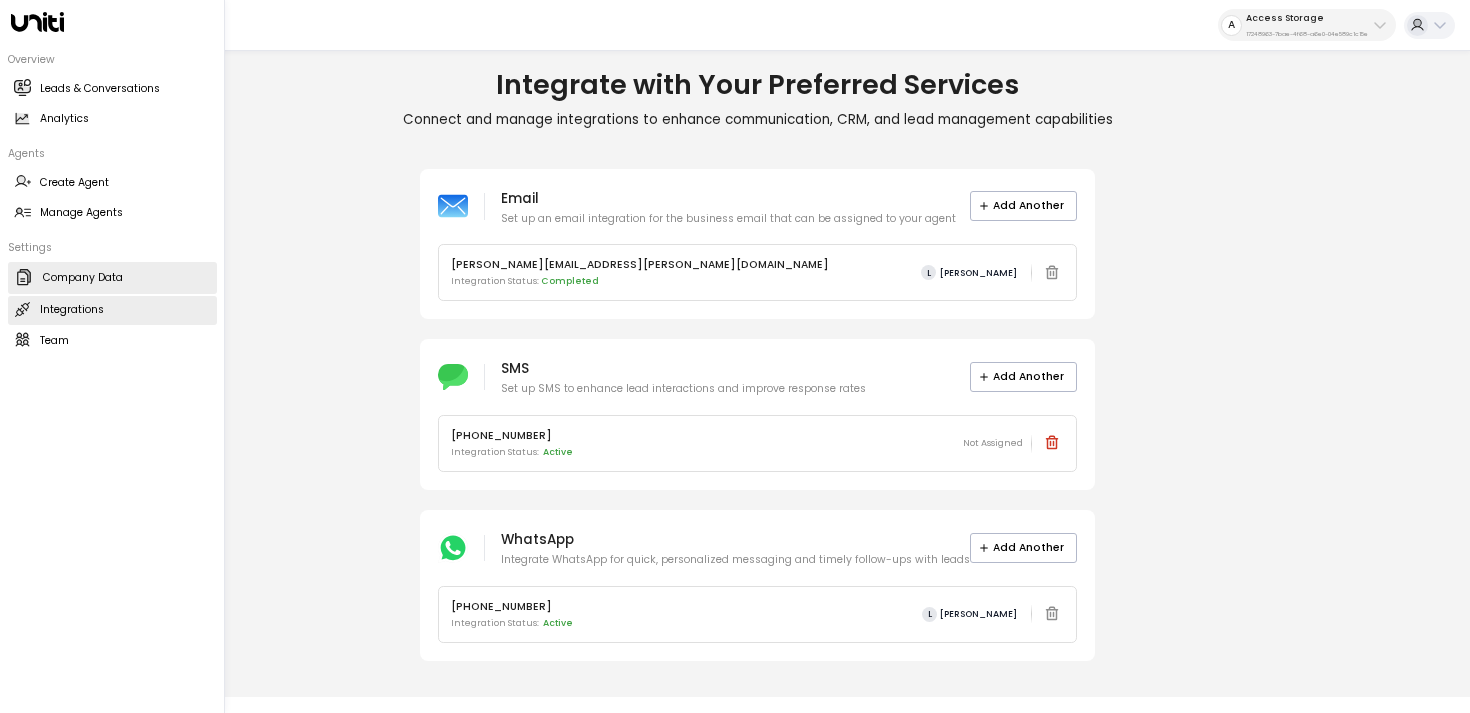 click 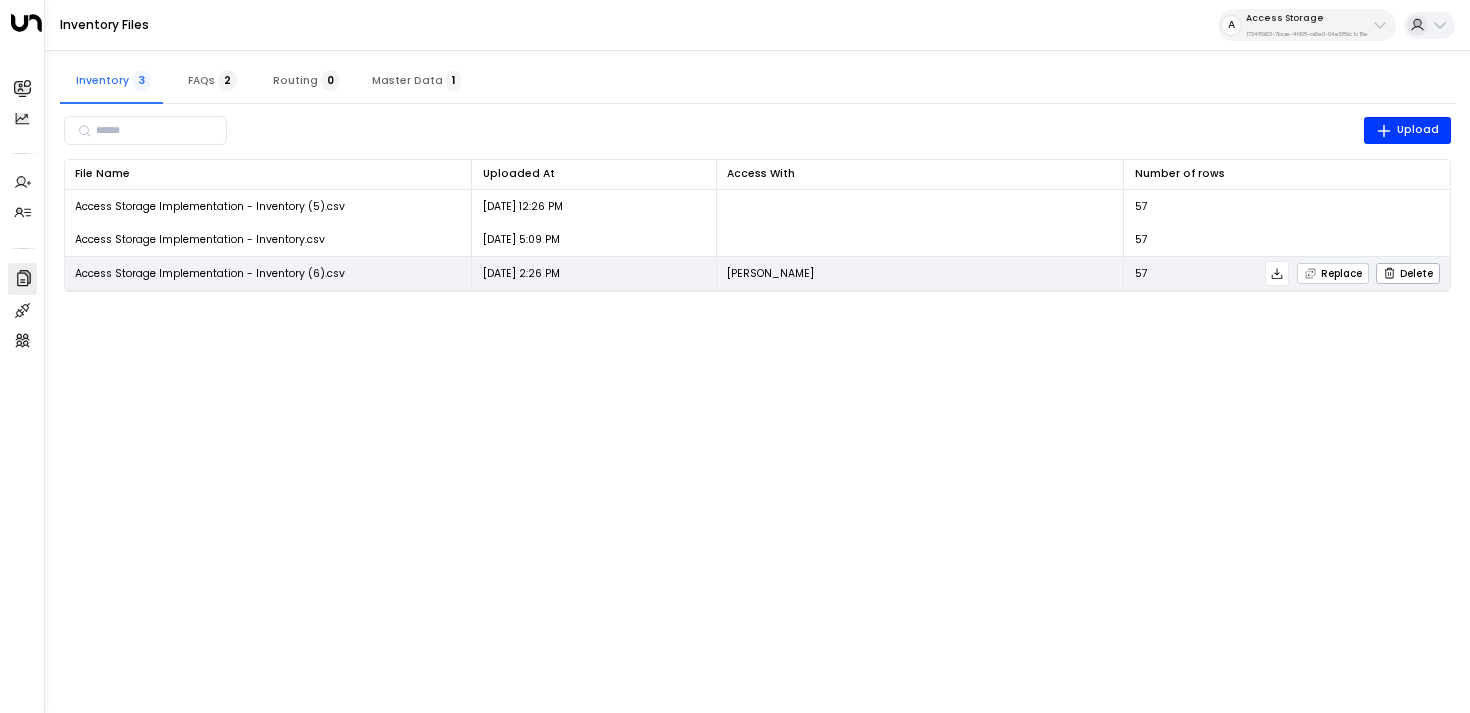 click on "Replace" at bounding box center (1333, 273) 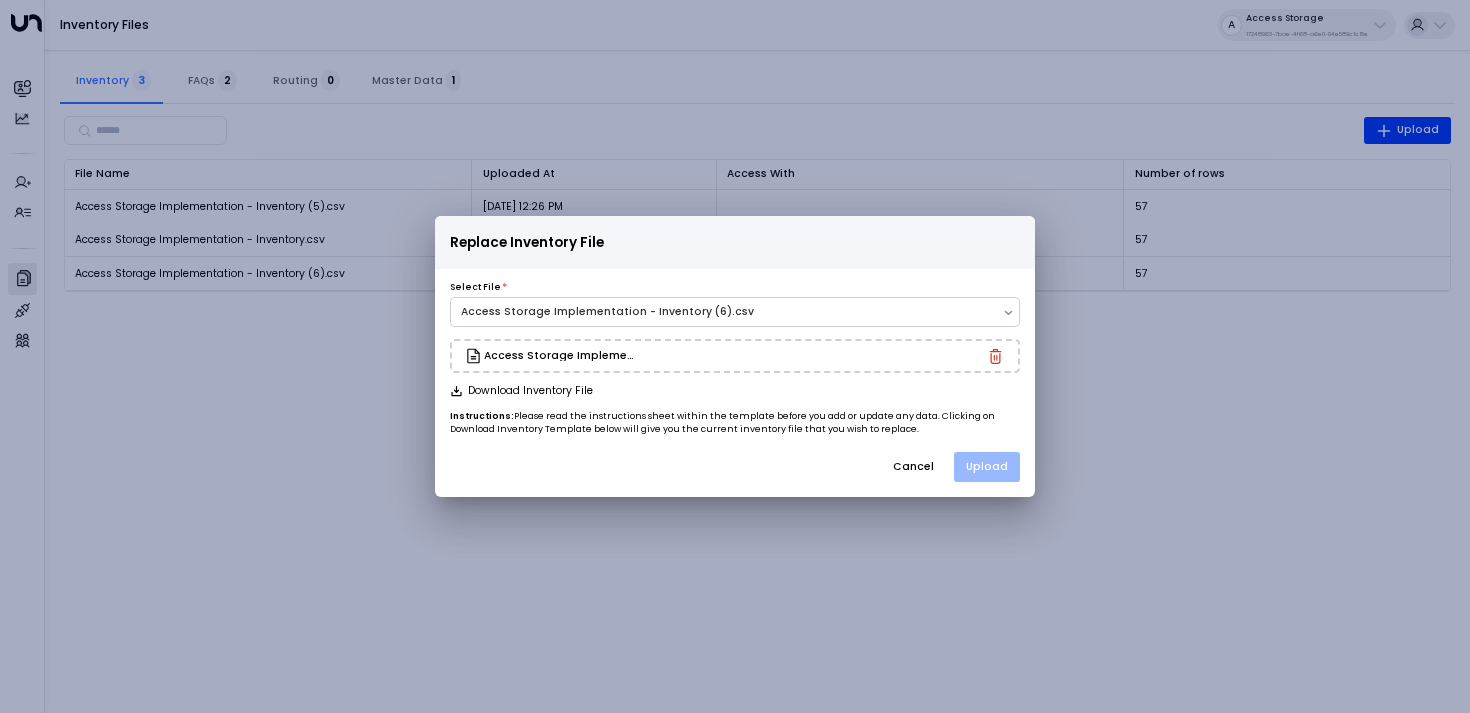 click on "Upload" at bounding box center [987, 467] 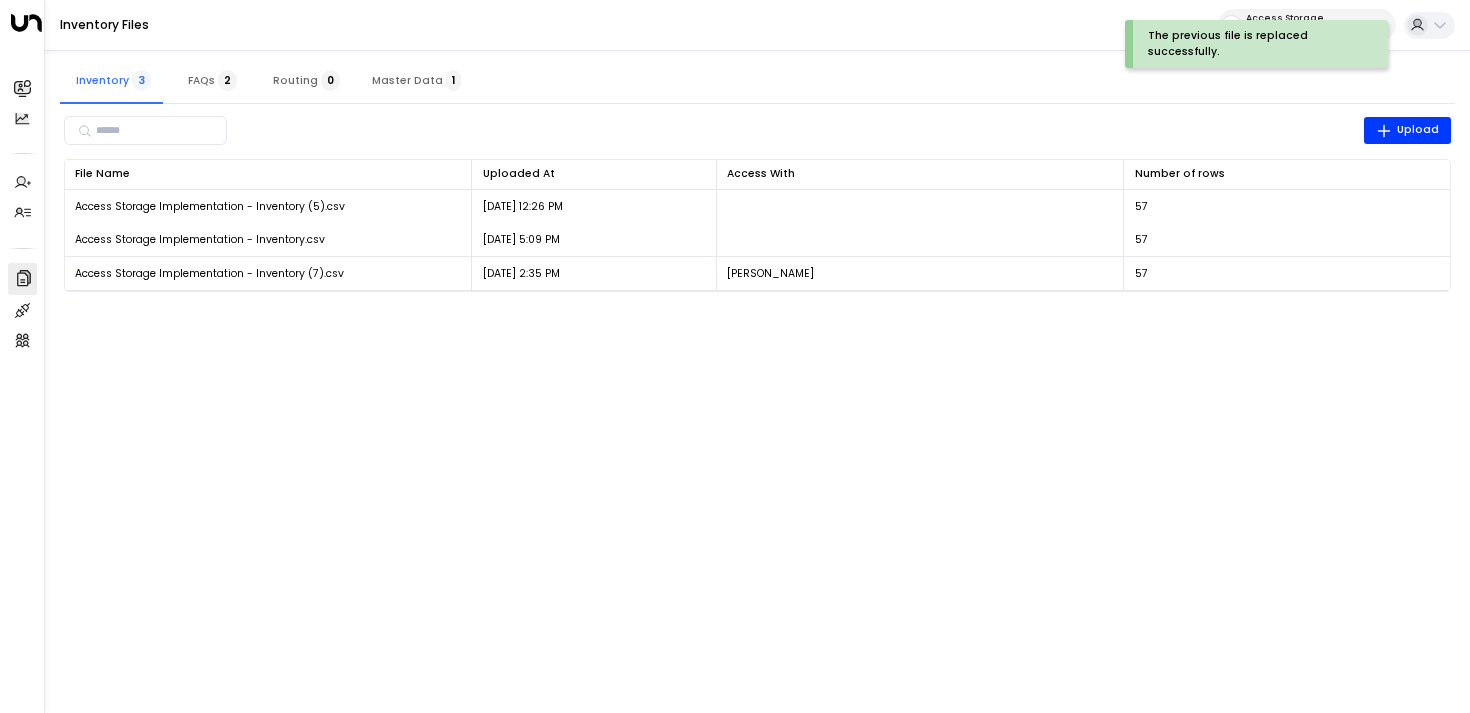 click on "Master Data   1" at bounding box center (416, 80) 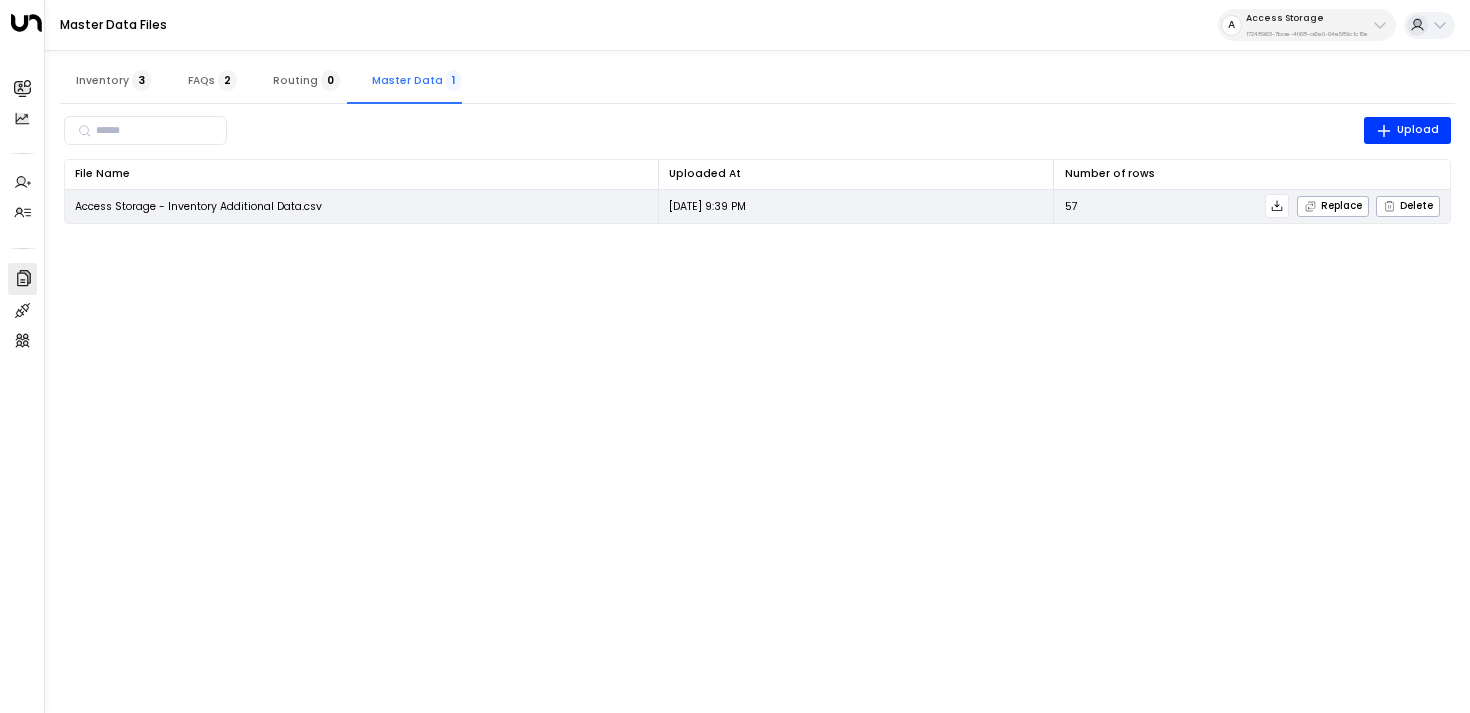 click 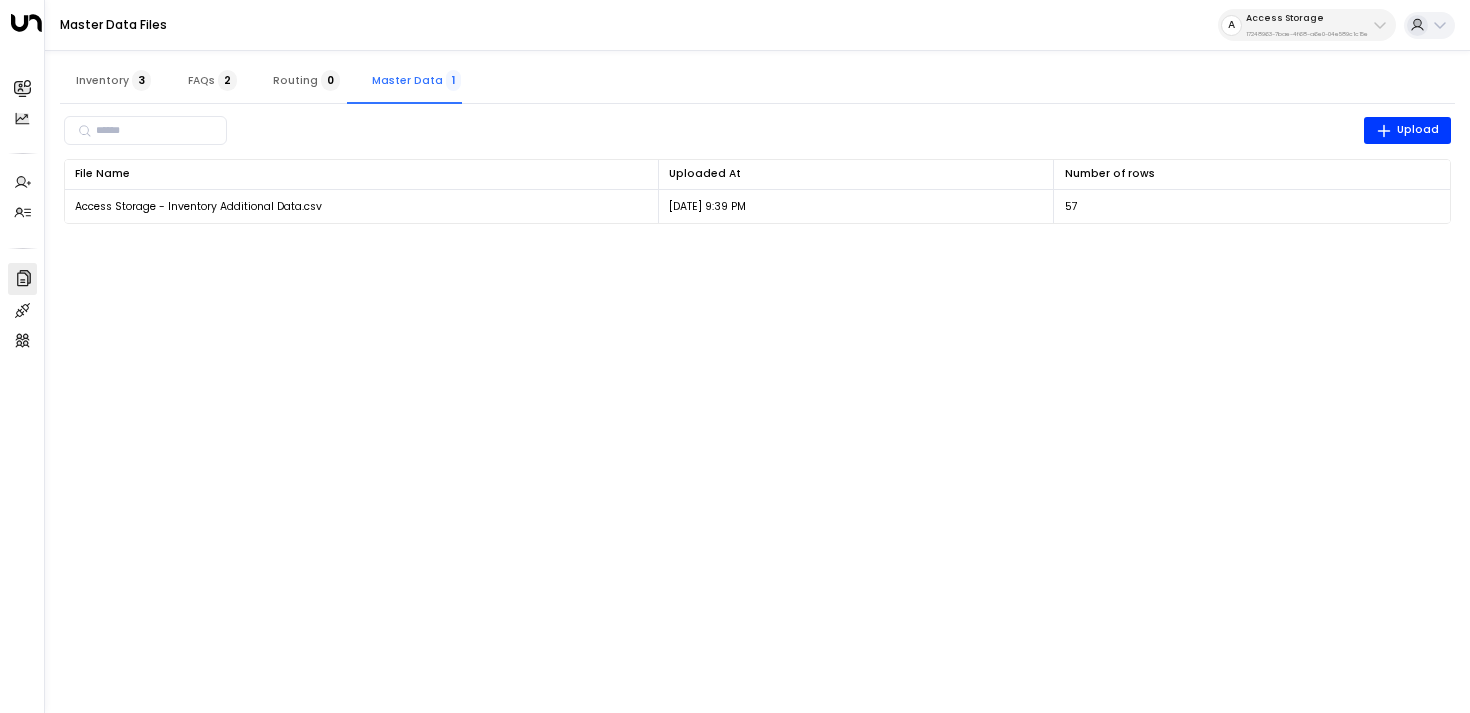 click on "Overview Leads & Conversations Leads & Conversations Analytics Analytics Agents Create Agent Create Agent Manage Agents Manage Agents Settings Company Data Company Data Integrations Integrations Team Team Master Data Files A Access Storage 17248963-7bae-4f68-a6e0-04e589c1c15e Inventory   3 FAQs   2 Routing   0 Master Data   1 ​  Upload File Name 0 Uploaded At 0 Number of rows 0 Access Storage - Inventory Additional Data.csv Jul 25, 2025 9:39 PM 57   Replace   Delete" at bounding box center (735, 121) 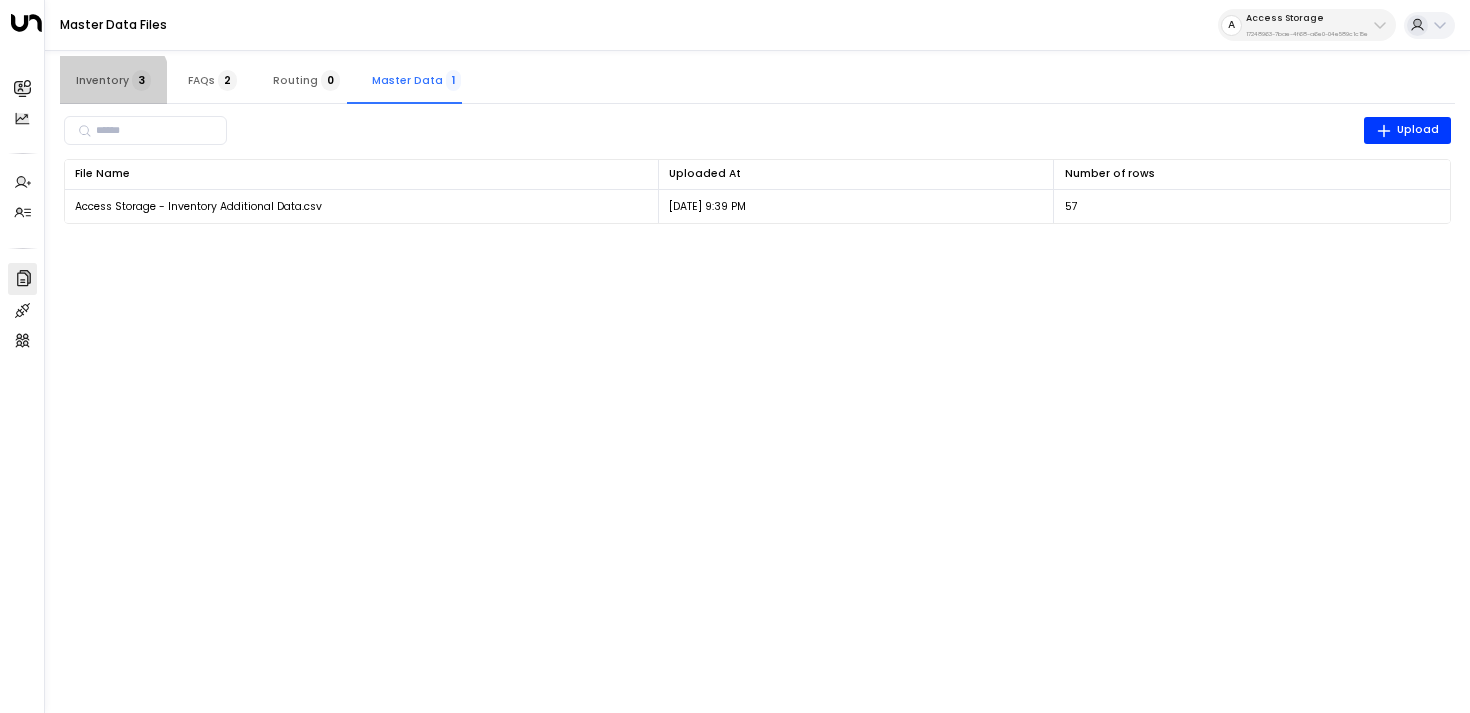 click on "Inventory   3" at bounding box center [113, 80] 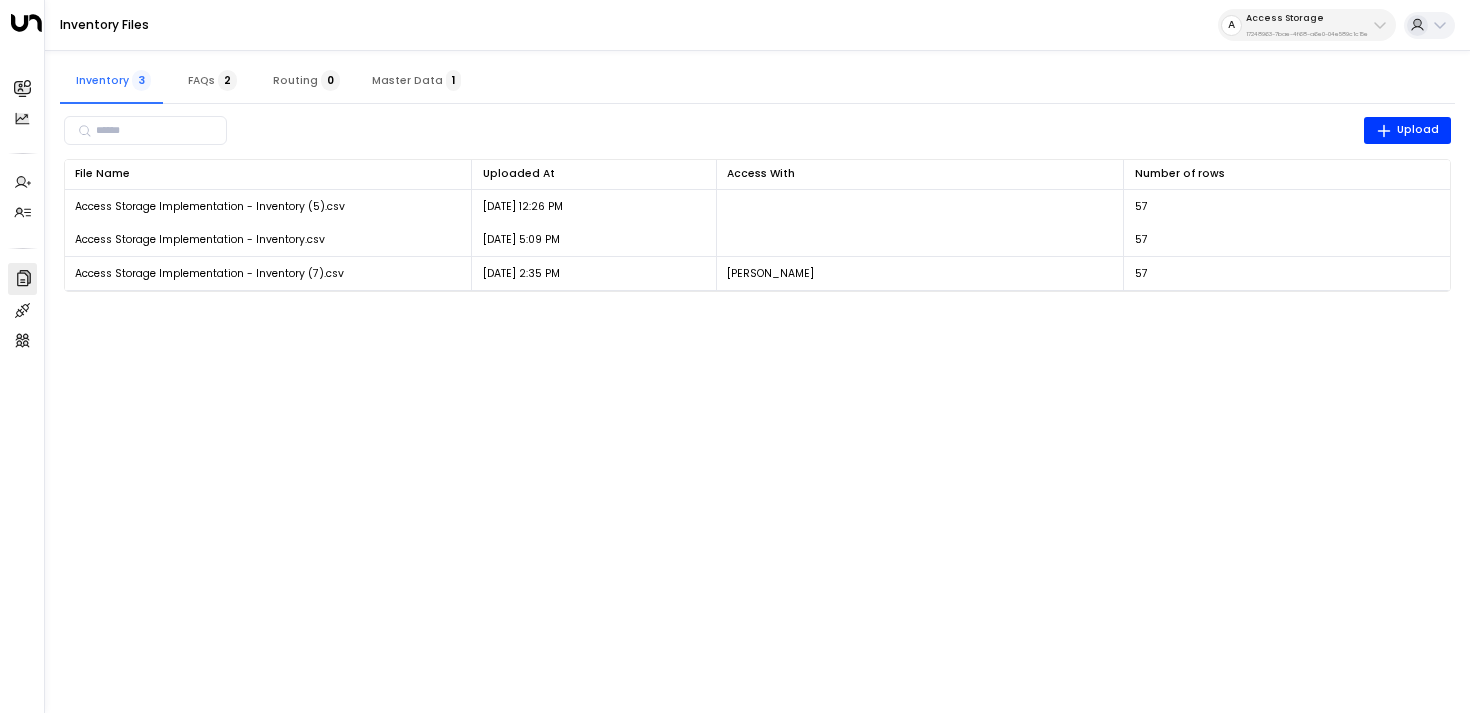 click on "Master Data   1" at bounding box center (416, 80) 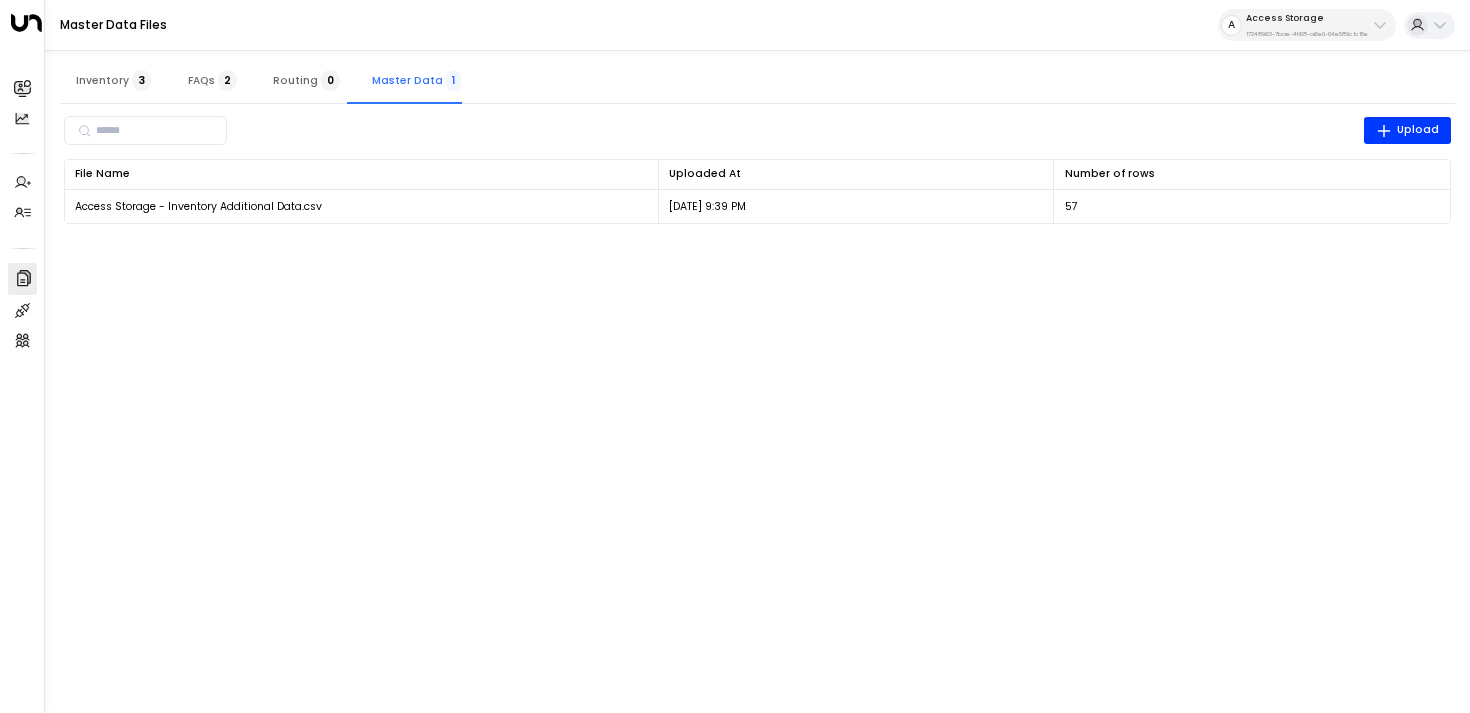 click on "3" at bounding box center [141, 80] 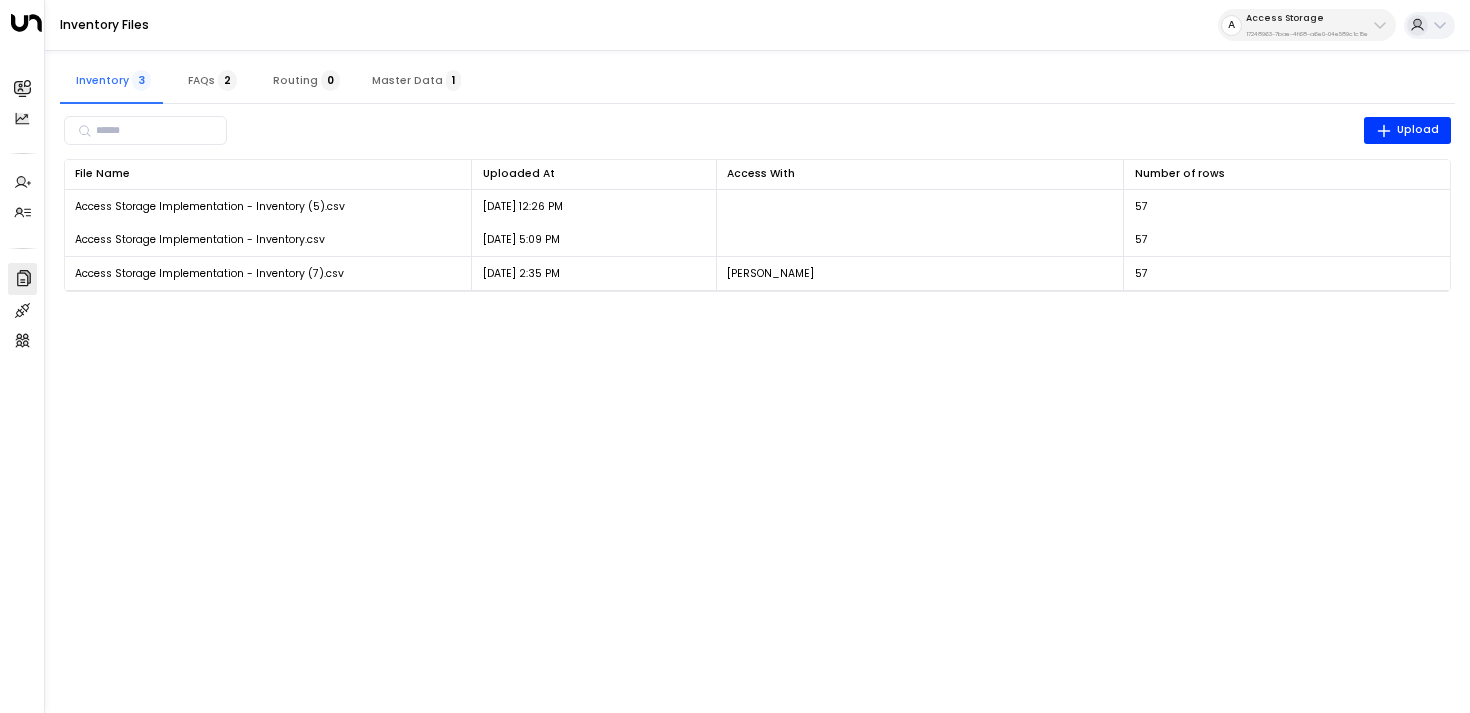 click on "Master Data   1" at bounding box center [416, 80] 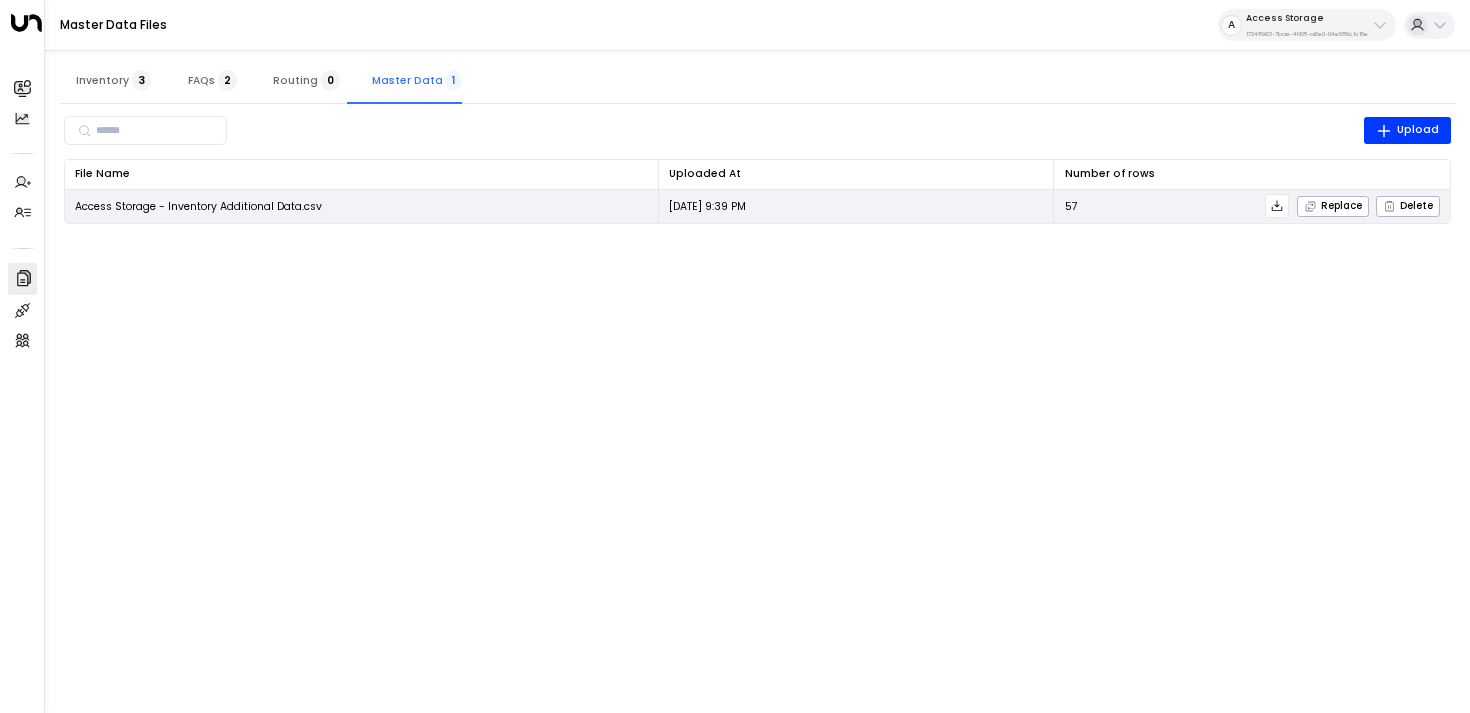 click 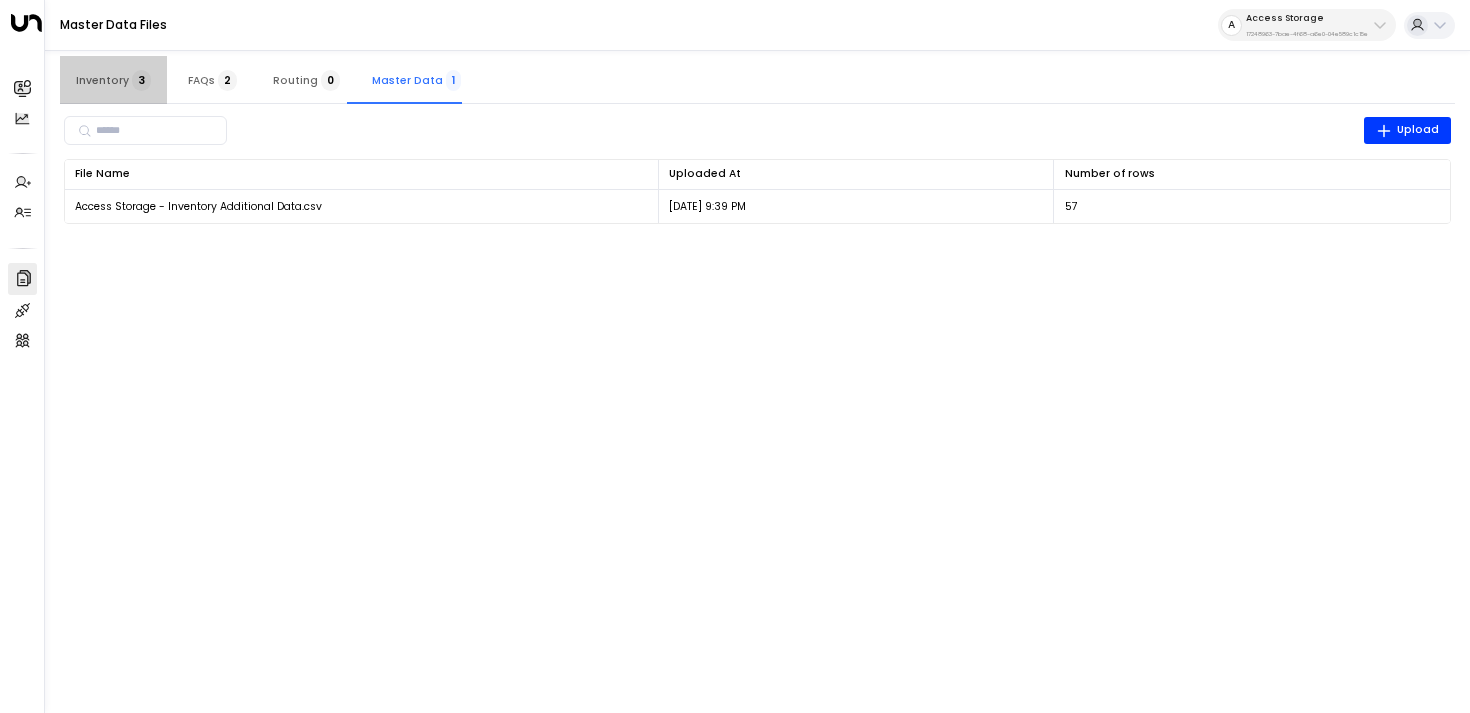 click on "Inventory   3" at bounding box center [113, 80] 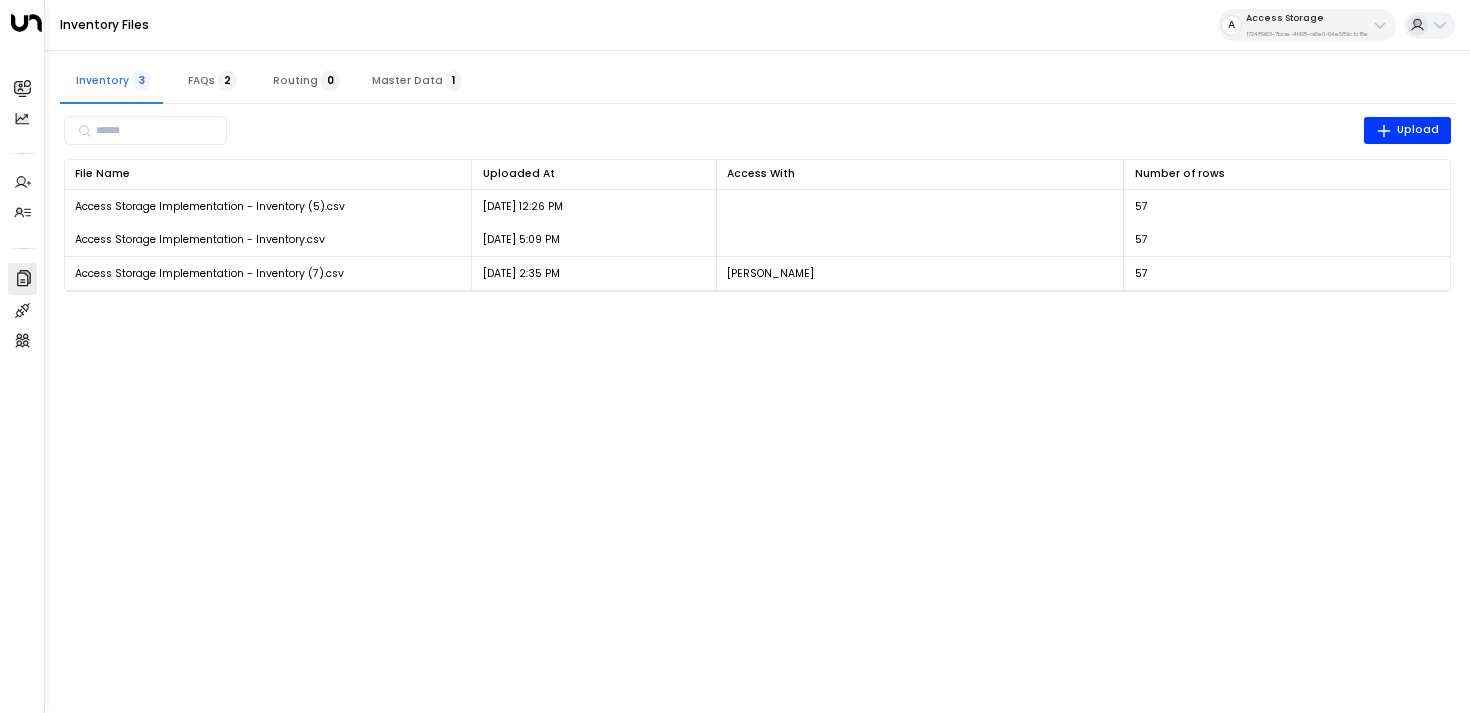 click on "Master Data   1" at bounding box center (416, 80) 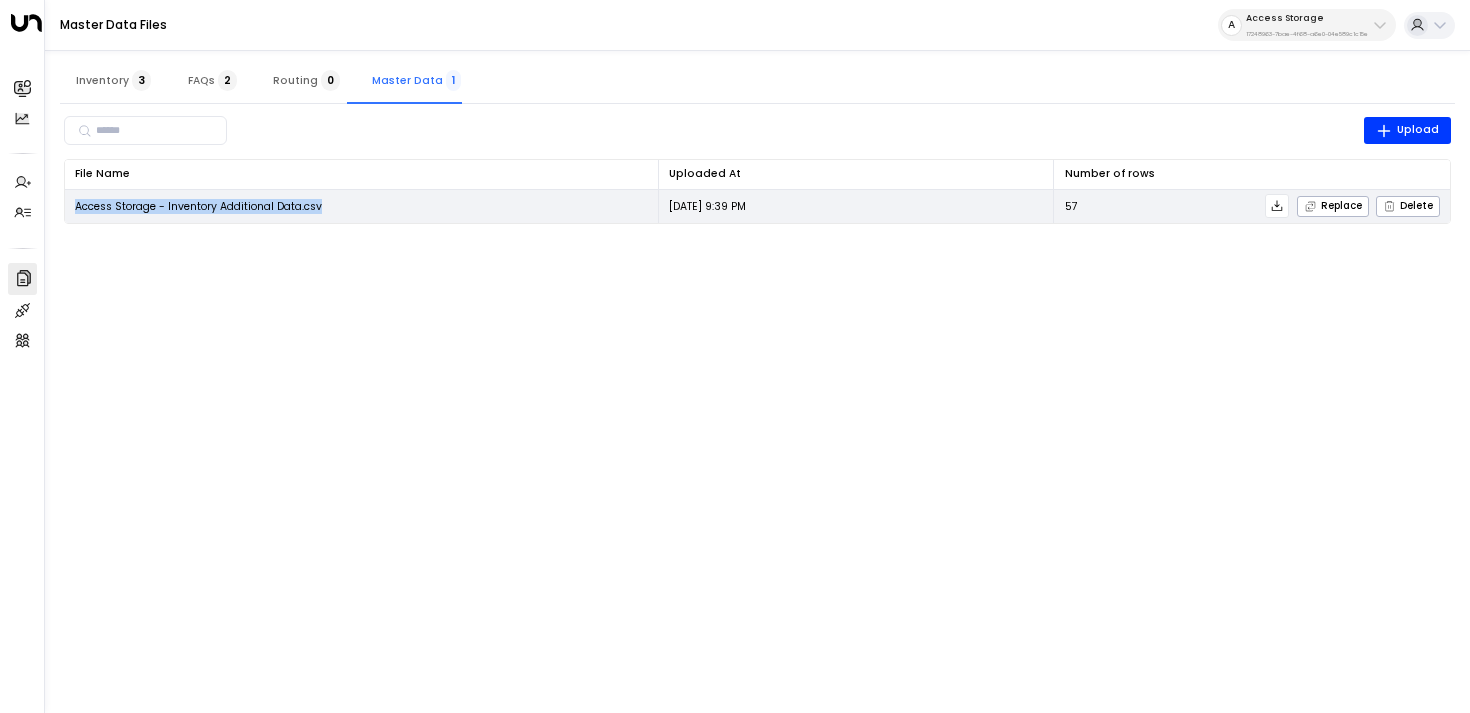 drag, startPoint x: 380, startPoint y: 215, endPoint x: 76, endPoint y: 207, distance: 304.10526 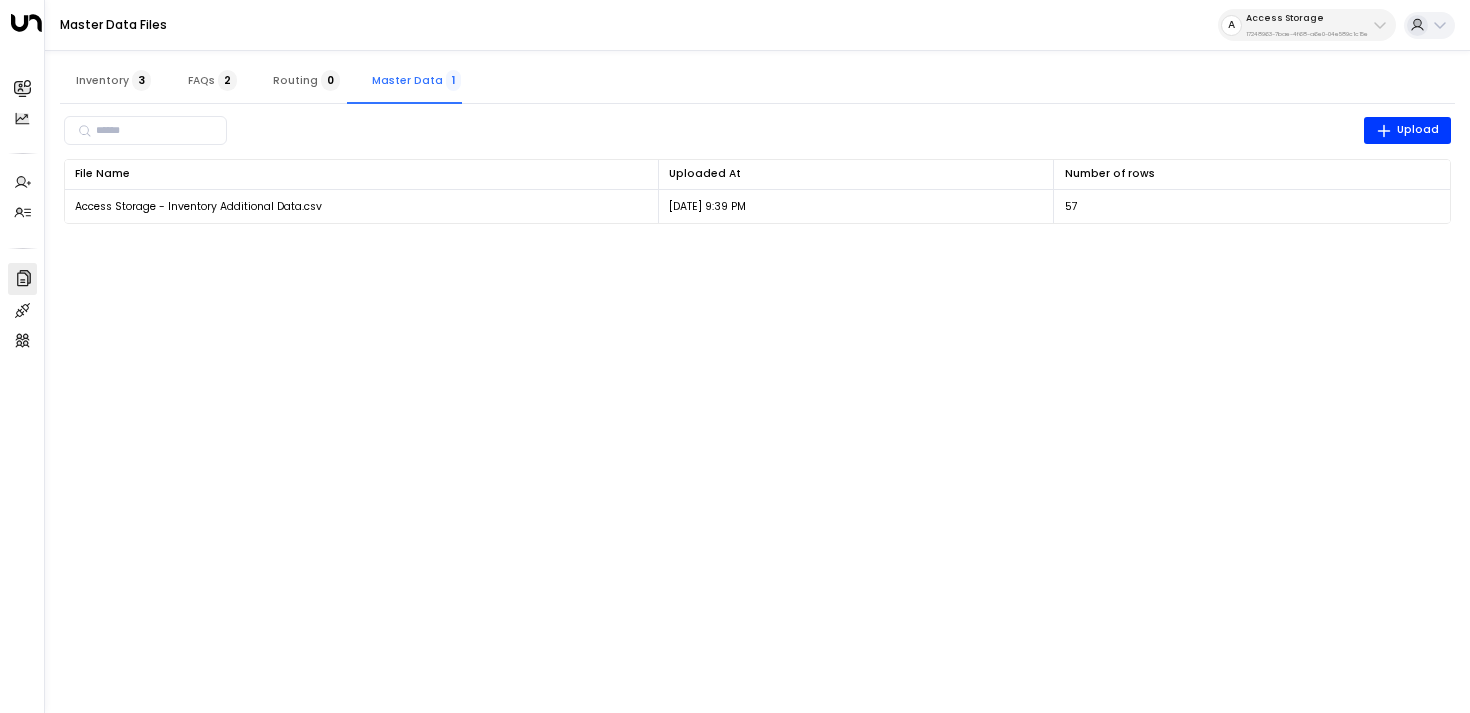 click on "Overview Leads & Conversations Leads & Conversations Analytics Analytics Agents Create Agent Create Agent Manage Agents Manage Agents Settings Company Data Company Data Integrations Integrations Team Team Master Data Files A Access Storage 17248963-7bae-4f68-a6e0-04e589c1c15e Inventory   3 FAQs   2 Routing   0 Master Data   1 ​  Upload File Name 0 Uploaded At 0 Number of rows 0 Access Storage - Inventory Additional Data.csv Jul 25, 2025 9:39 PM 57   Replace   Delete" at bounding box center (735, 121) 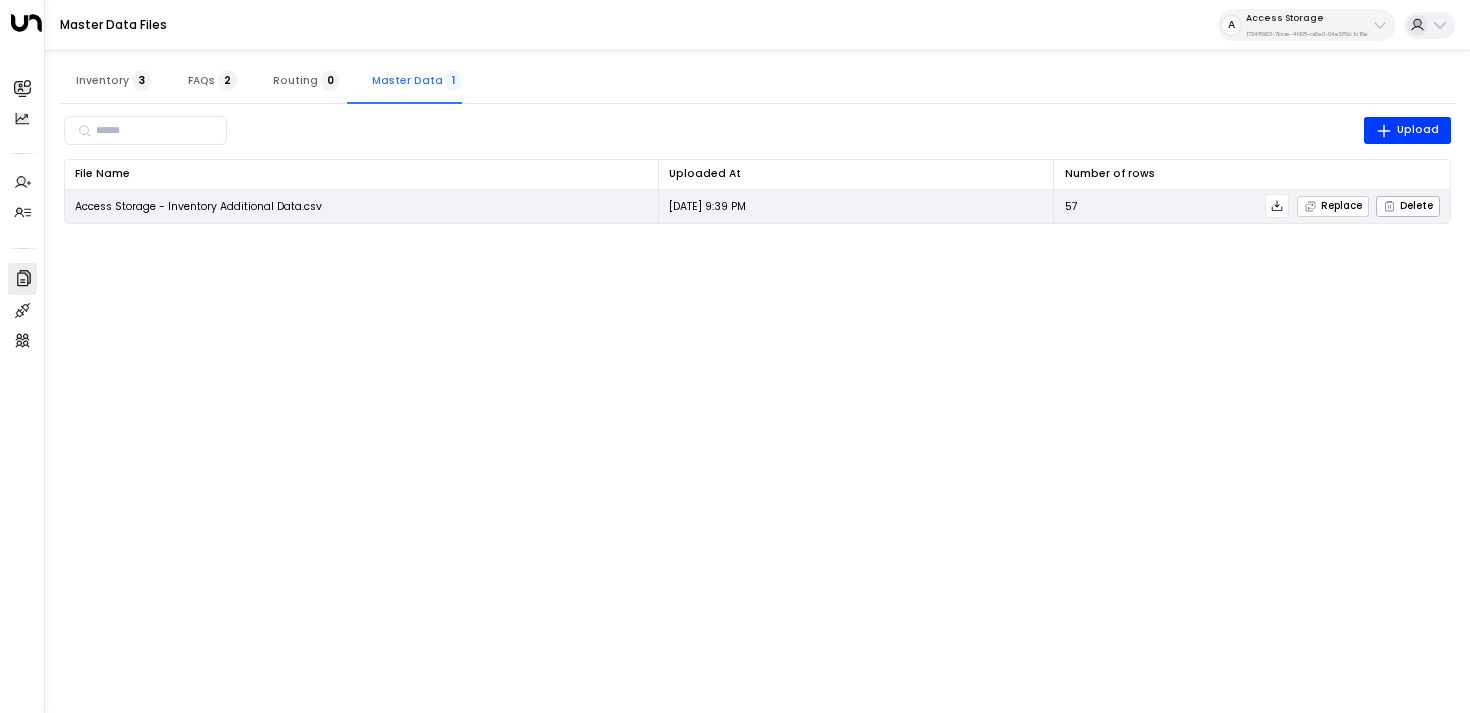 click on "Replace" at bounding box center [1333, 206] 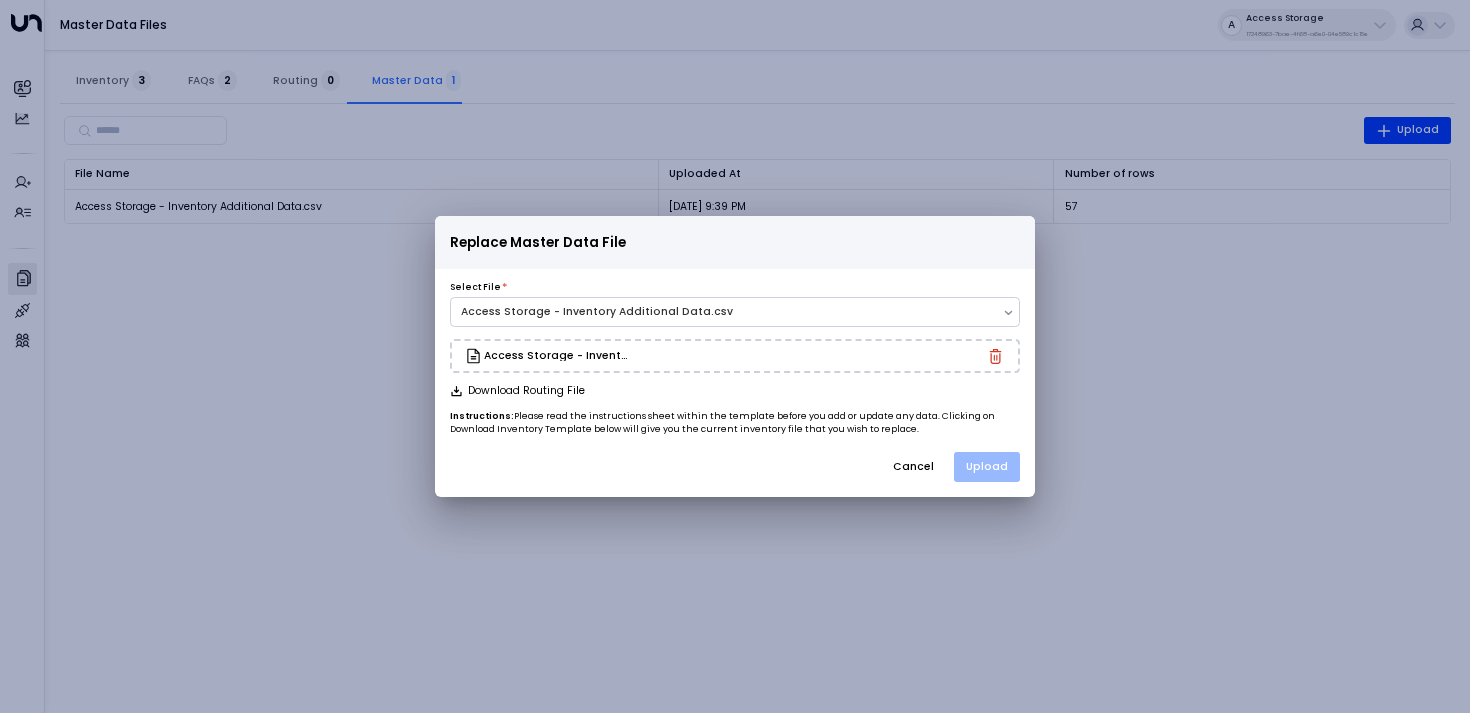 click on "Upload" at bounding box center (987, 467) 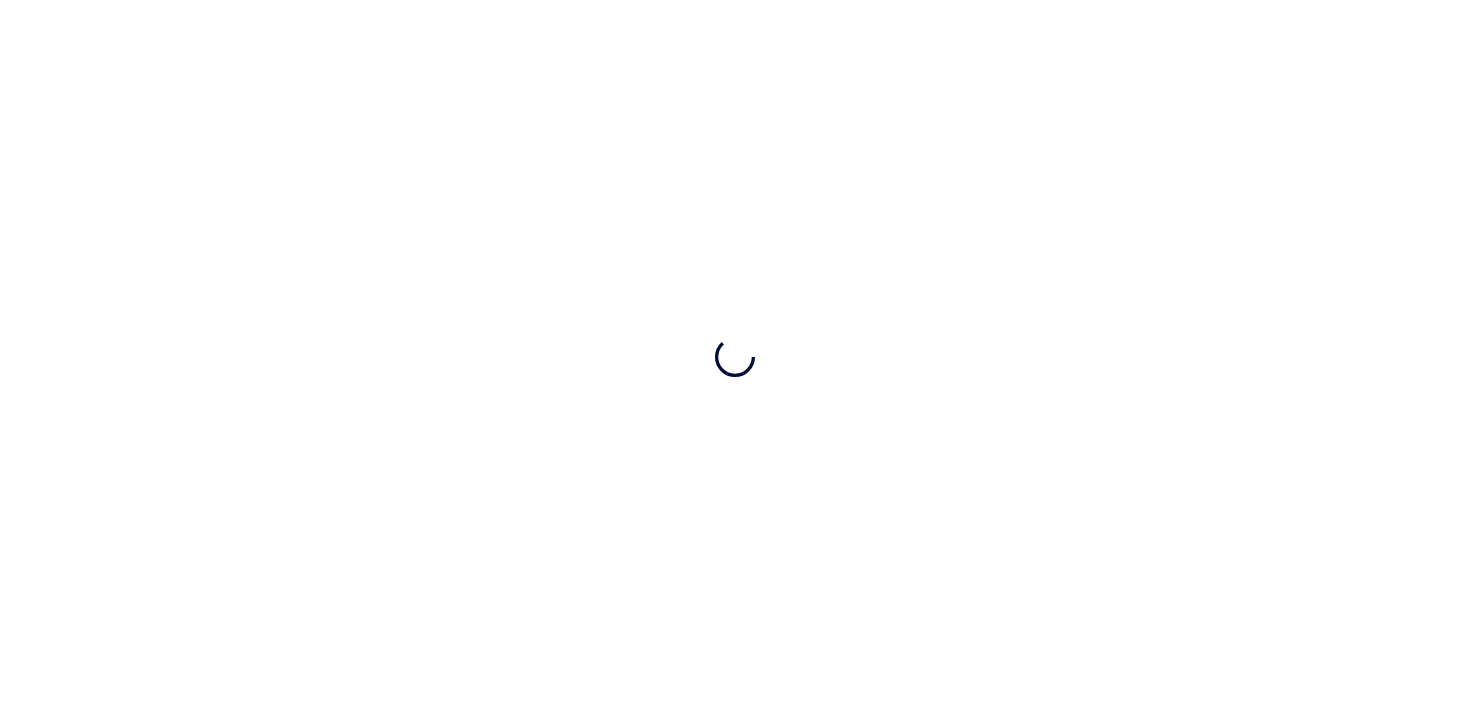 scroll, scrollTop: 0, scrollLeft: 0, axis: both 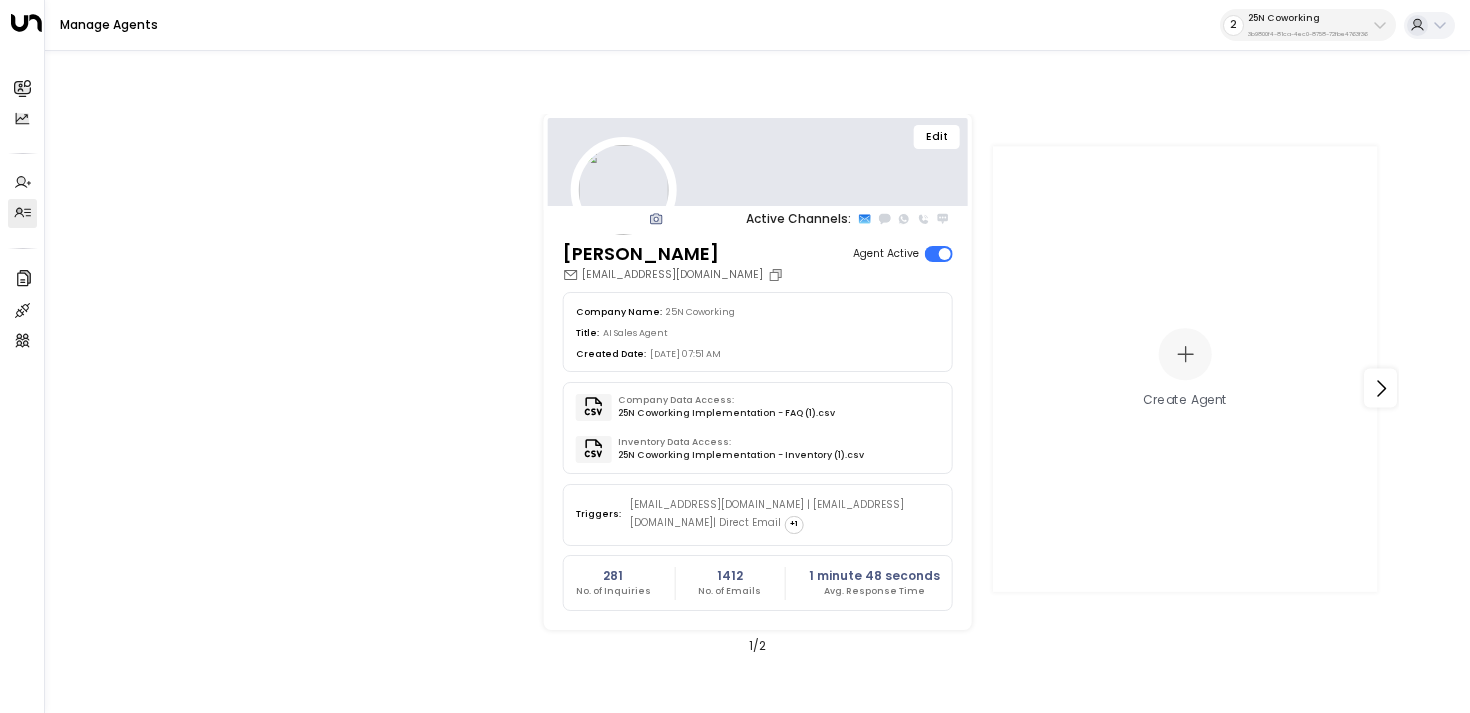 click on "25N Coworking 3b9800f4-81ca-4ec0-8758-72fbe4763f36" at bounding box center (1308, 25) 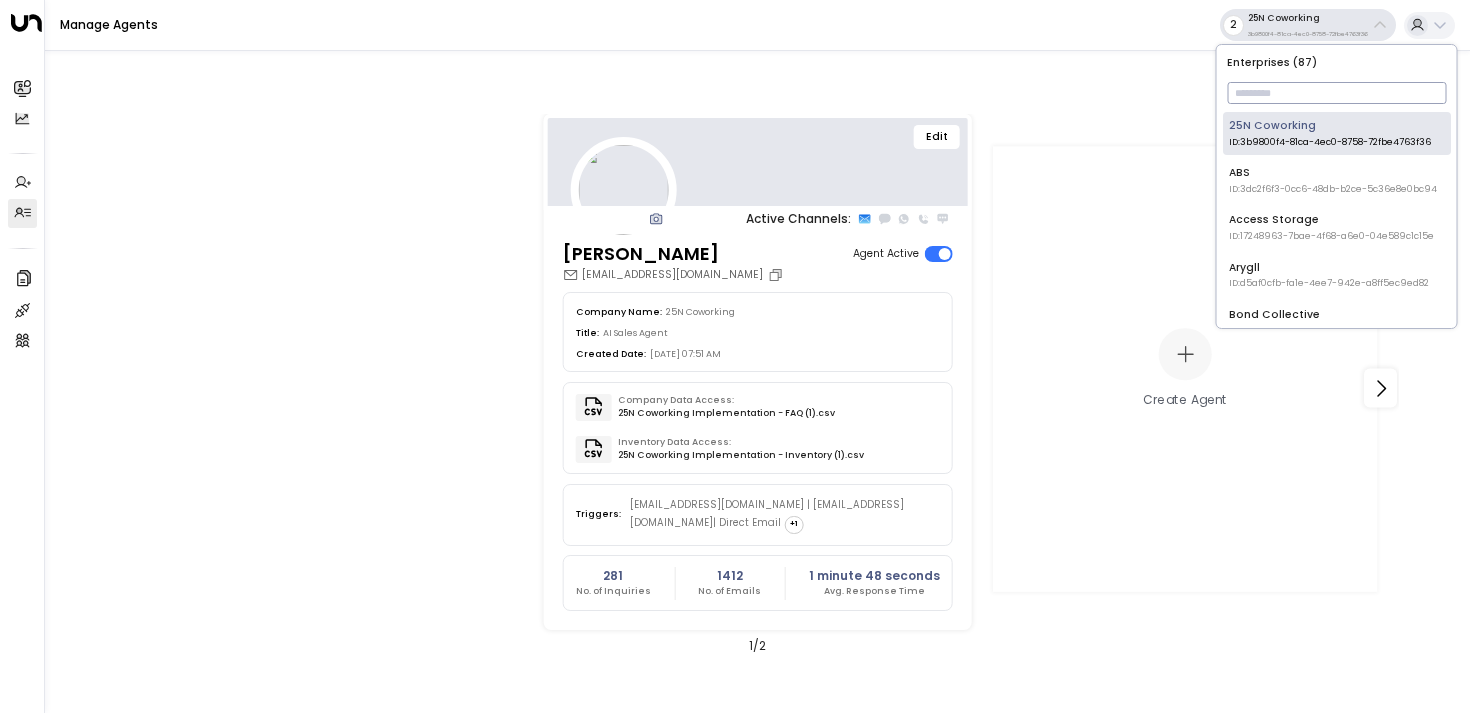 click at bounding box center [1336, 93] 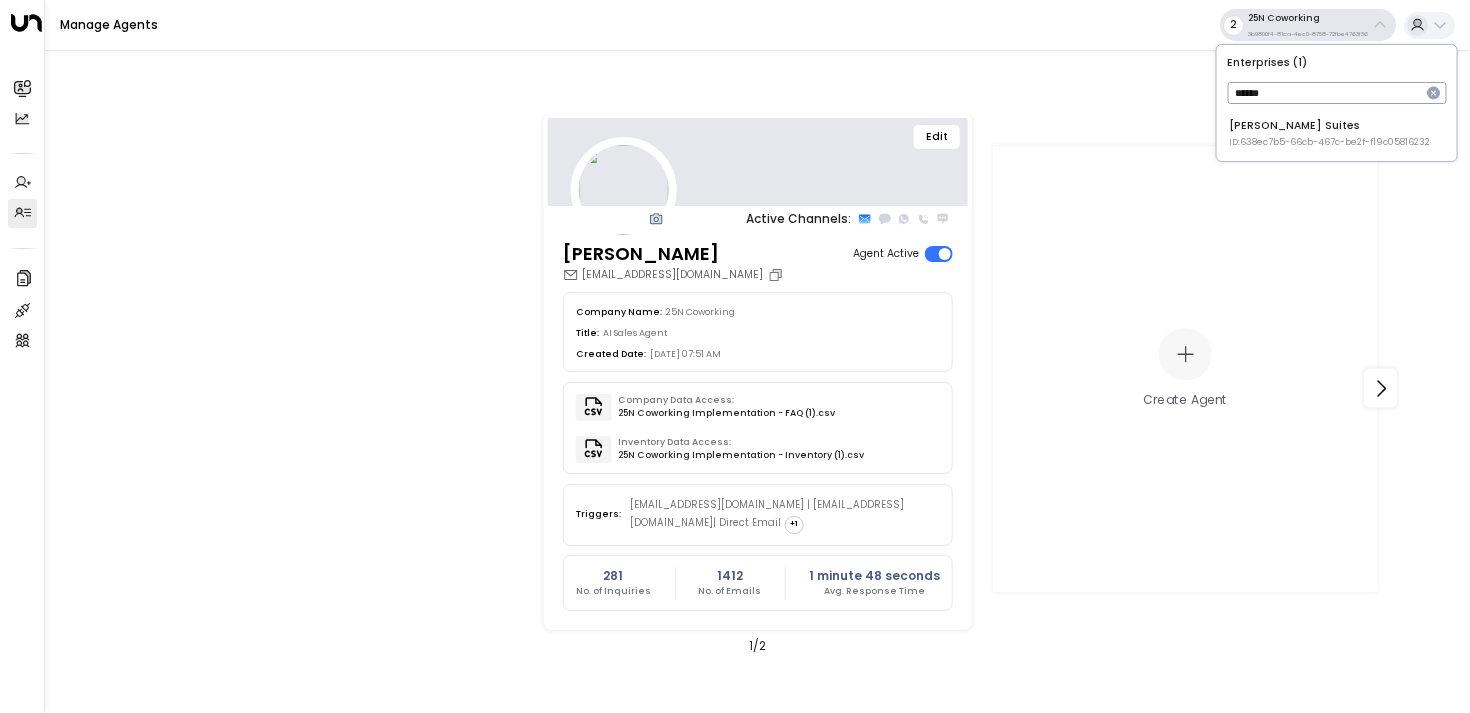 type on "******" 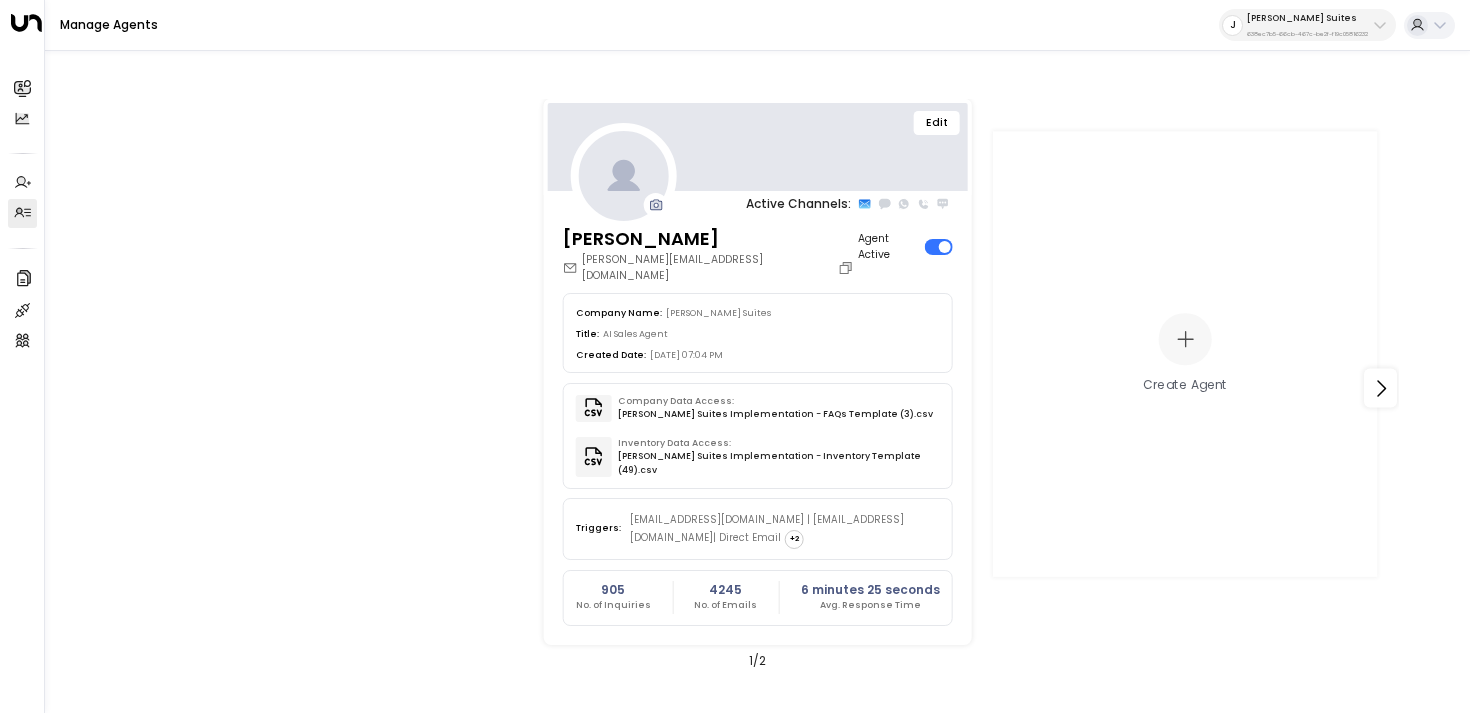 click on "Edit" at bounding box center (937, 123) 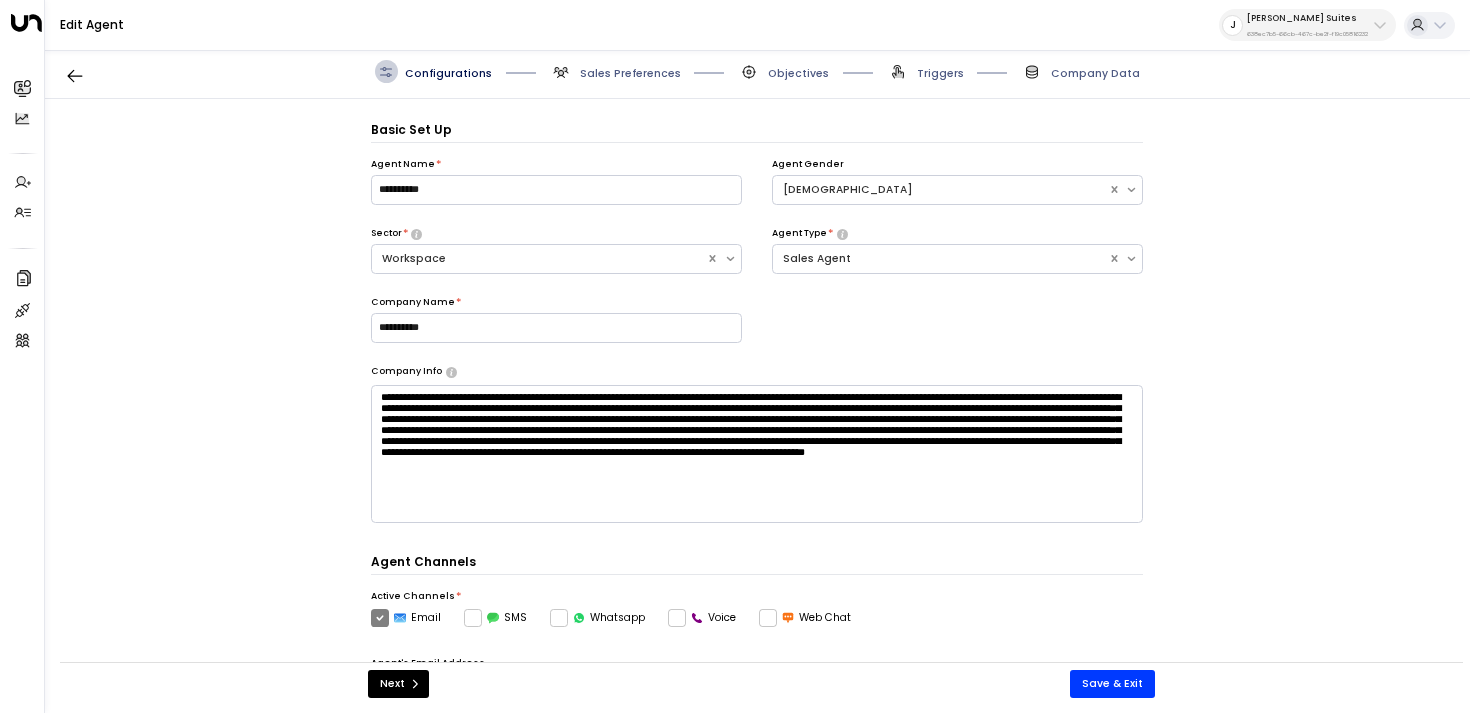 scroll, scrollTop: 22, scrollLeft: 0, axis: vertical 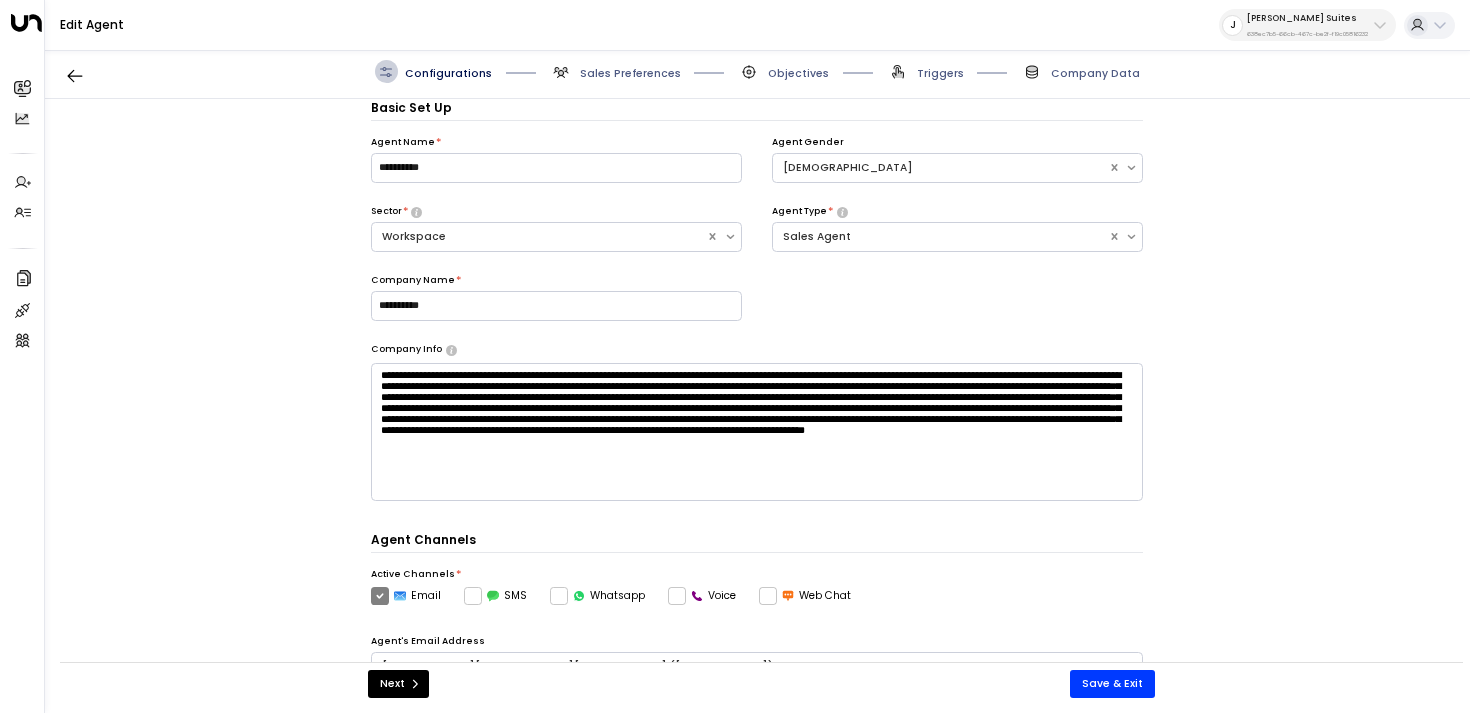 click on "Configurations Sales Preferences Objectives Triggers Company Data" at bounding box center (757, 72) 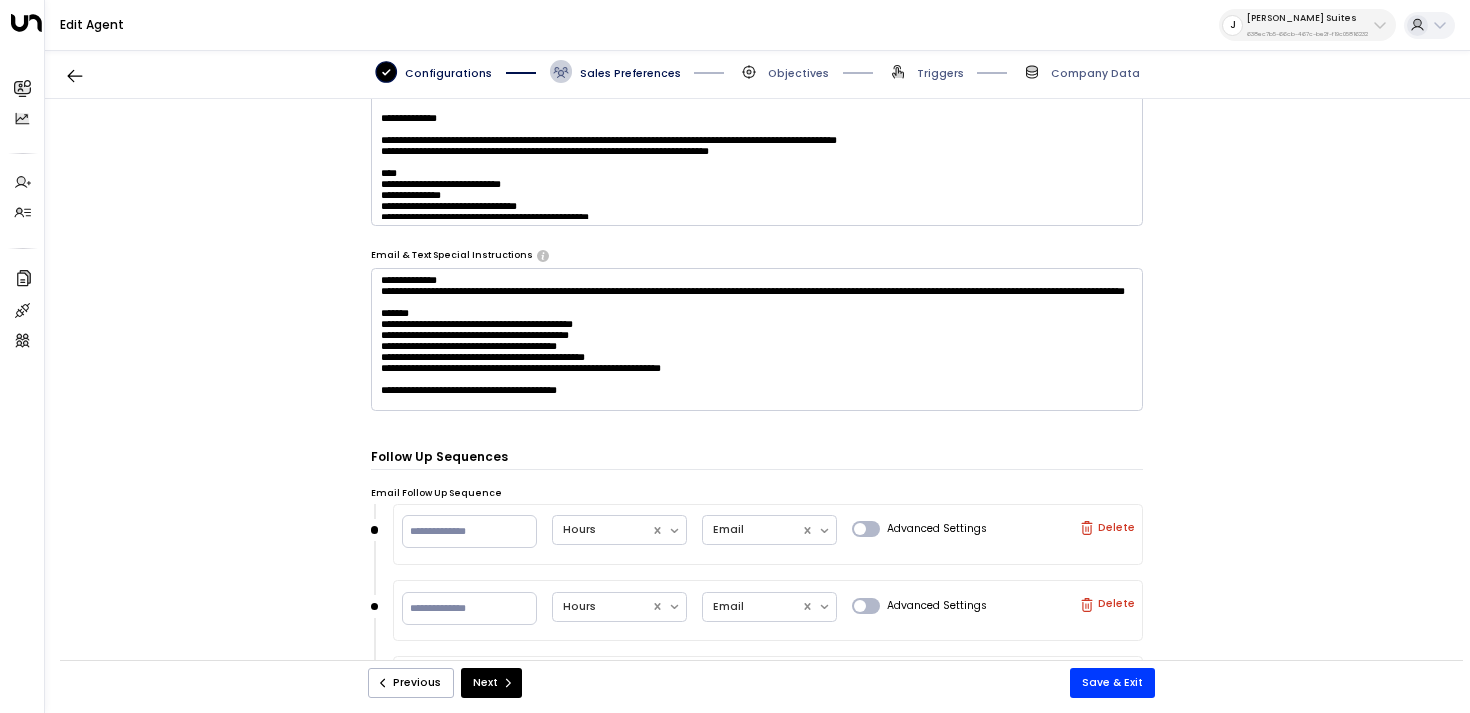 scroll, scrollTop: 591, scrollLeft: 0, axis: vertical 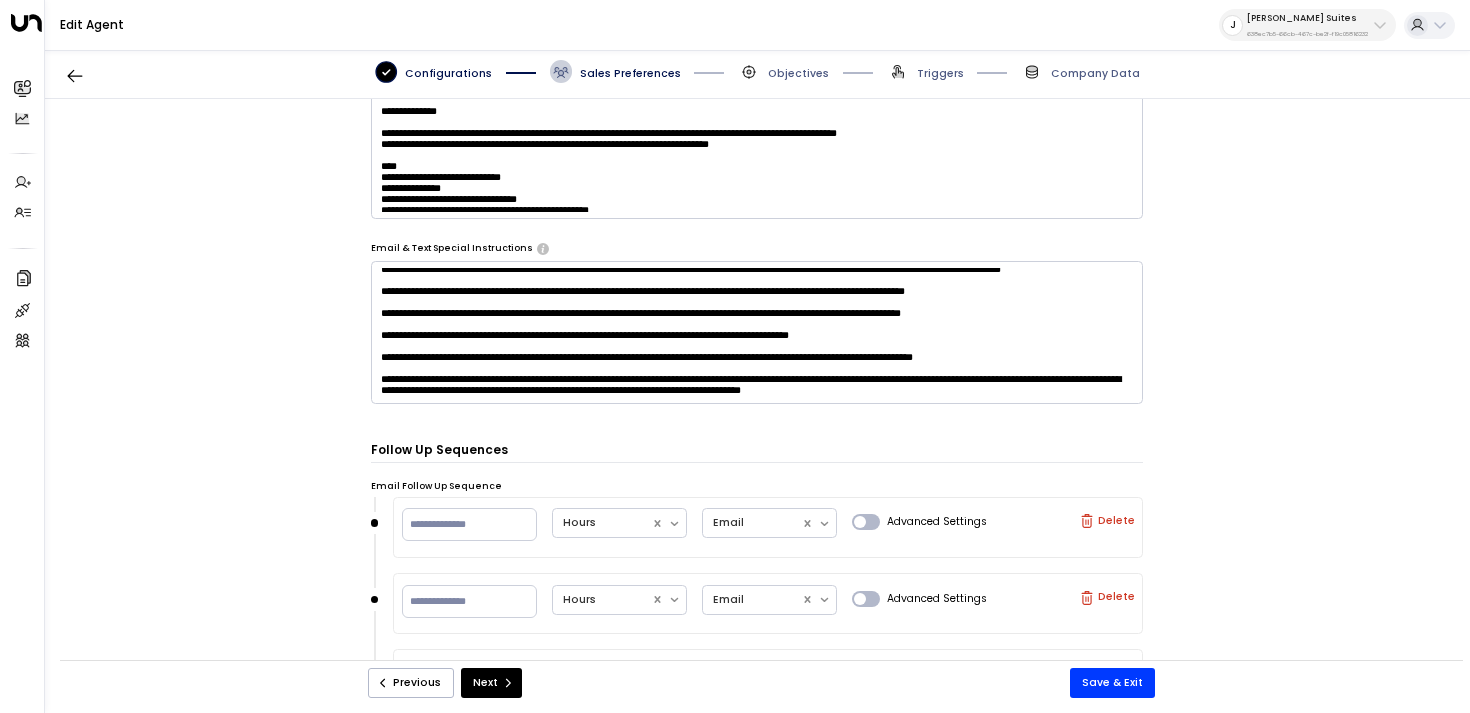 click at bounding box center [757, 332] 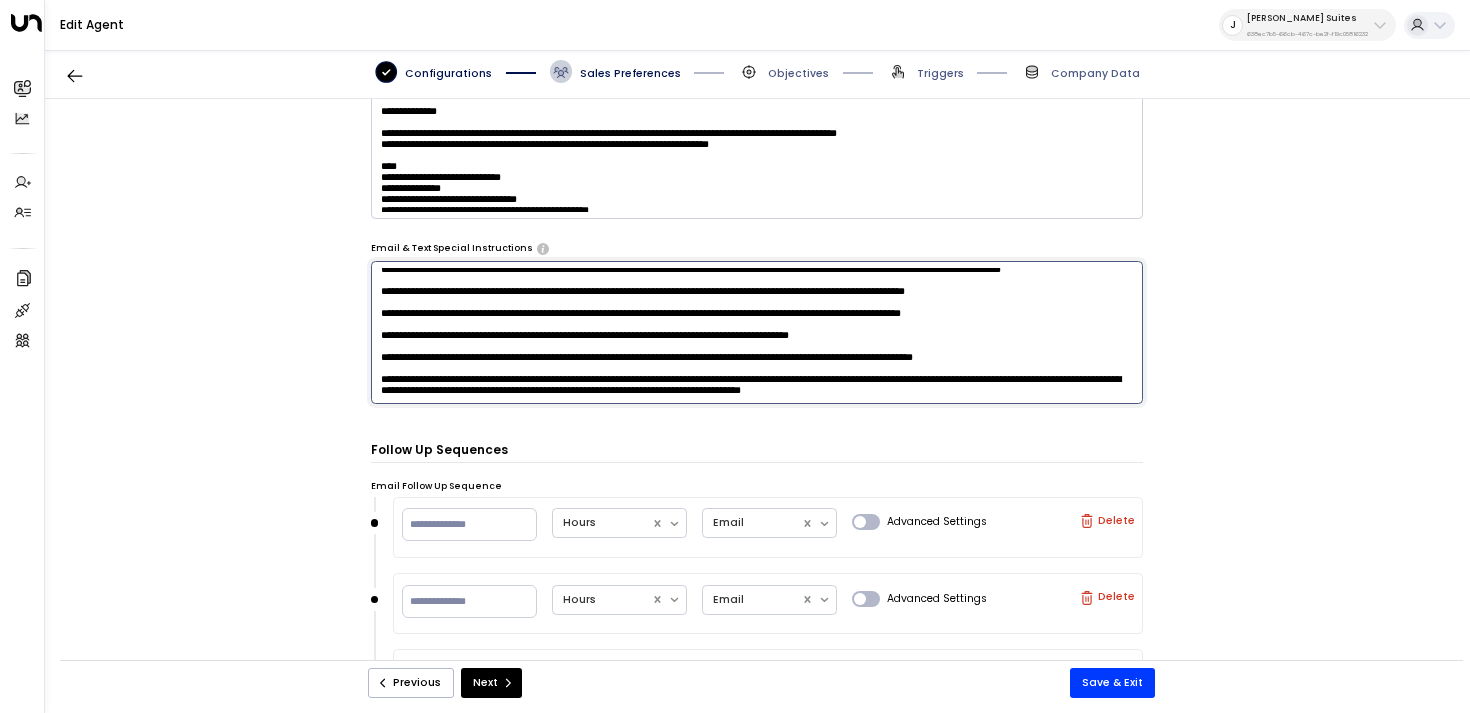scroll, scrollTop: 663, scrollLeft: 0, axis: vertical 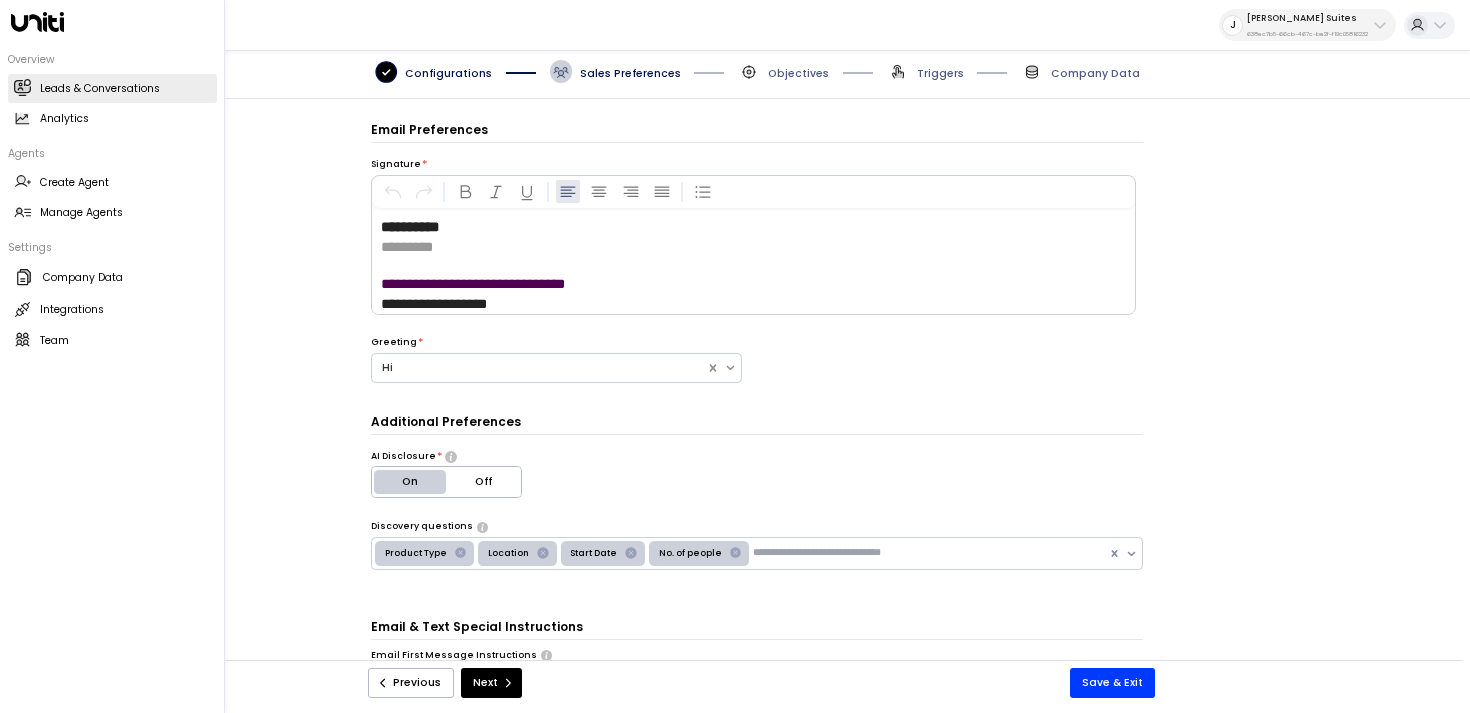 click on "Leads & Conversations Leads & Conversations" at bounding box center [112, 88] 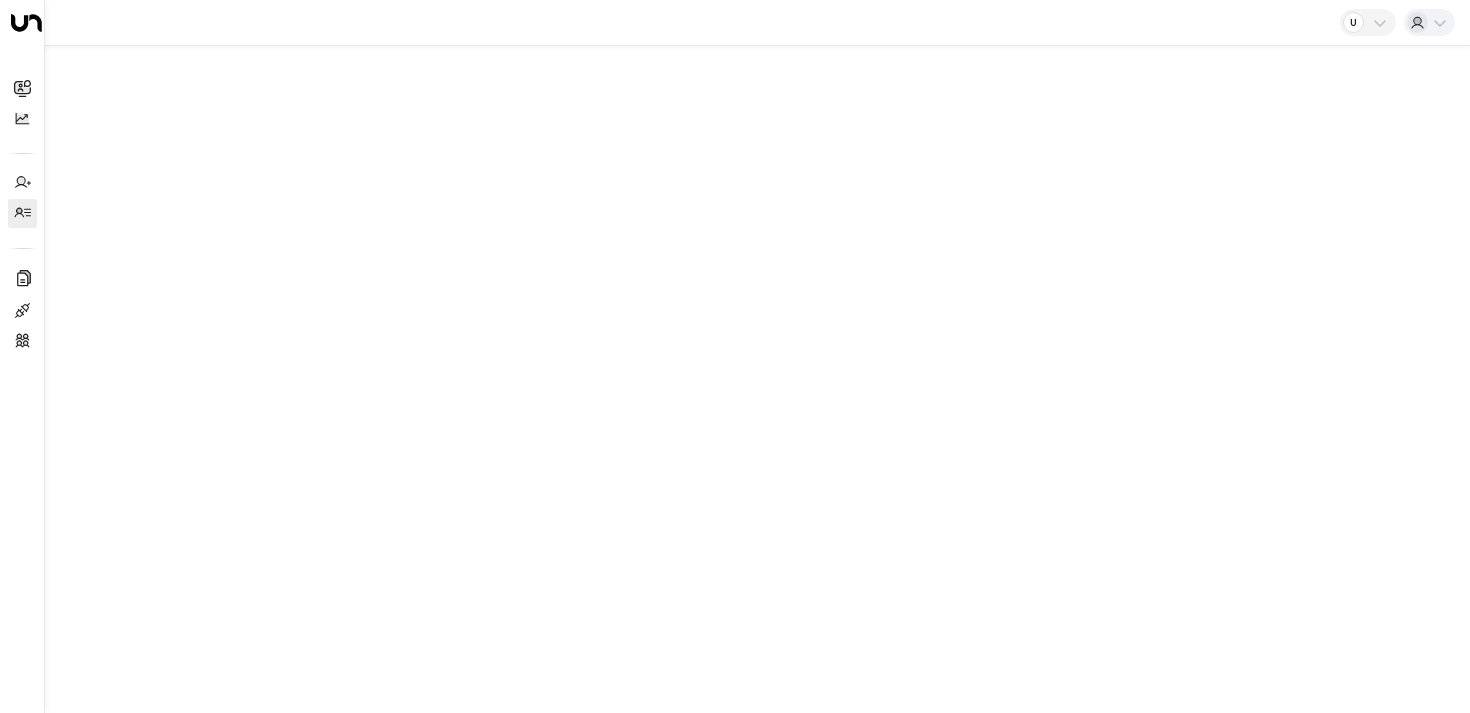 scroll, scrollTop: 0, scrollLeft: 0, axis: both 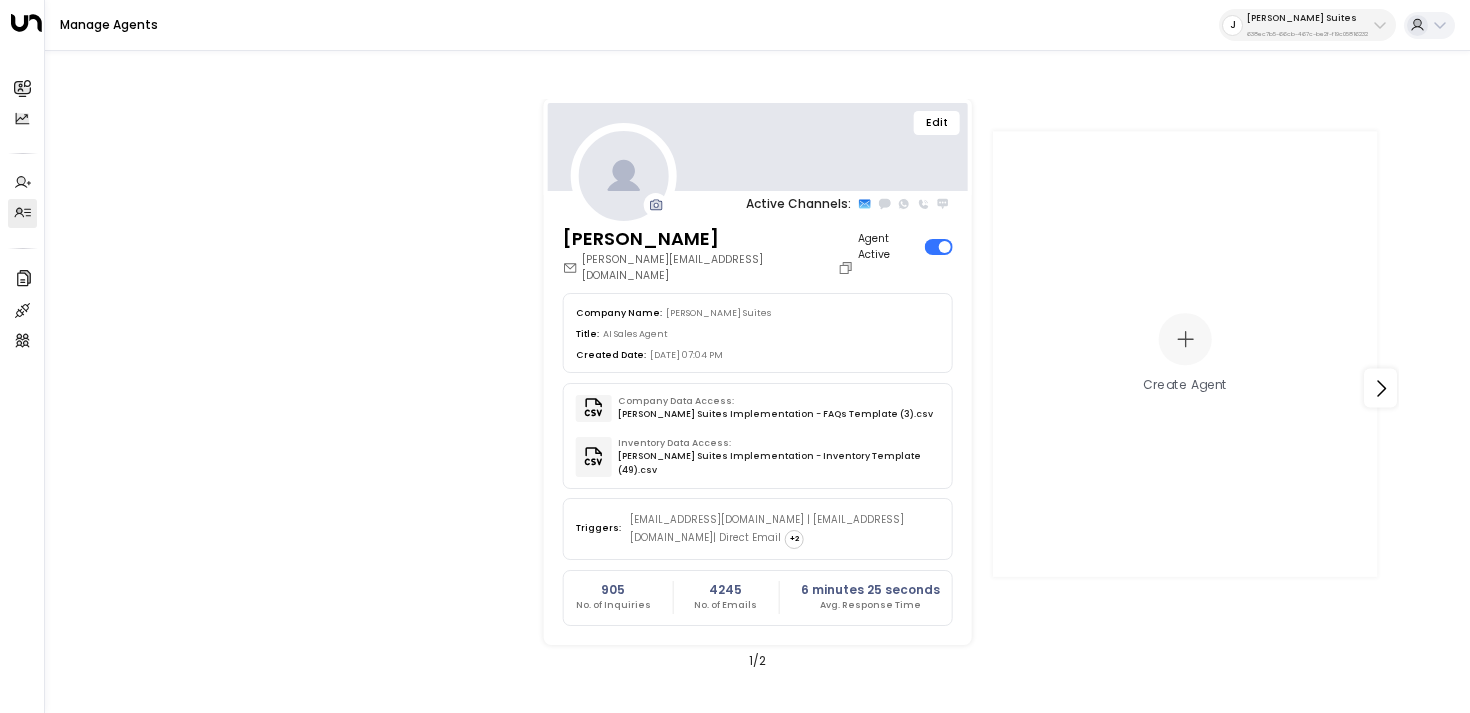 click on "[PERSON_NAME] Suites 638ec7b5-66cb-467c-be2f-f19c05816232" at bounding box center [1307, 25] 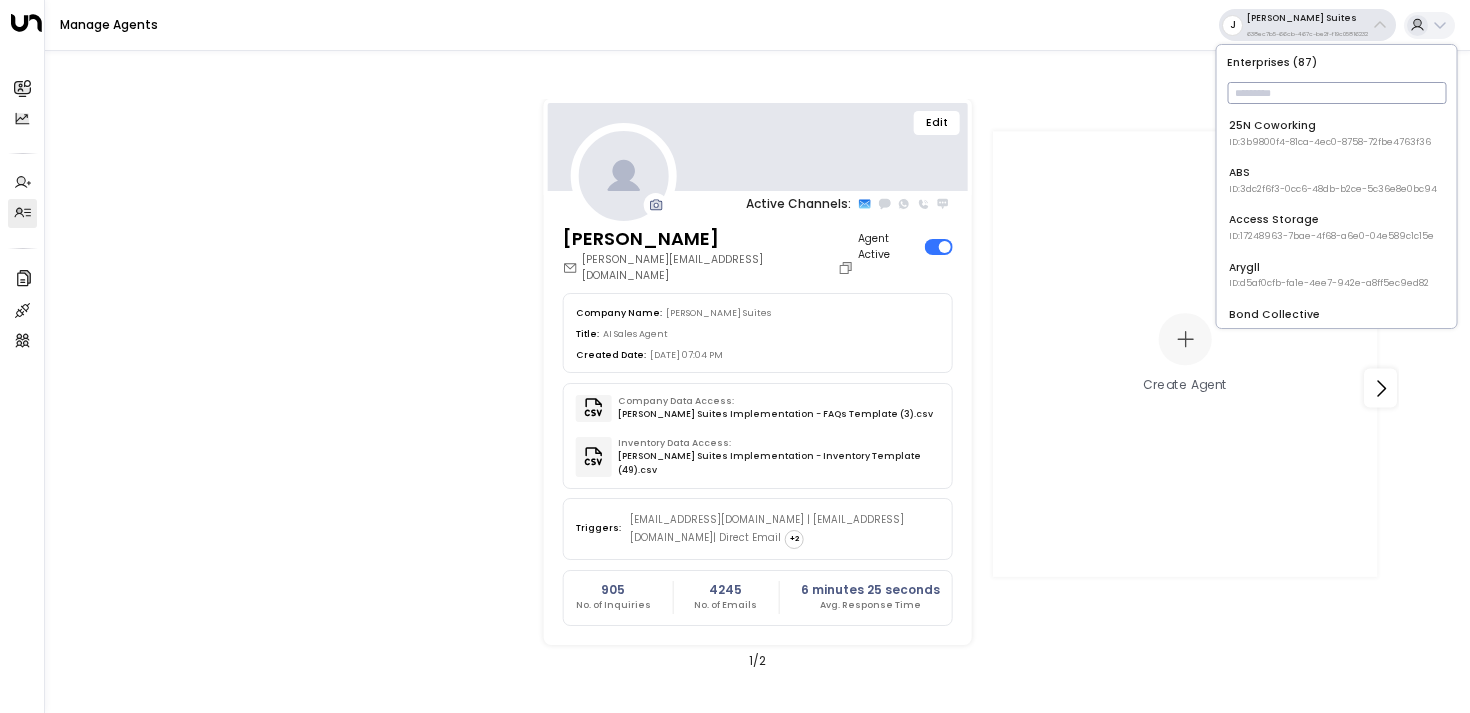 click at bounding box center [1336, 93] 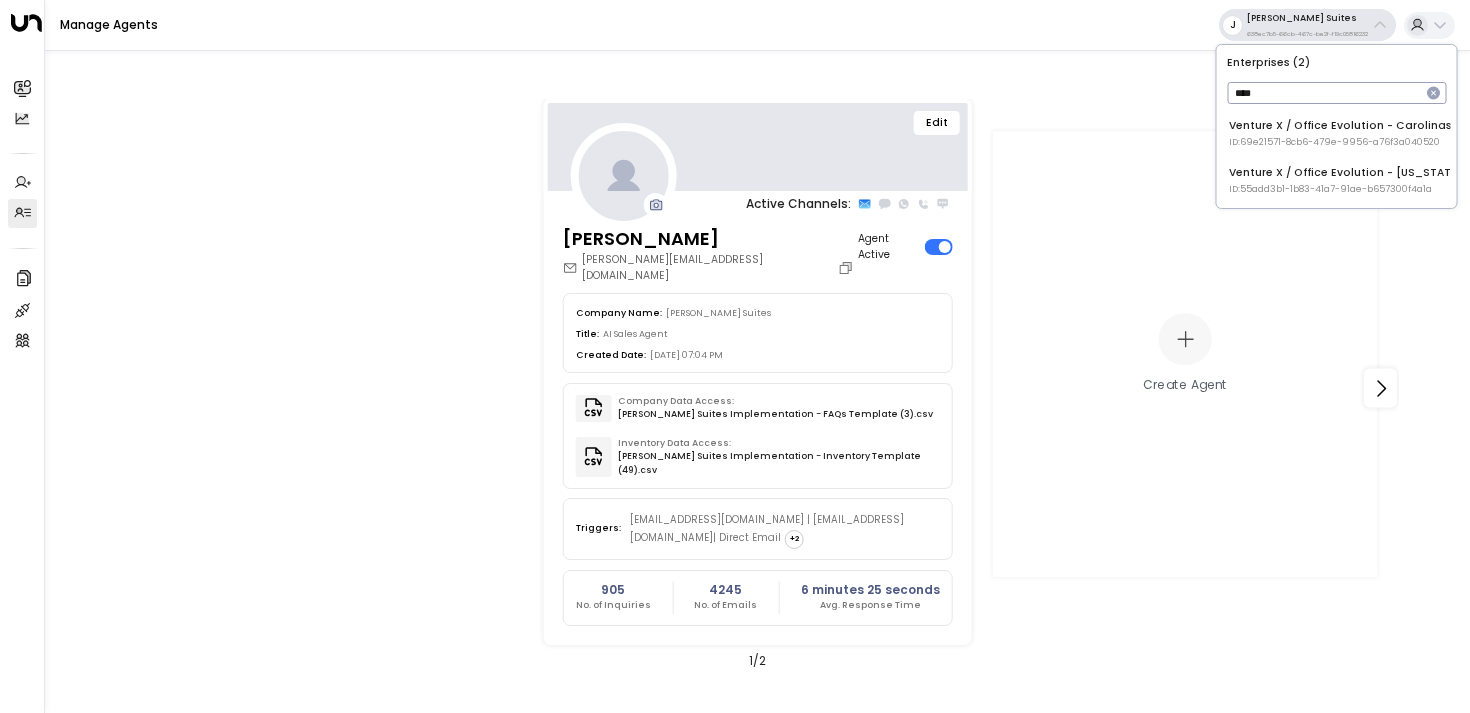 type on "****" 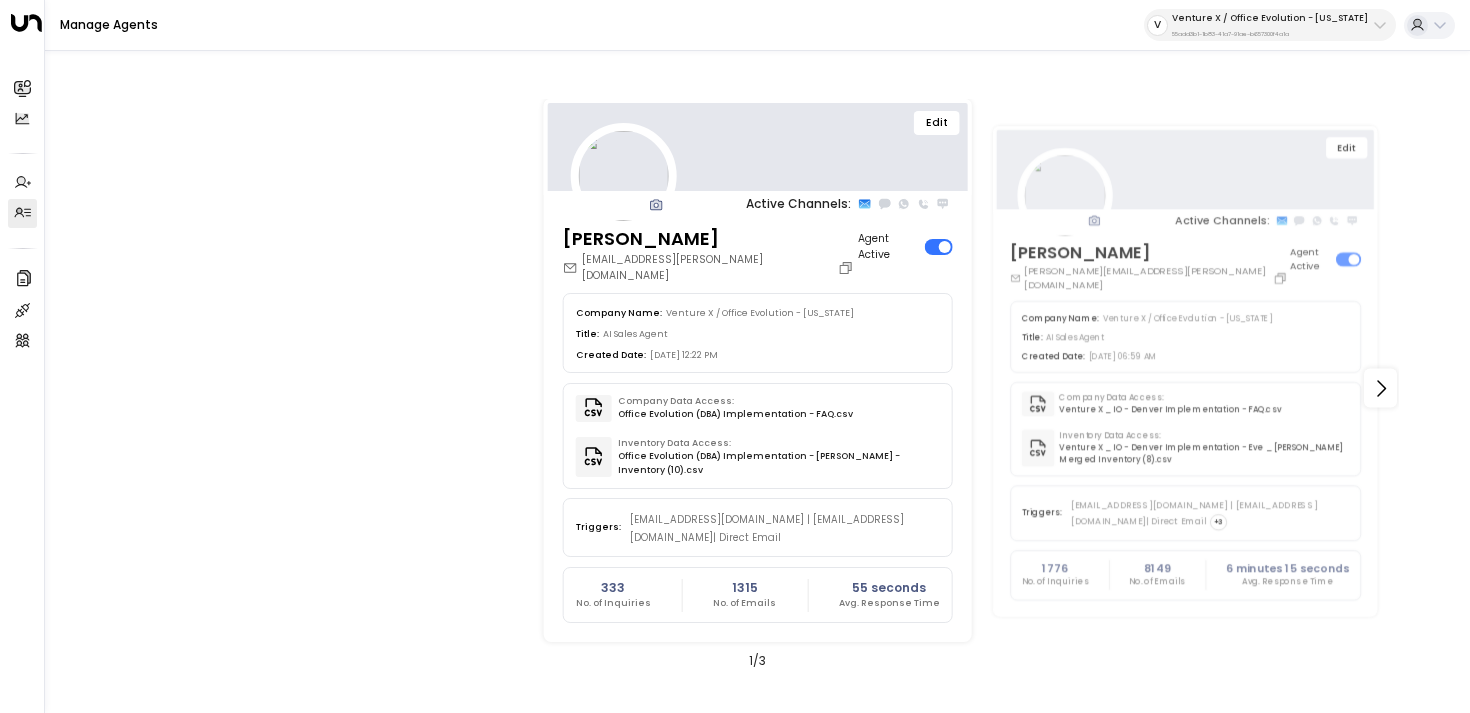 click on "V Venture X / Office Evolution - [US_STATE] 55add3b1-1b83-41a7-91ae-b657300f4a1a" at bounding box center (1270, 25) 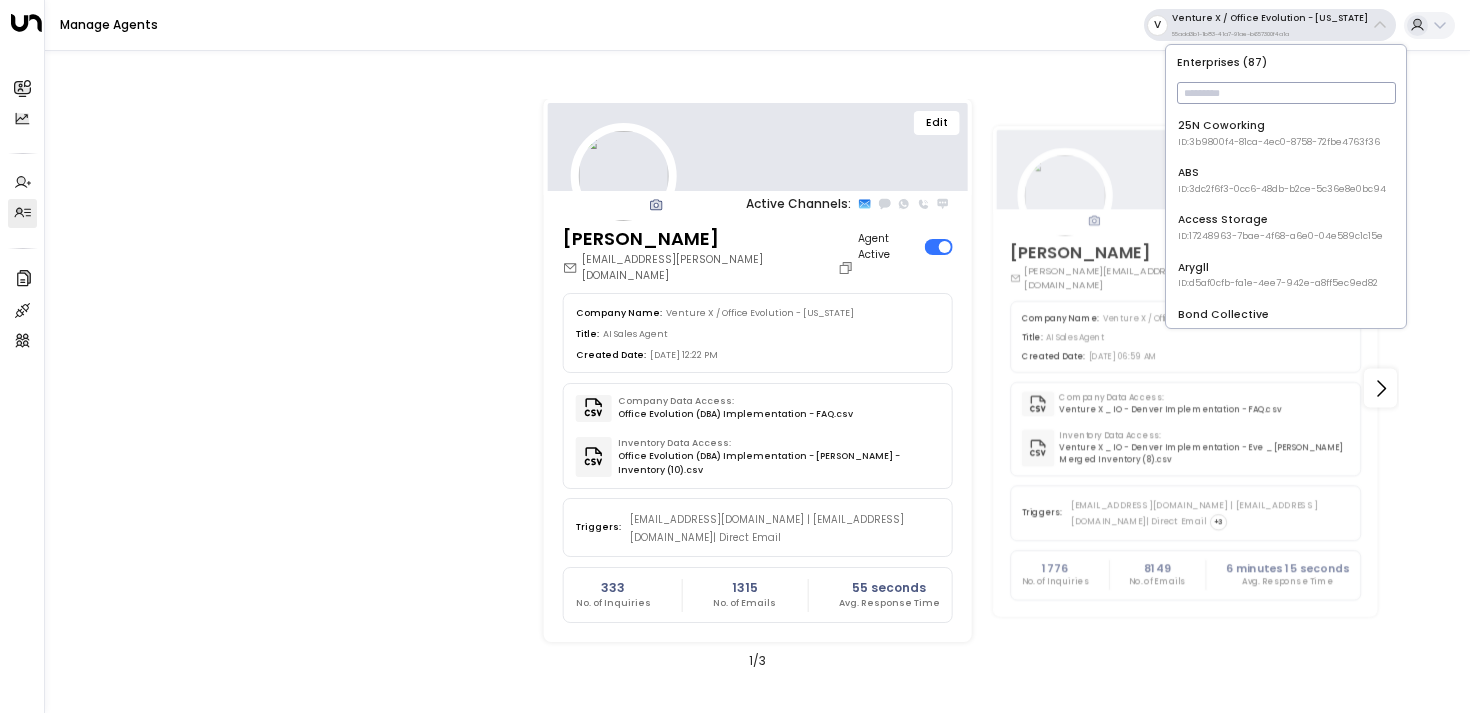 click at bounding box center (1286, 93) 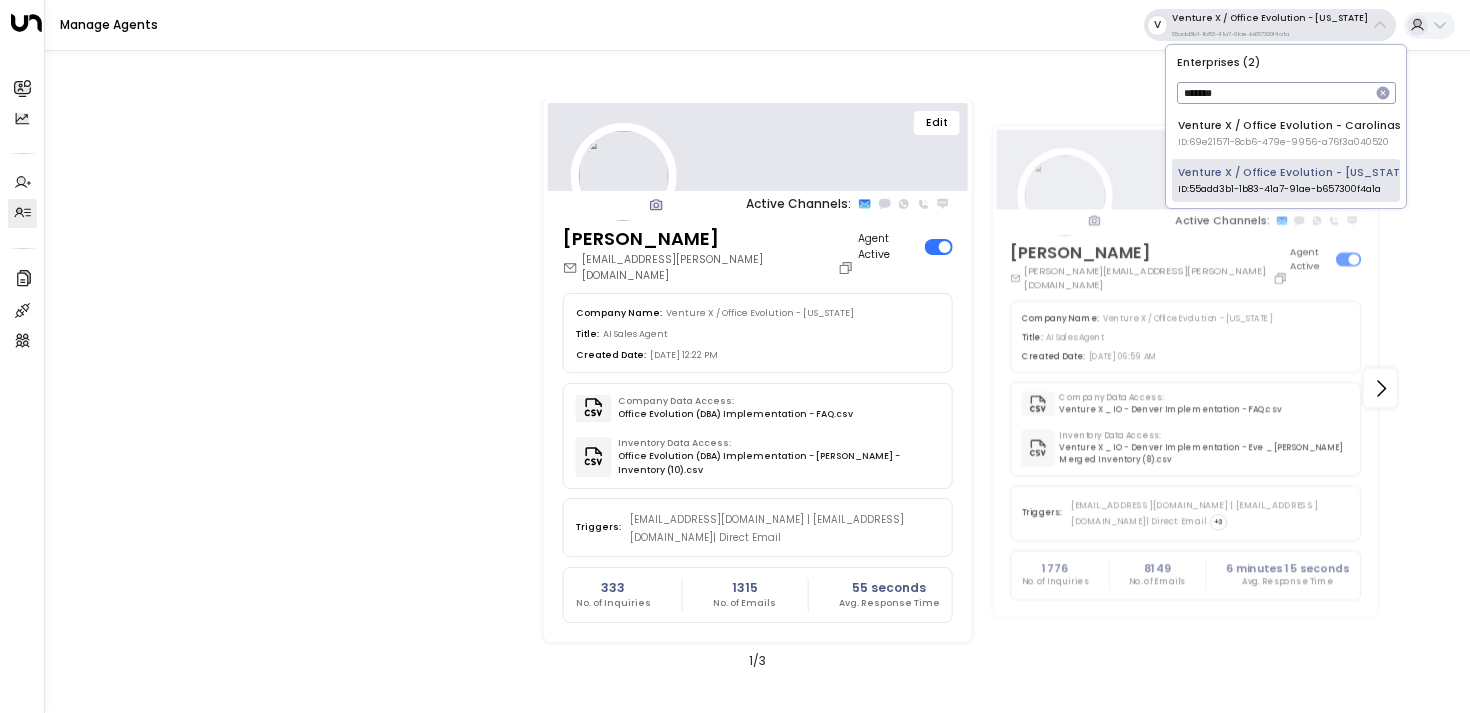 type on "*******" 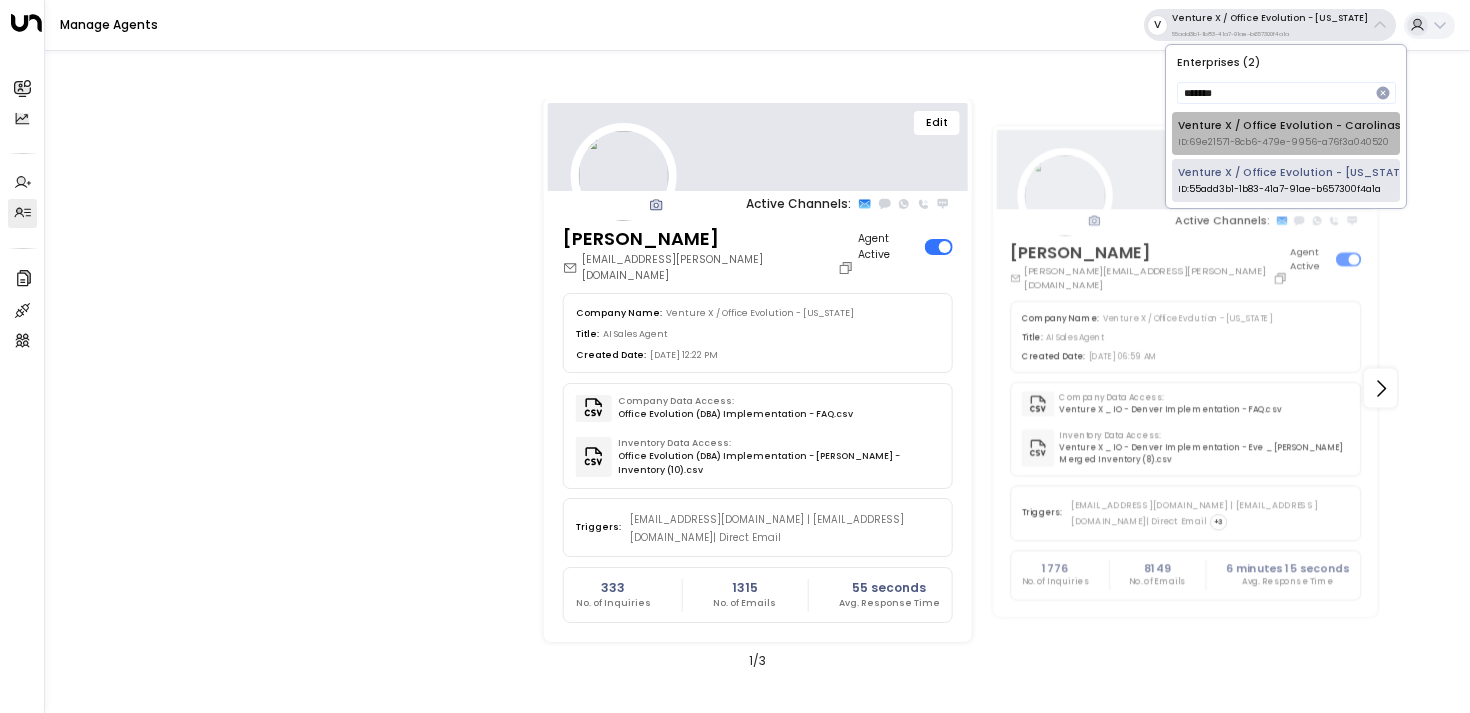 click on "Venture X / Office Evolution - Carolinas ID:  69e21571-8cb6-479e-9956-a76f3a040520" at bounding box center [1289, 133] 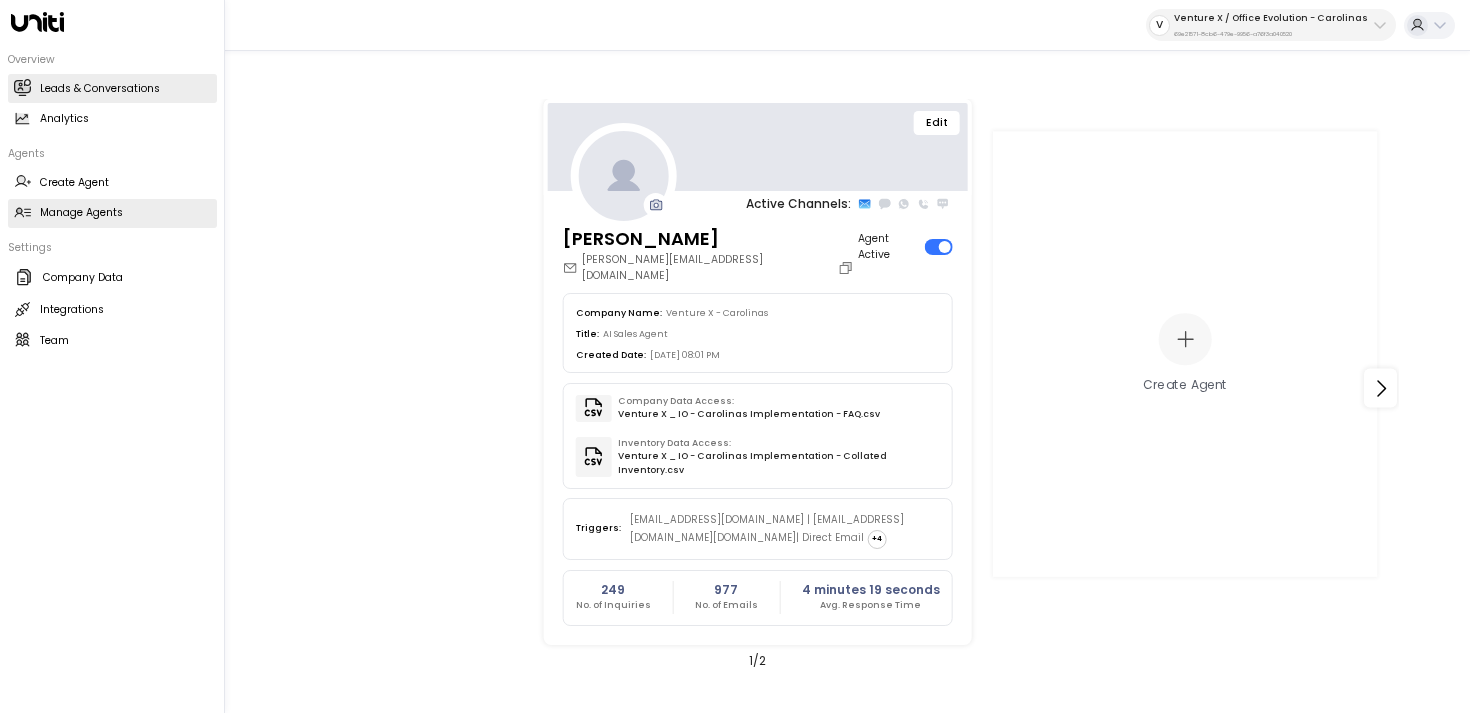 click 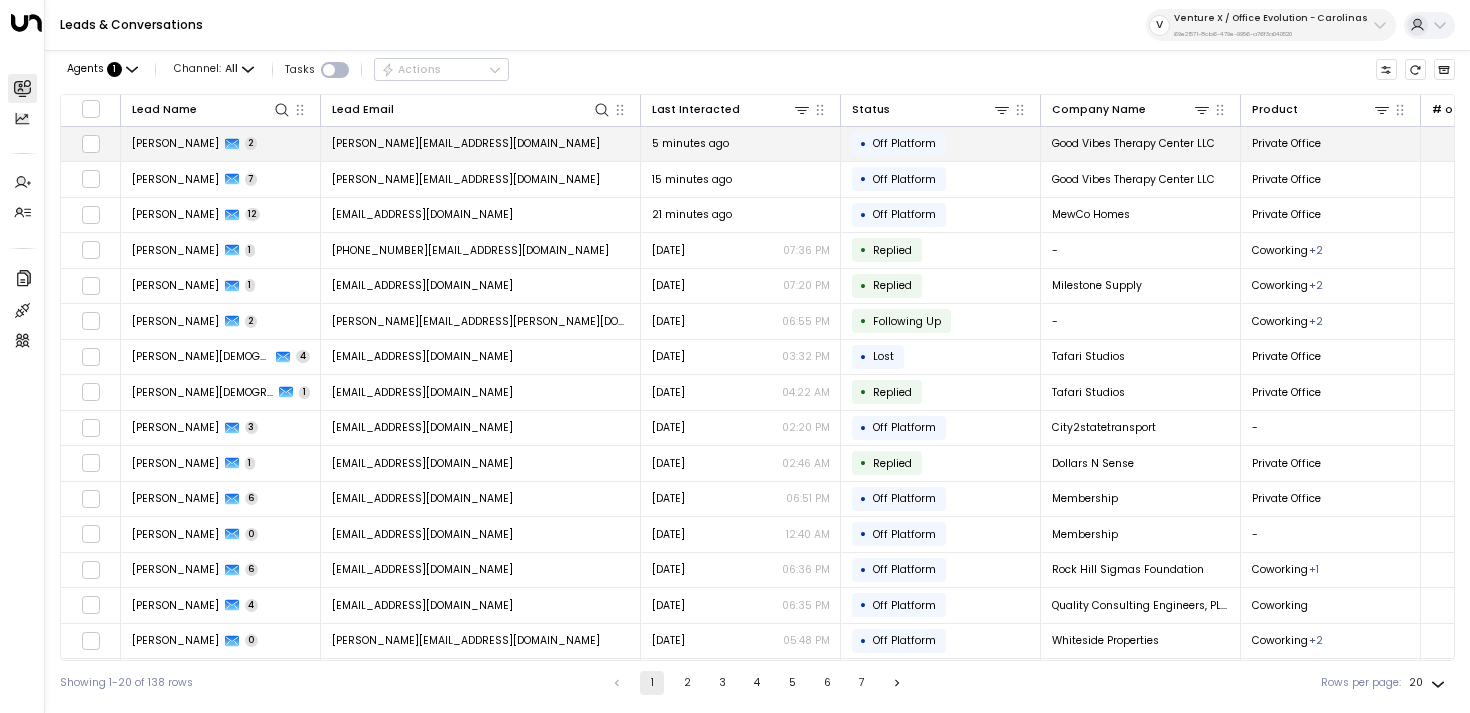 click on "[PERSON_NAME][EMAIL_ADDRESS][DOMAIN_NAME]" at bounding box center (466, 143) 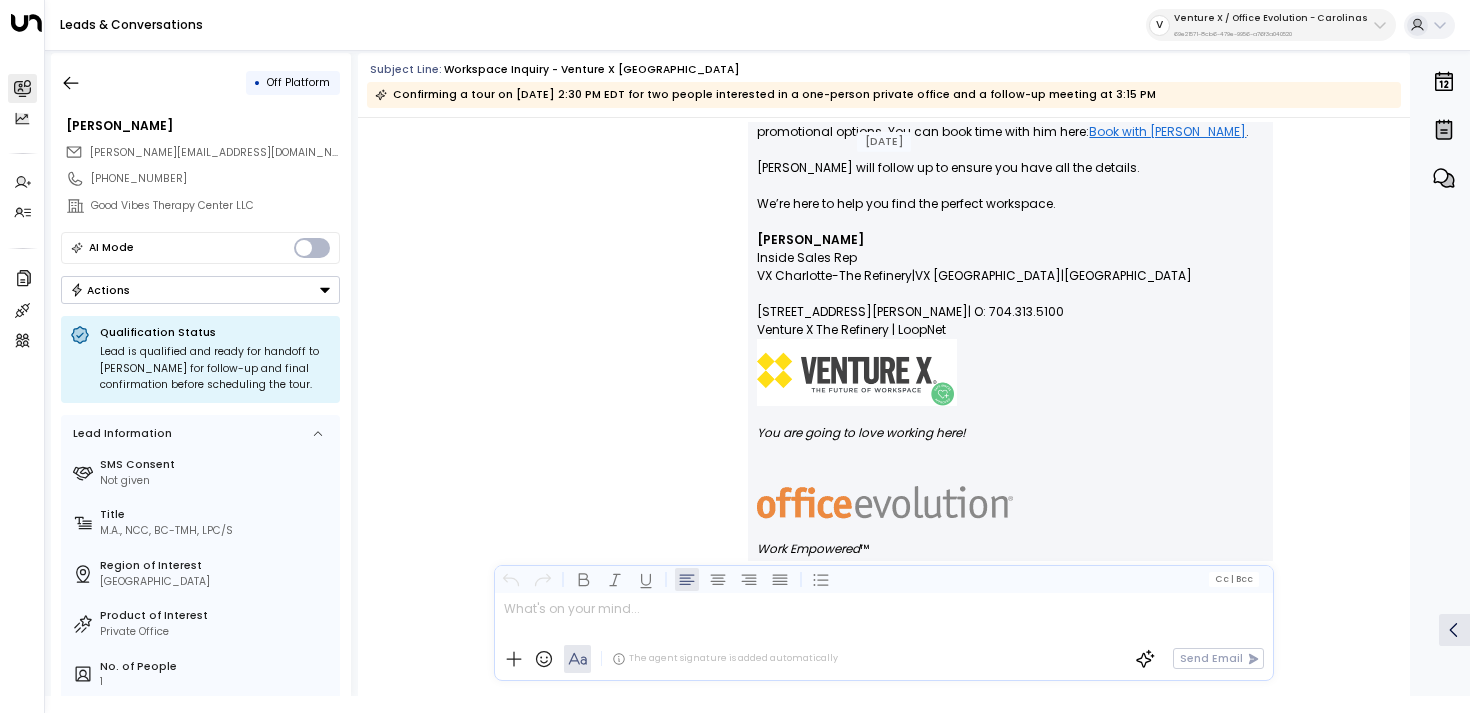 scroll, scrollTop: 899, scrollLeft: 0, axis: vertical 